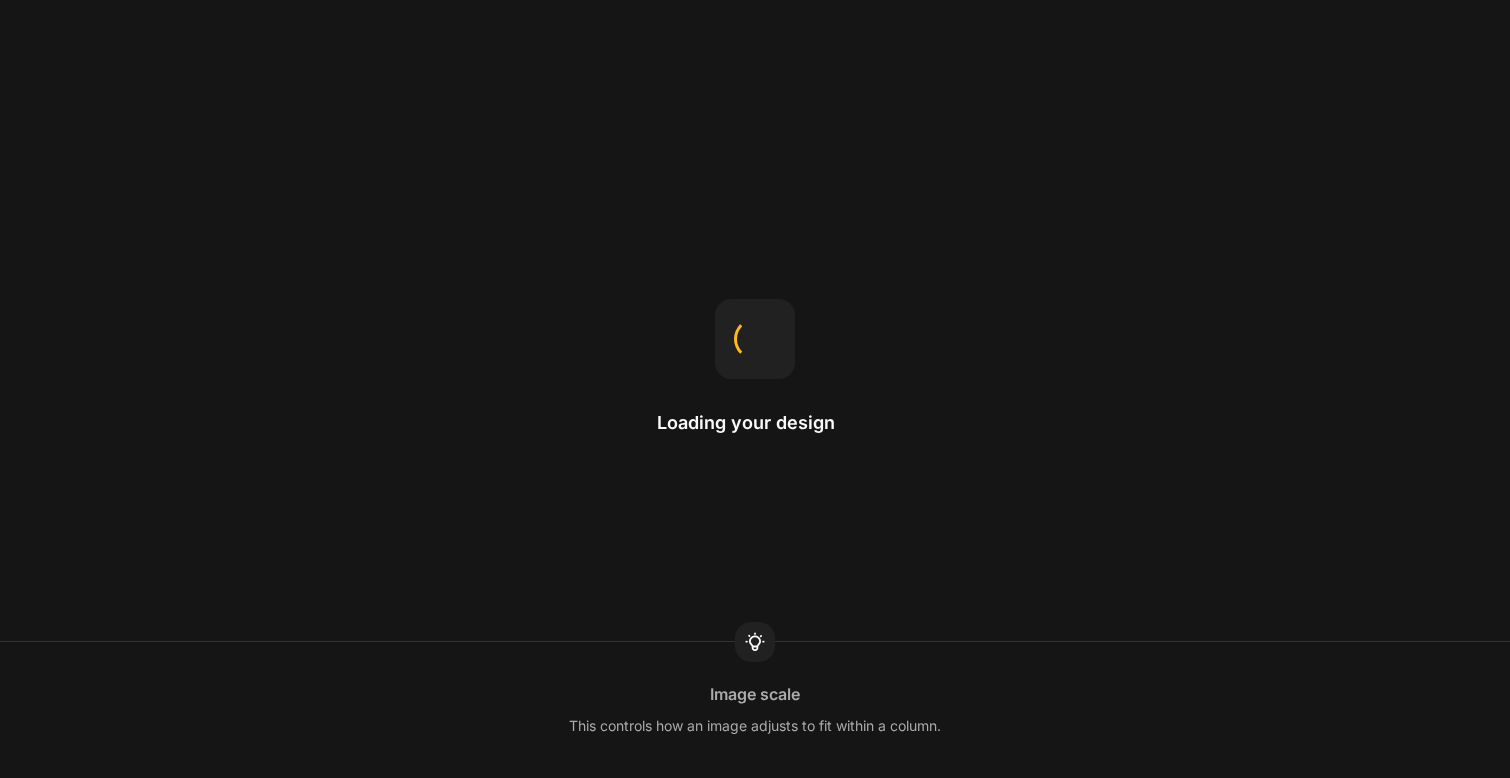 scroll, scrollTop: 0, scrollLeft: 0, axis: both 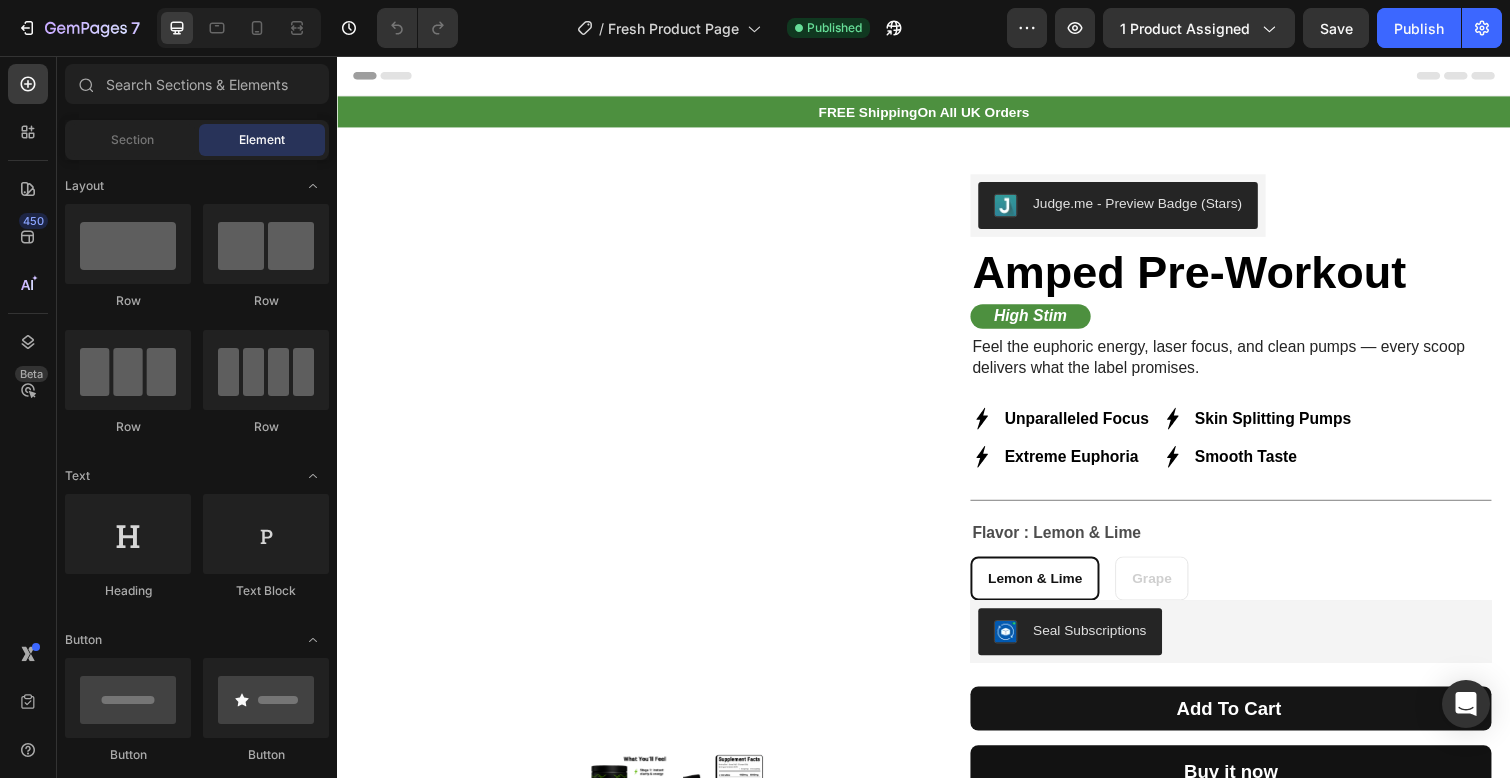 radio on "false" 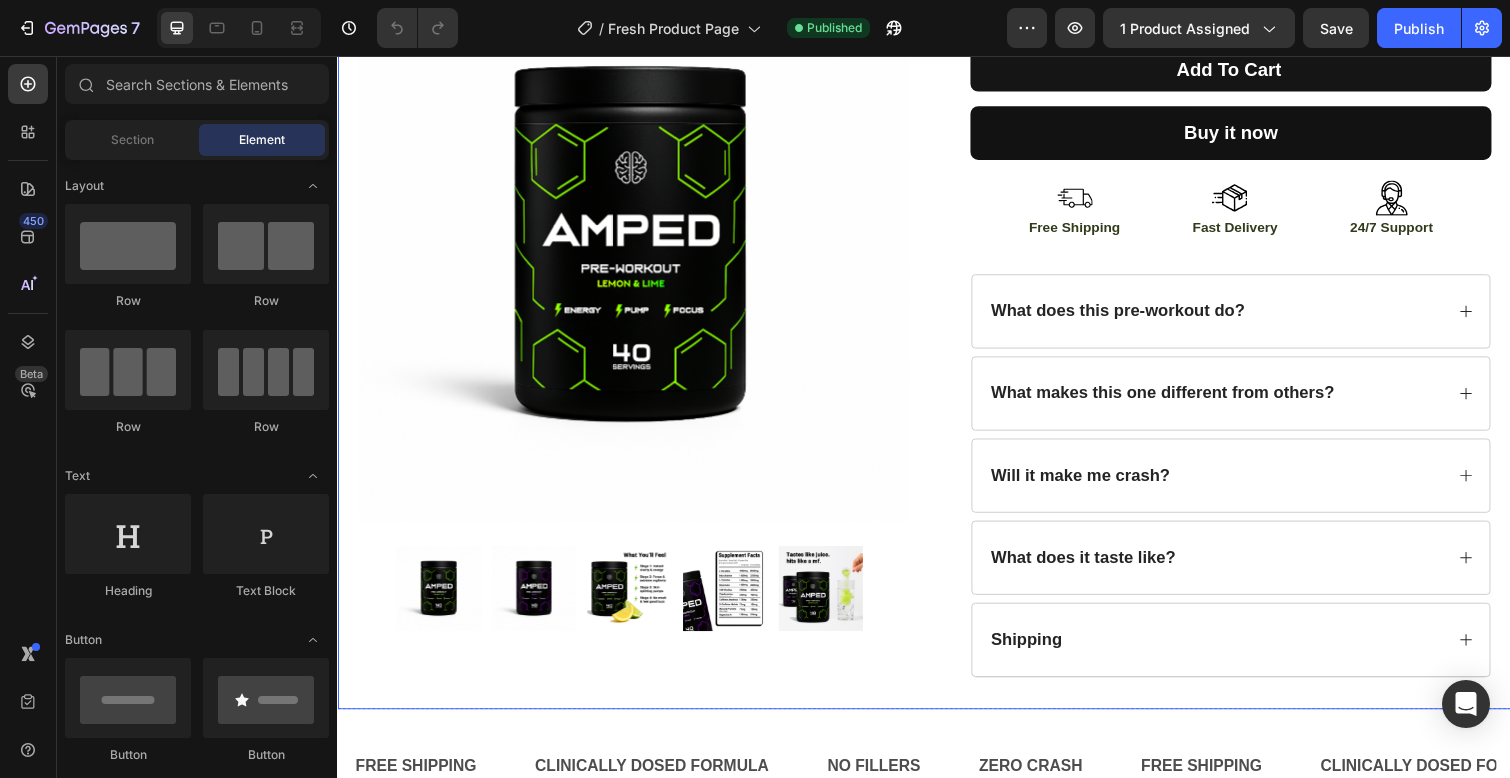 scroll, scrollTop: 782, scrollLeft: 0, axis: vertical 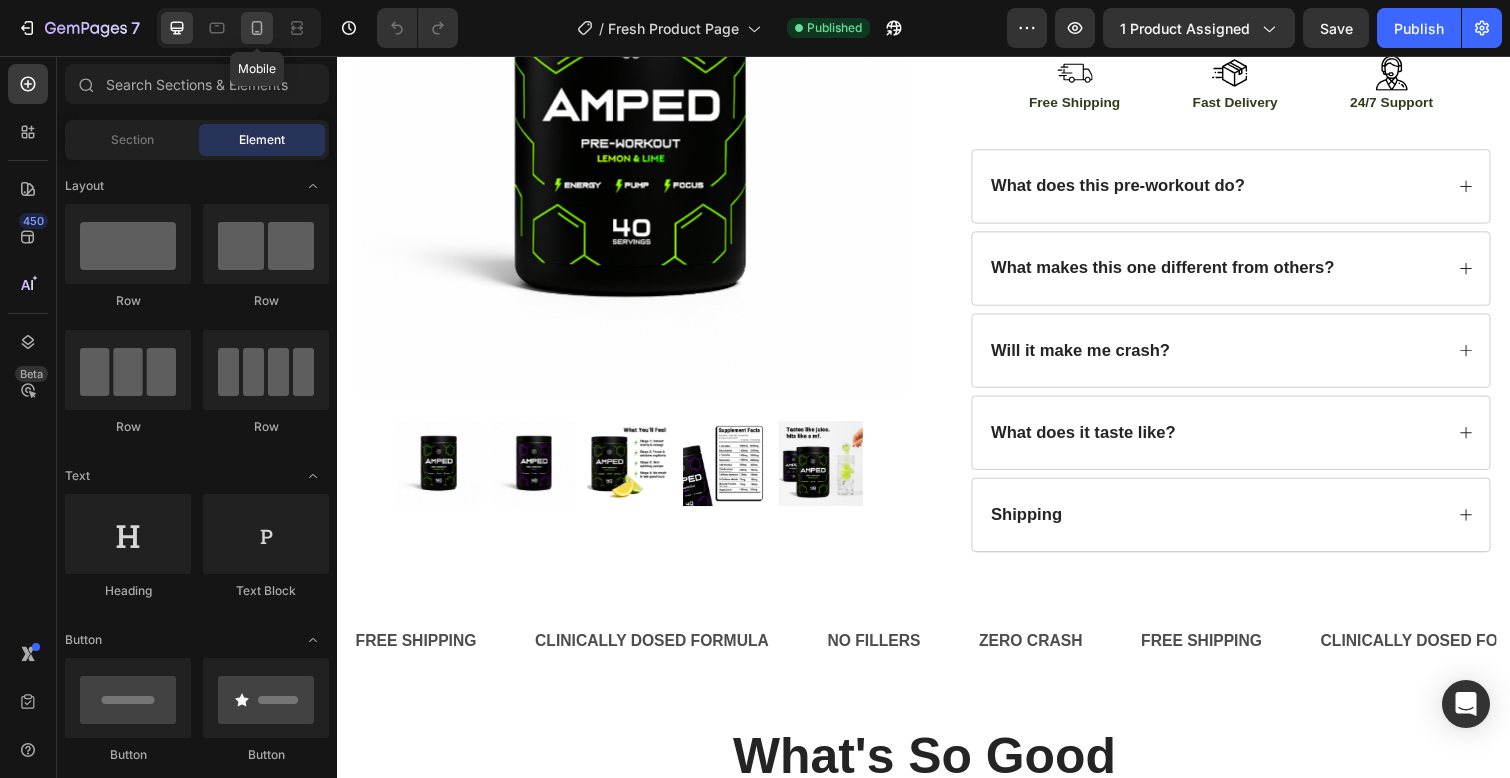 click 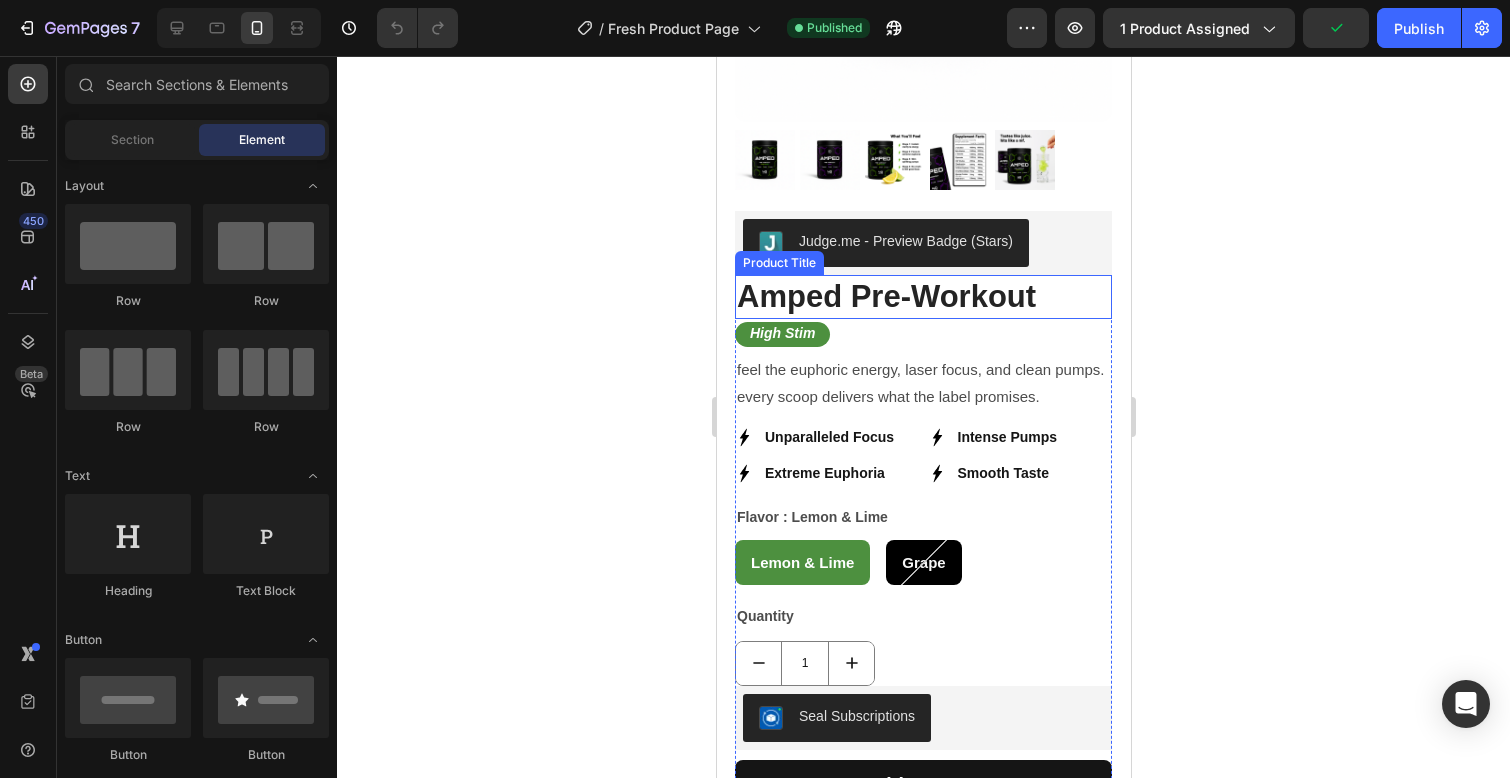 scroll, scrollTop: 317, scrollLeft: 0, axis: vertical 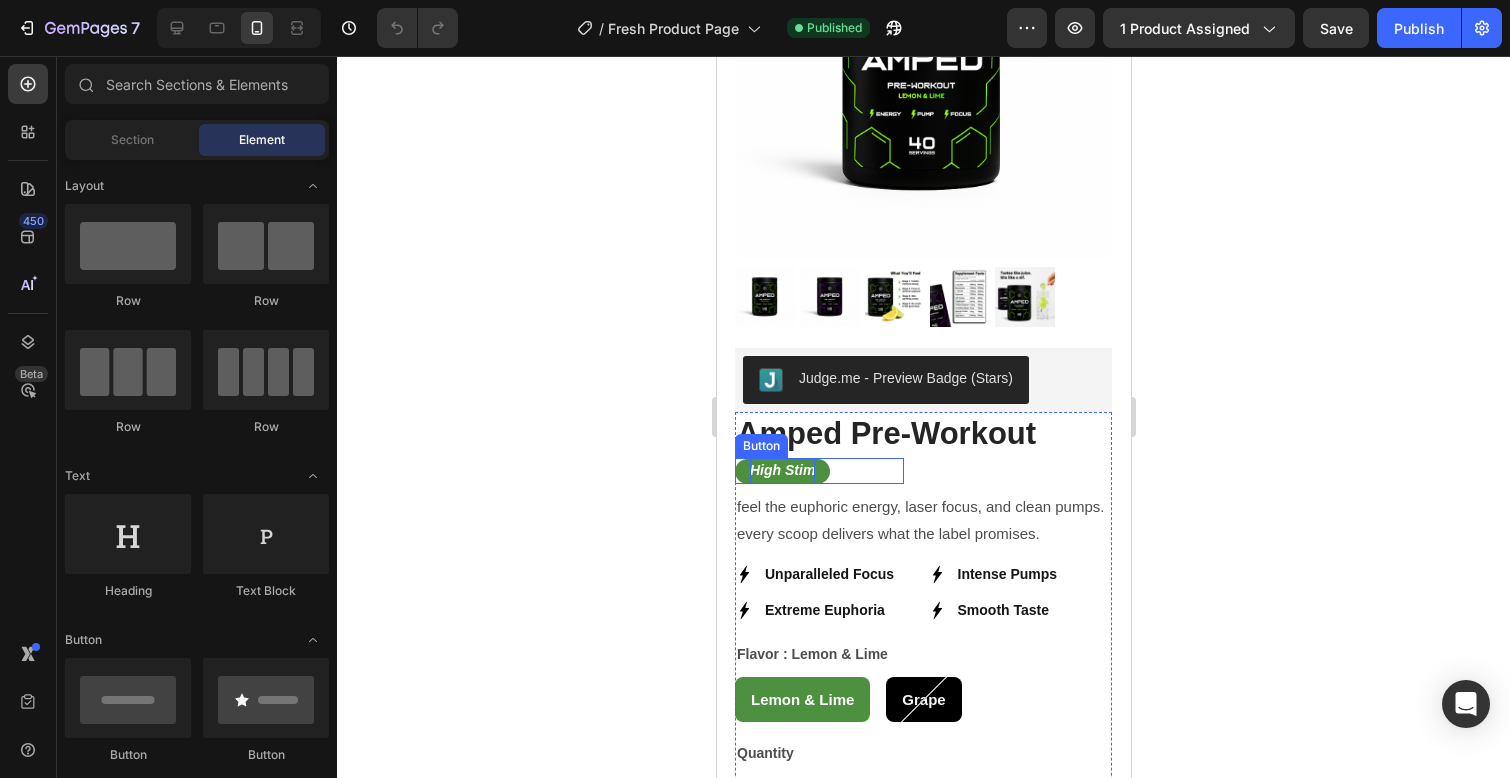 click on "High Stim" at bounding box center [781, 470] 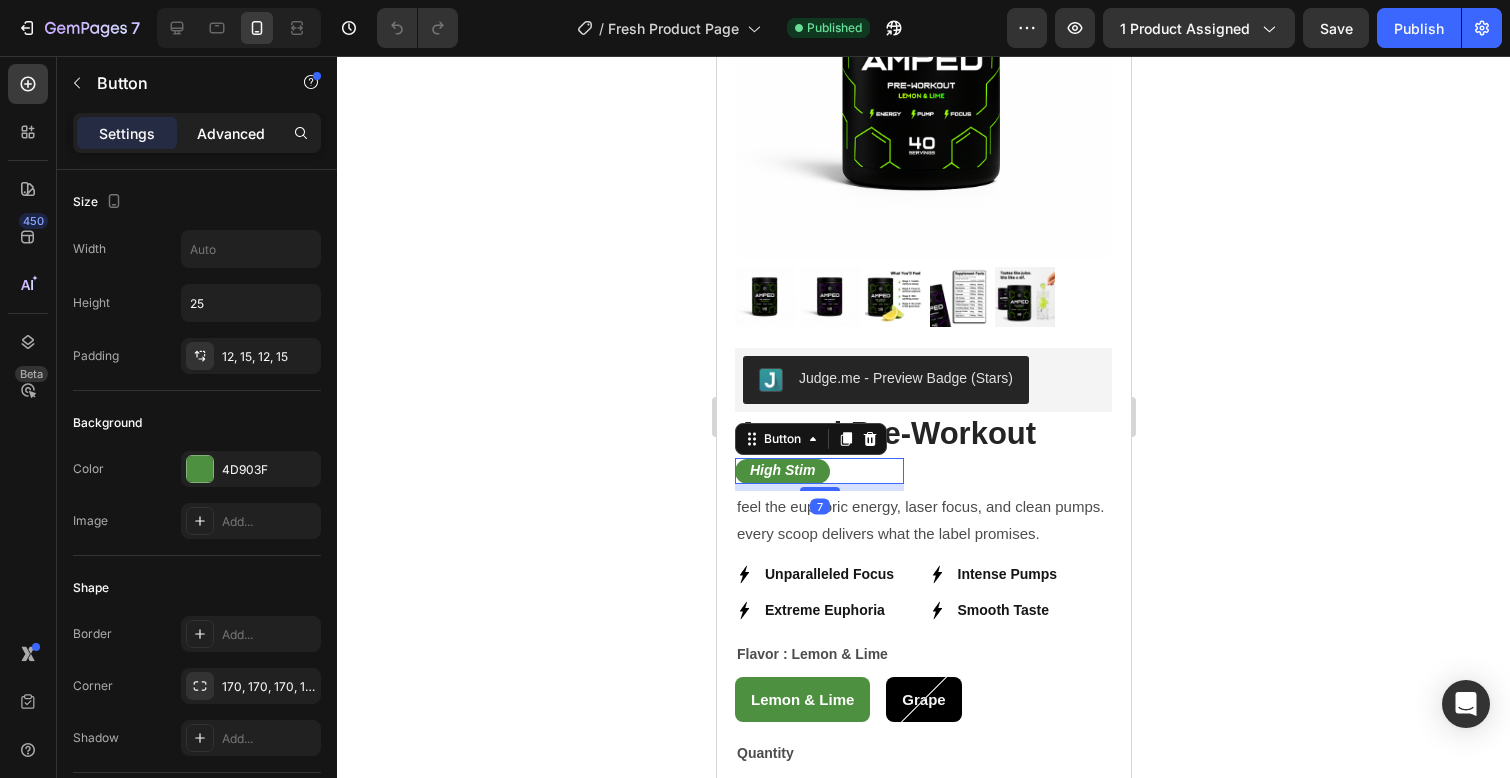 click on "Advanced" at bounding box center (231, 133) 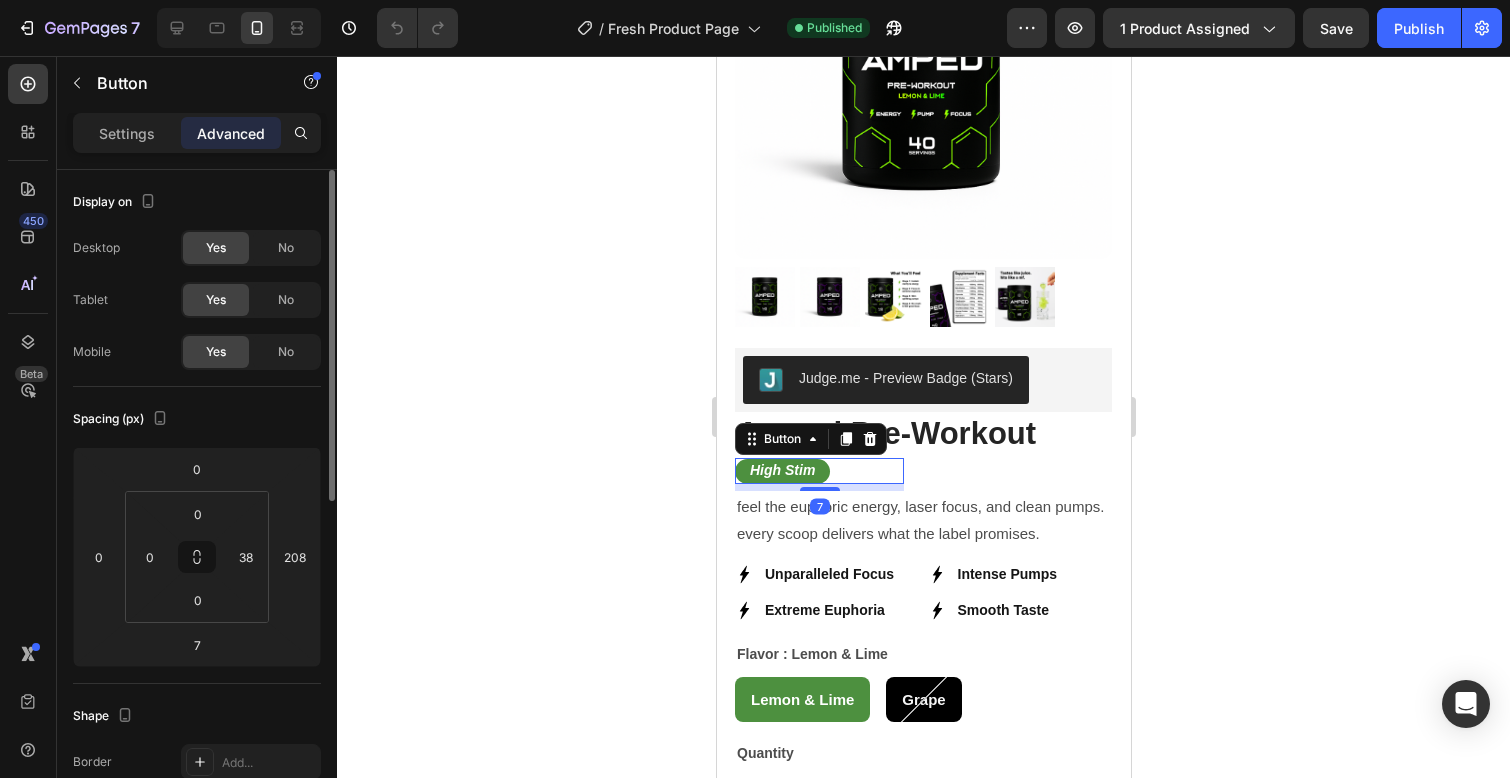drag, startPoint x: 155, startPoint y: 132, endPoint x: 187, endPoint y: 205, distance: 79.70571 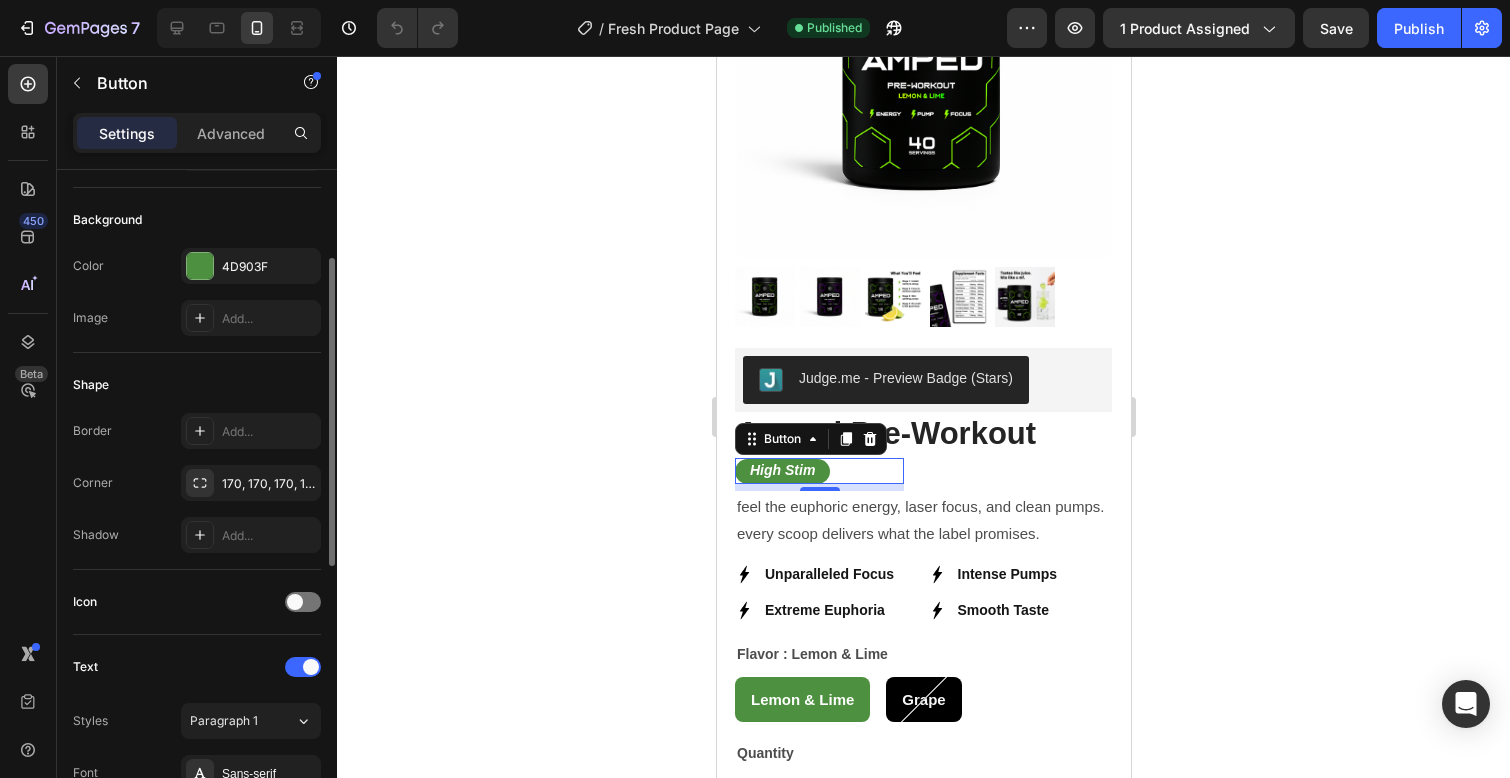 scroll, scrollTop: 153, scrollLeft: 0, axis: vertical 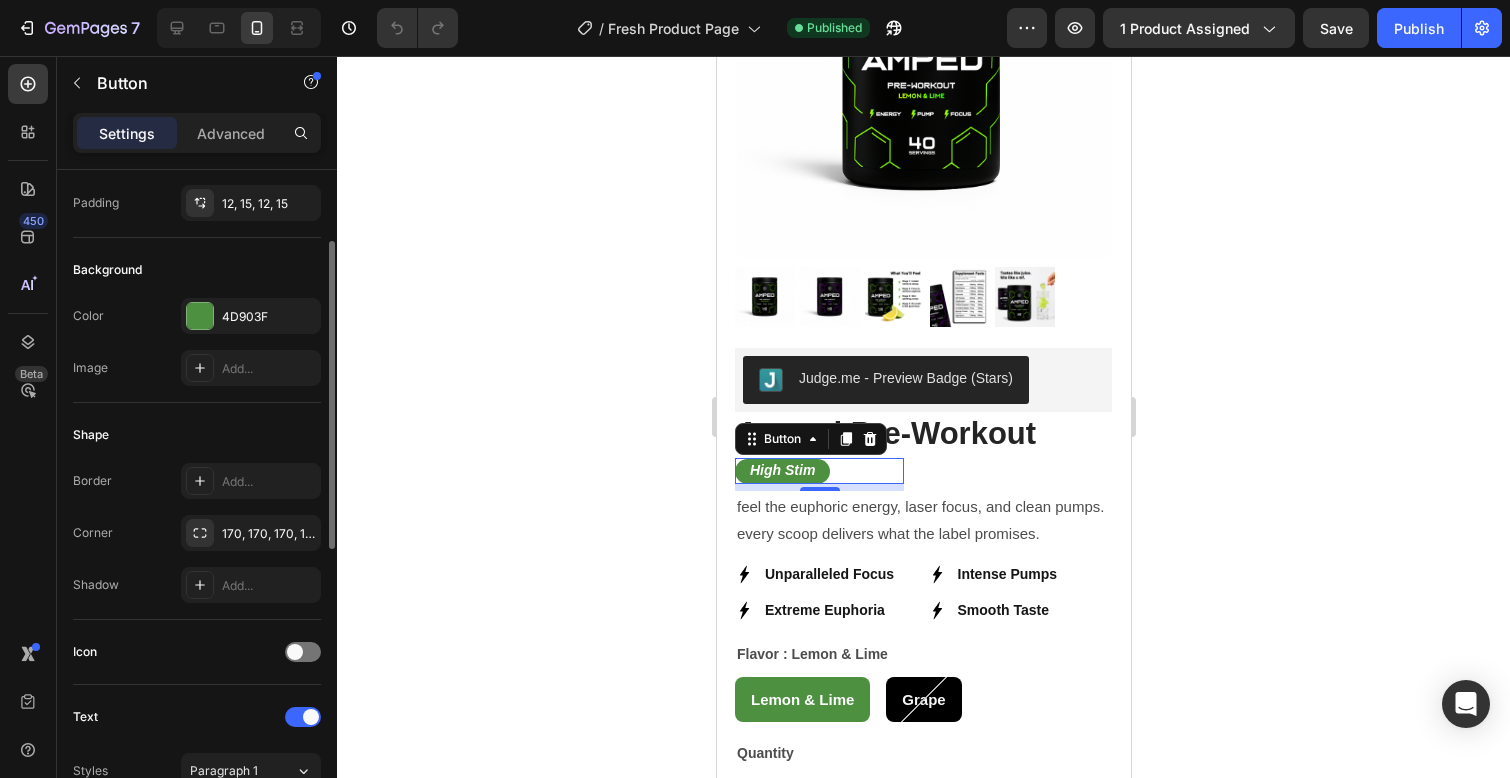click 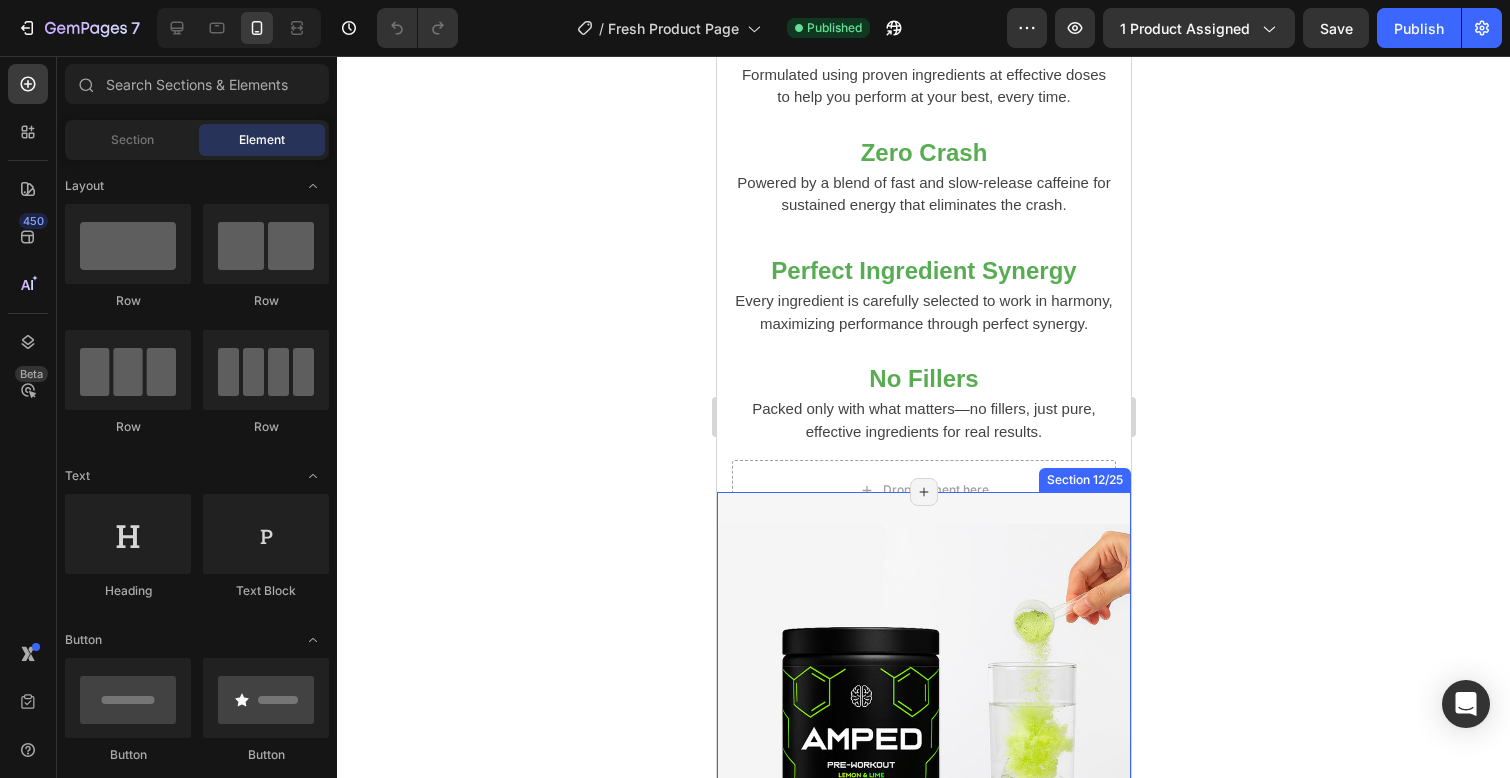 scroll, scrollTop: 2474, scrollLeft: 0, axis: vertical 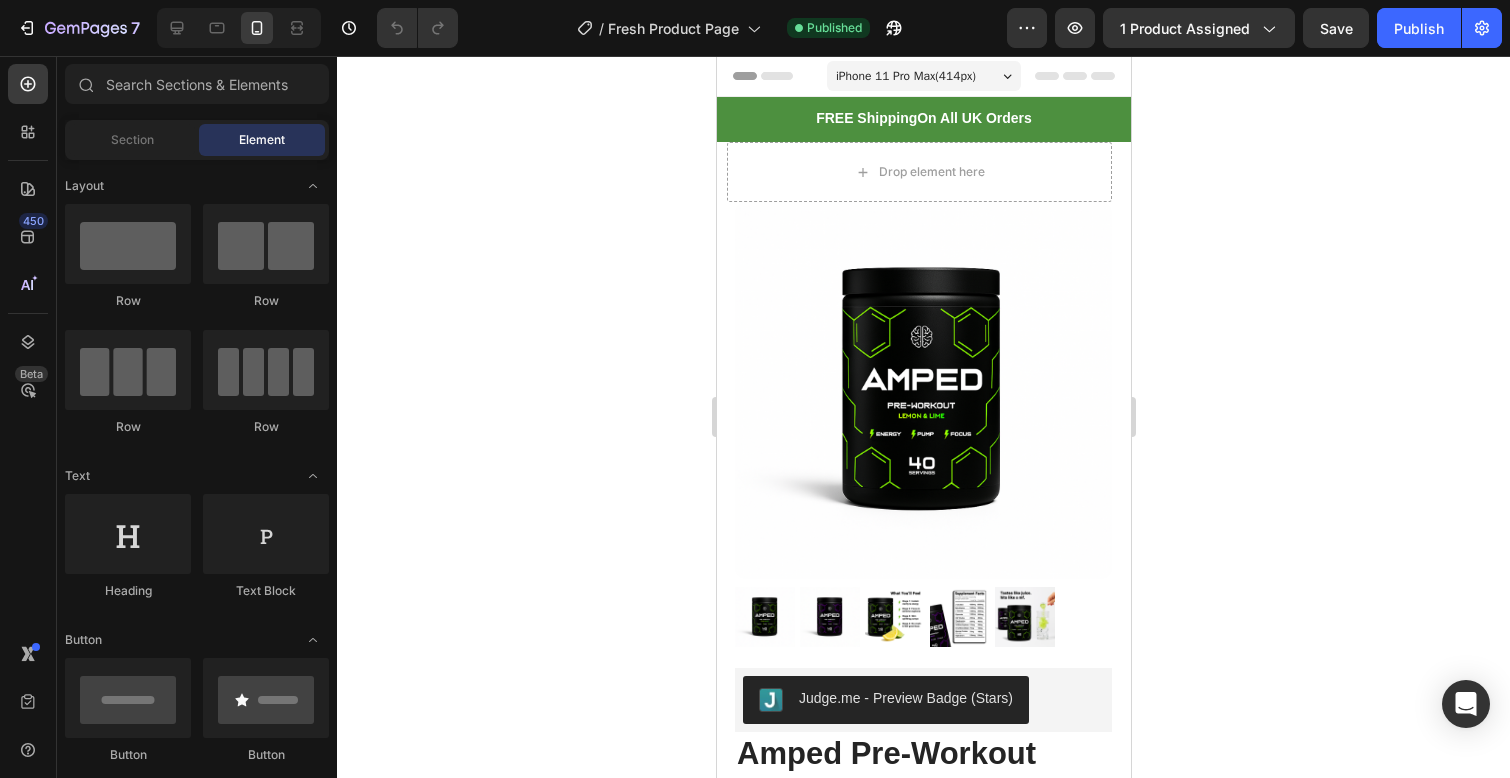 drag, startPoint x: 1126, startPoint y: 373, endPoint x: 1813, endPoint y: 96, distance: 740.7415 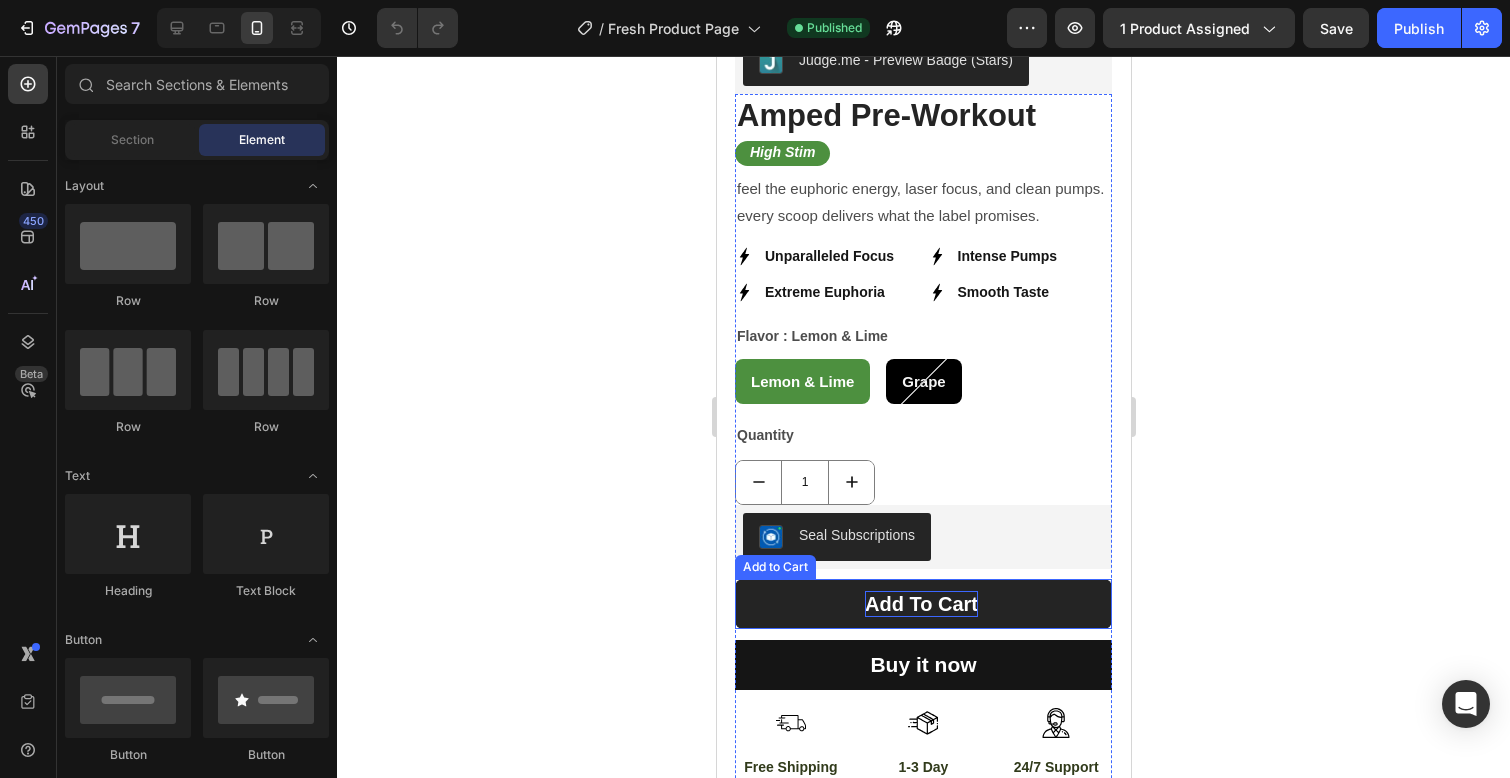 scroll, scrollTop: 715, scrollLeft: 0, axis: vertical 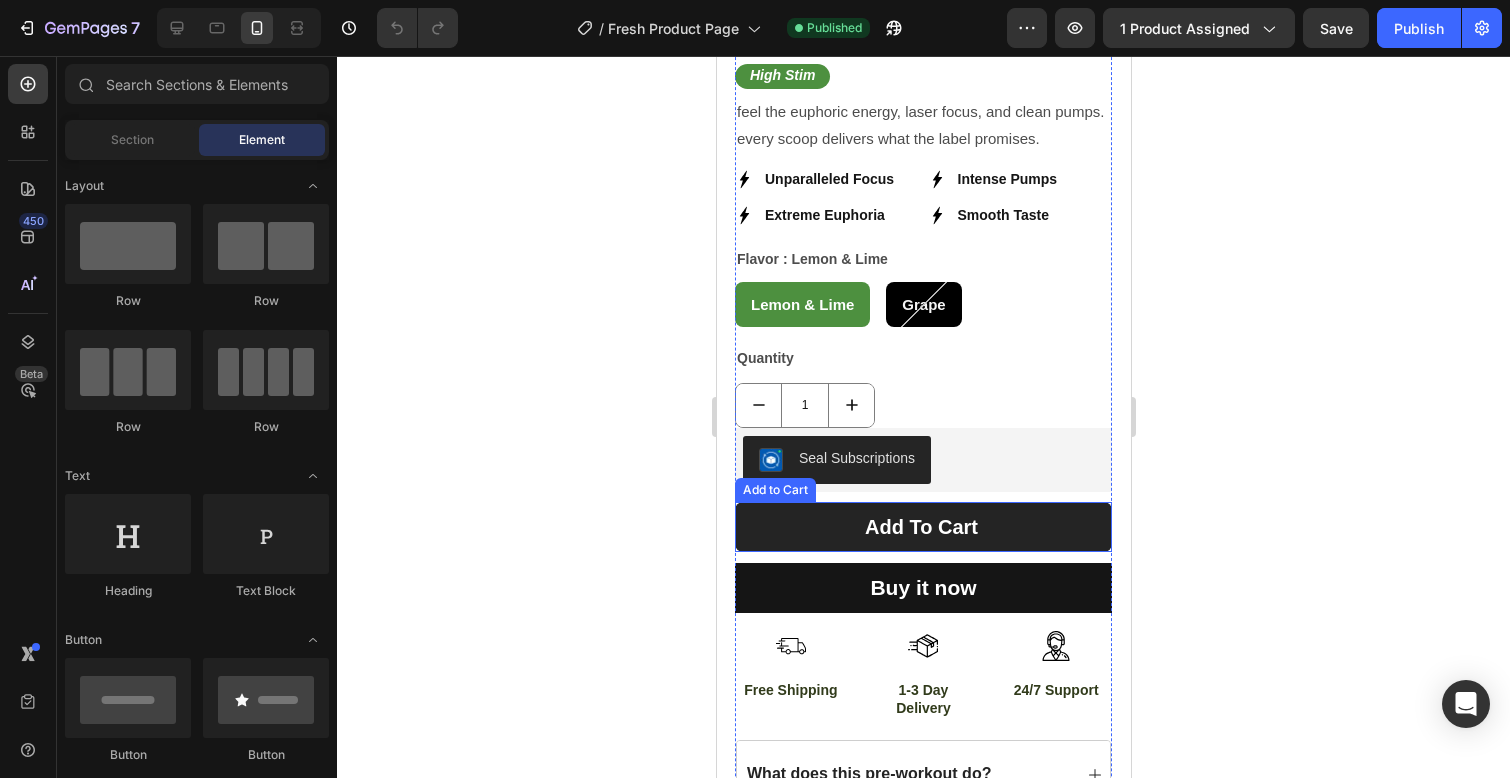 click on "Add to cart" at bounding box center [922, 527] 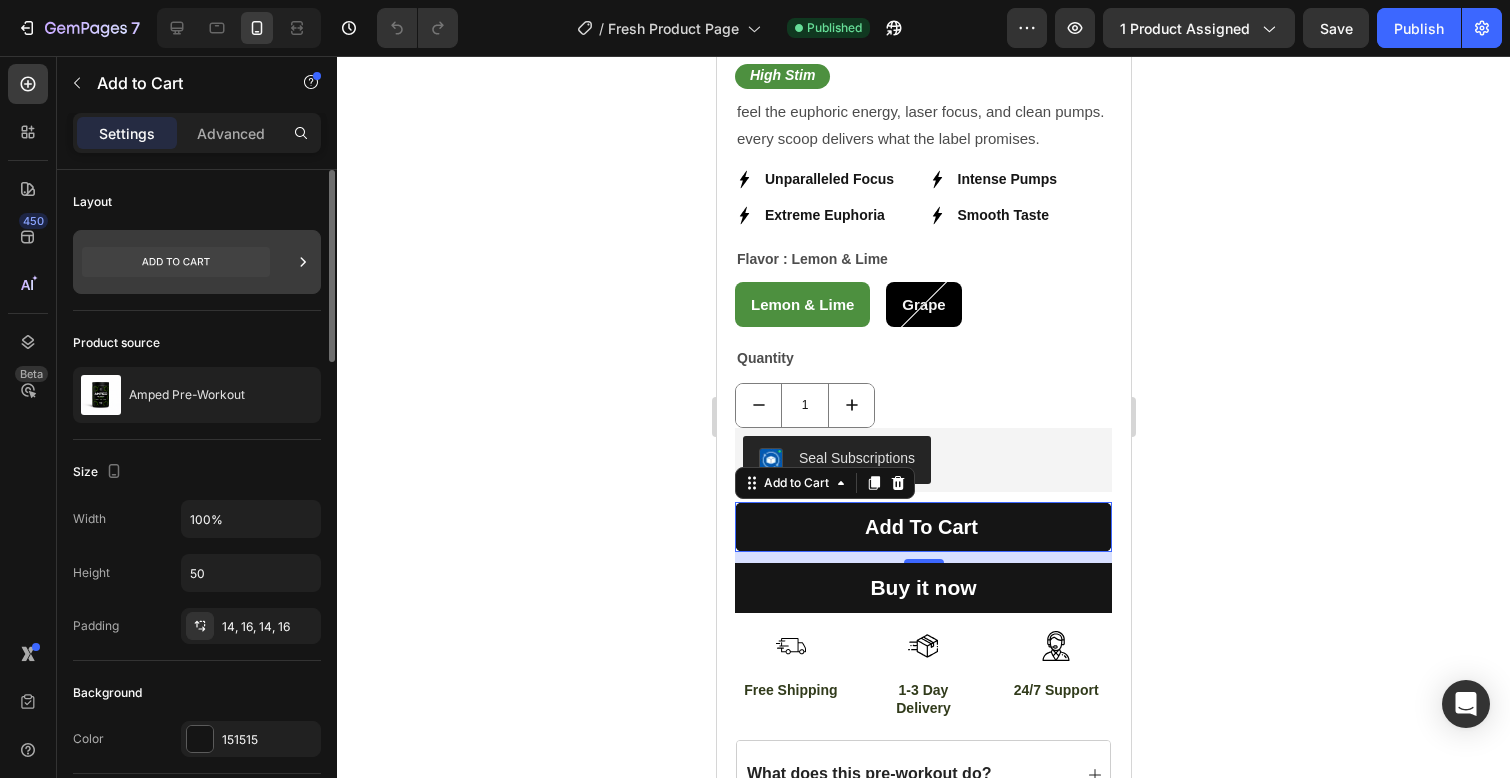 click 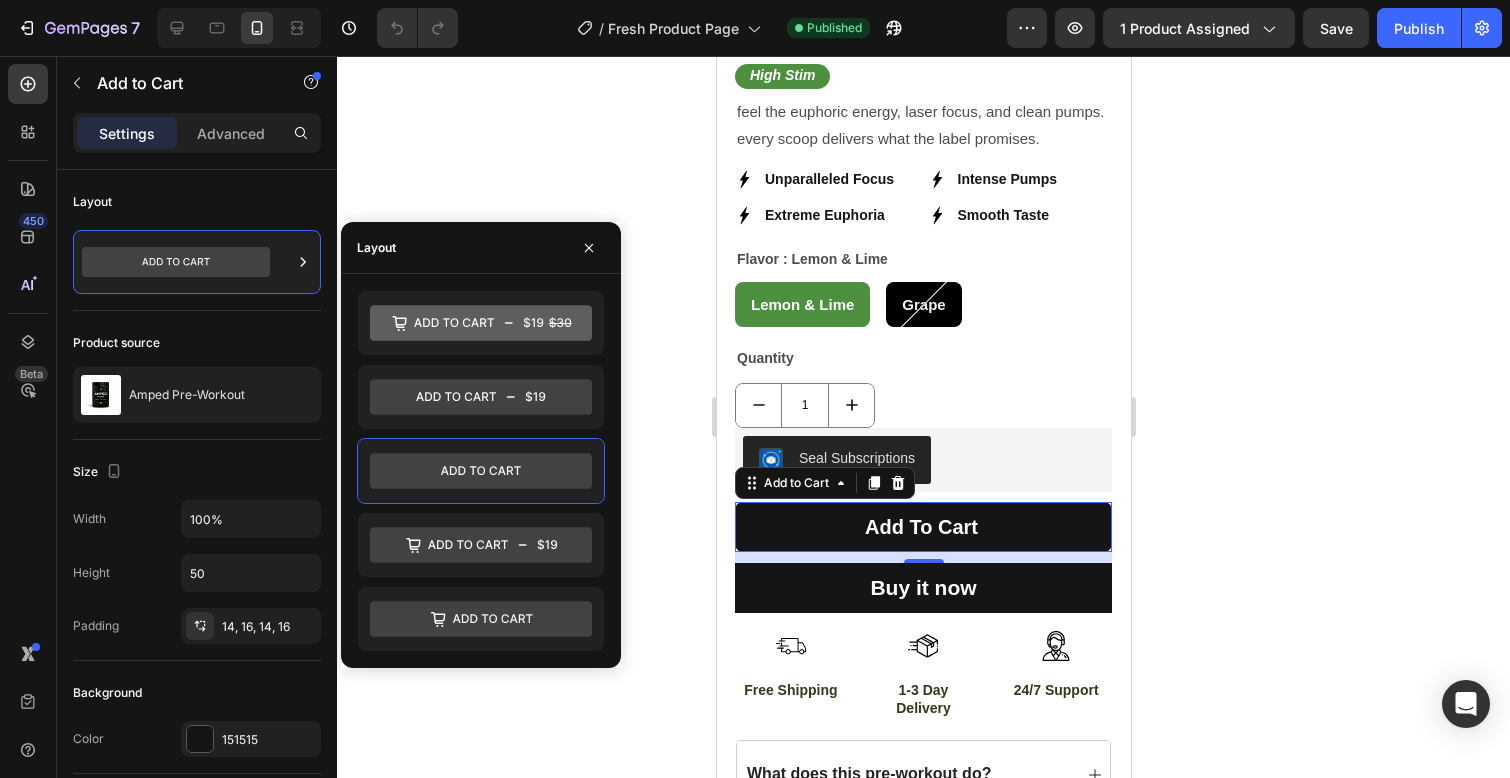 click on "Layout" at bounding box center [481, 248] 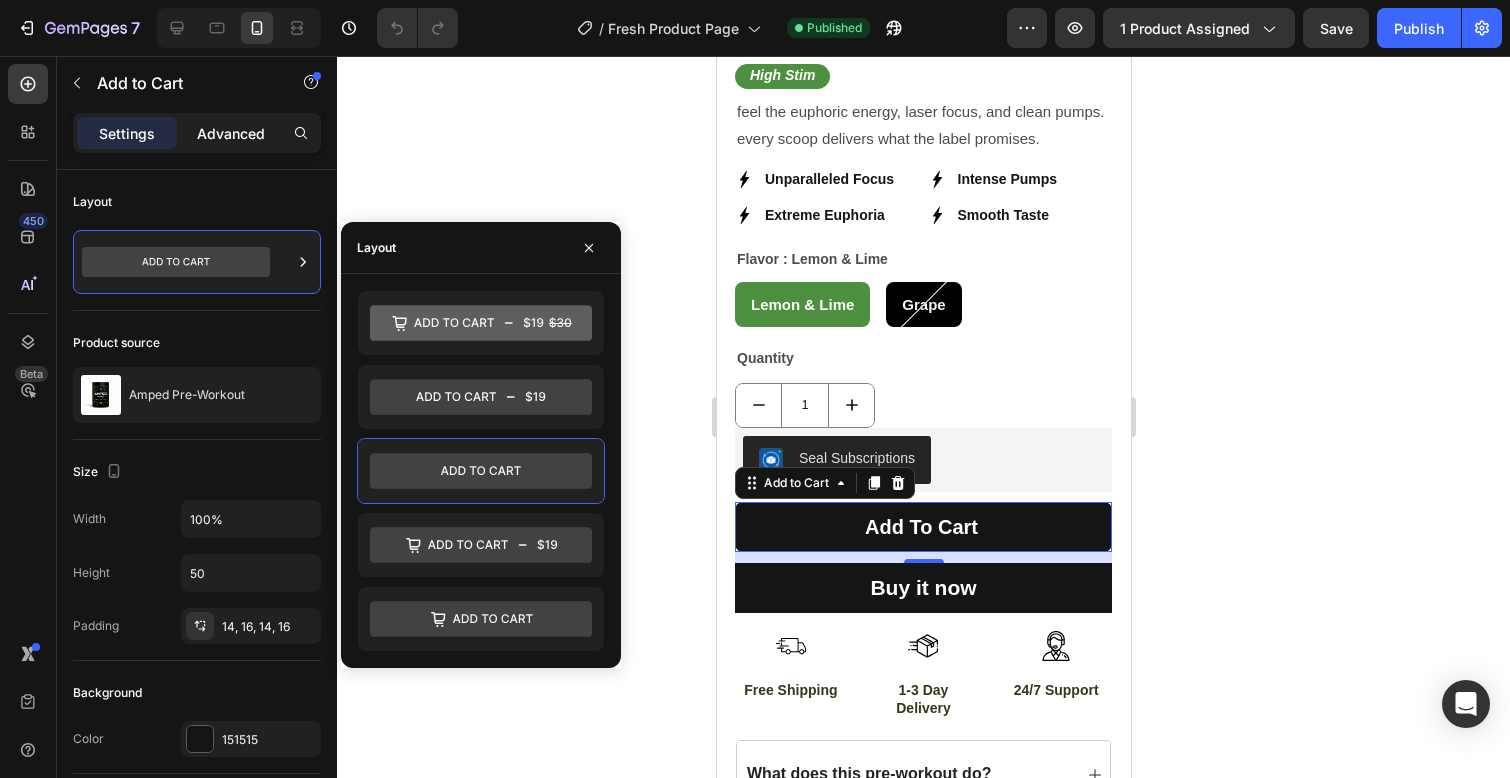 click on "Advanced" 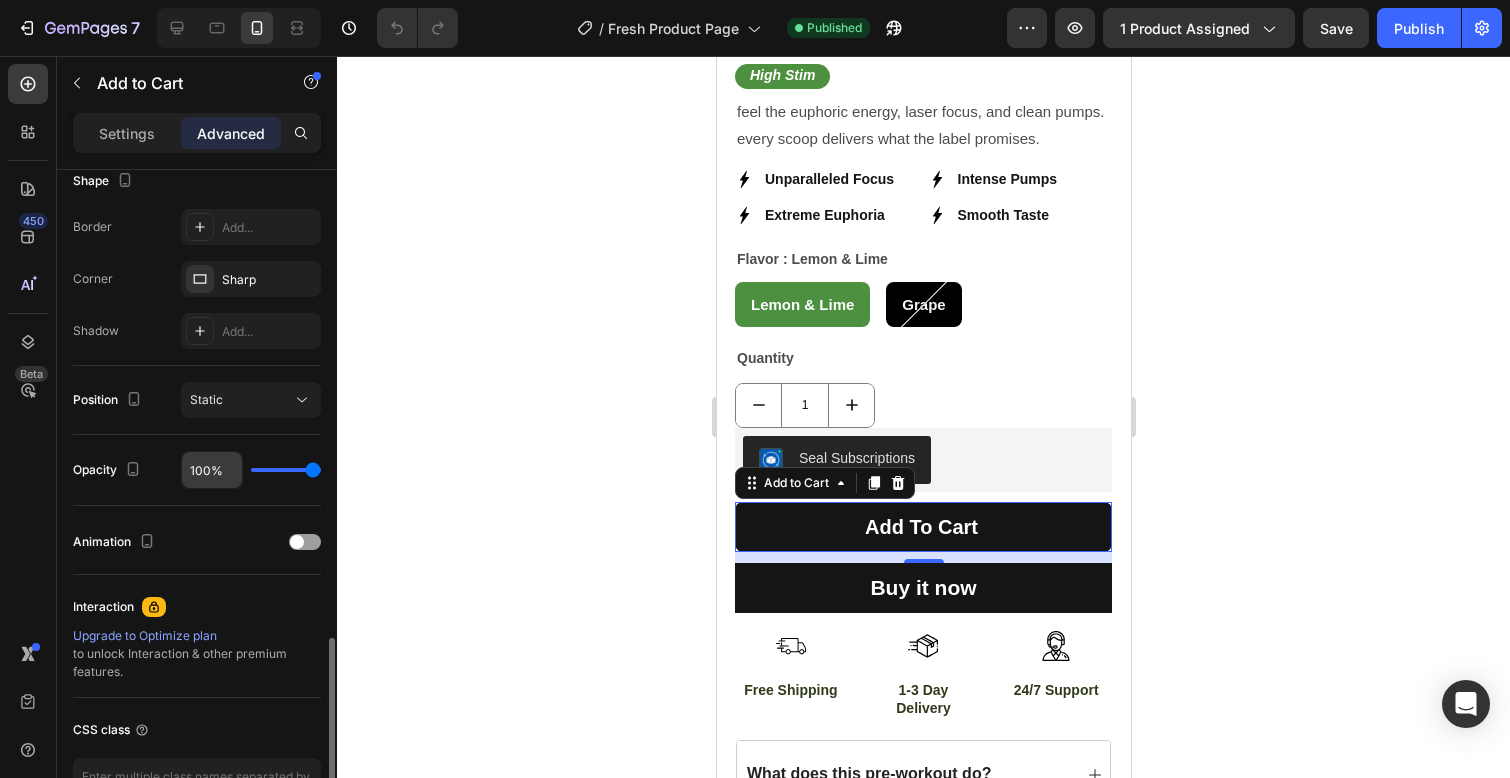 scroll, scrollTop: 669, scrollLeft: 0, axis: vertical 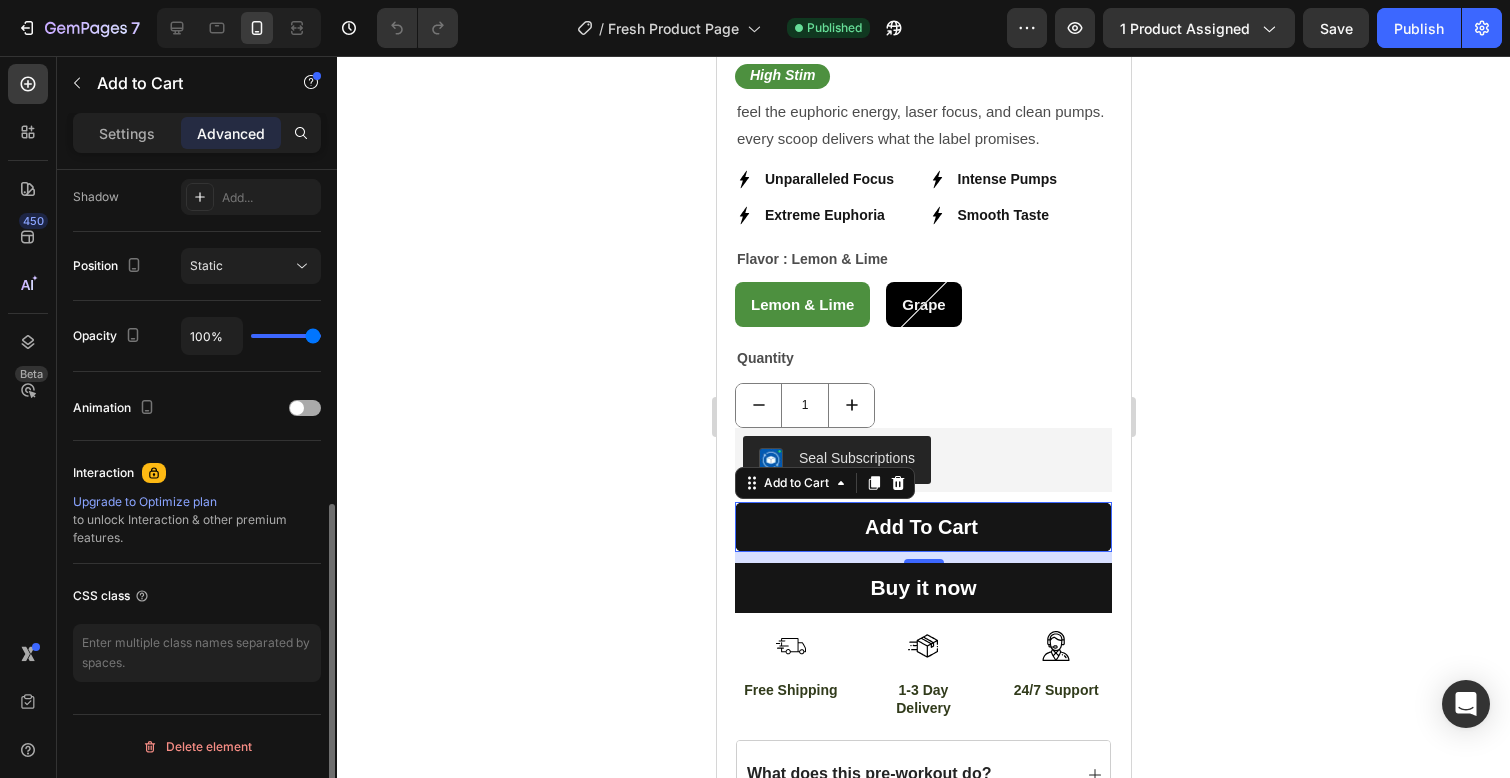 click at bounding box center (305, 408) 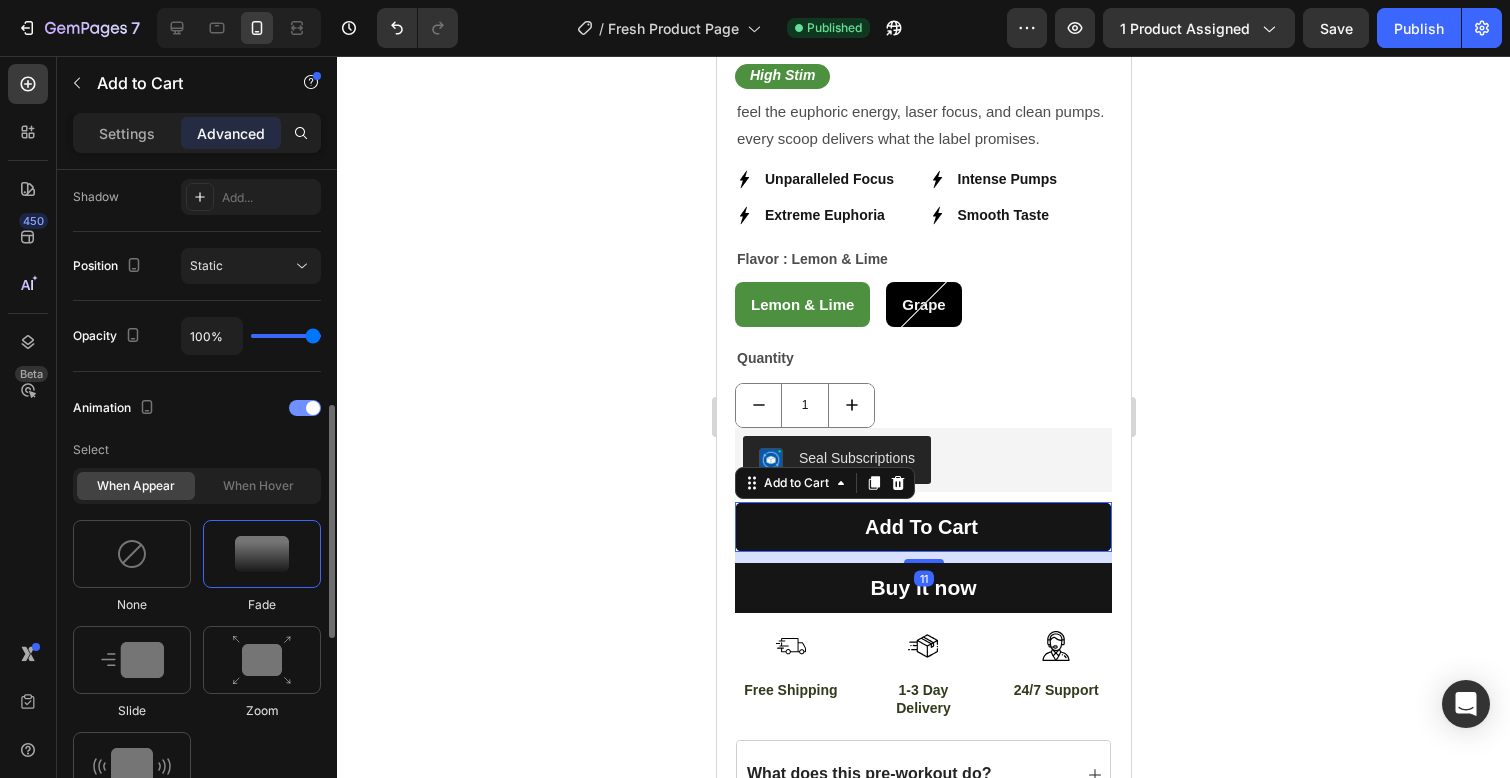 click at bounding box center (313, 408) 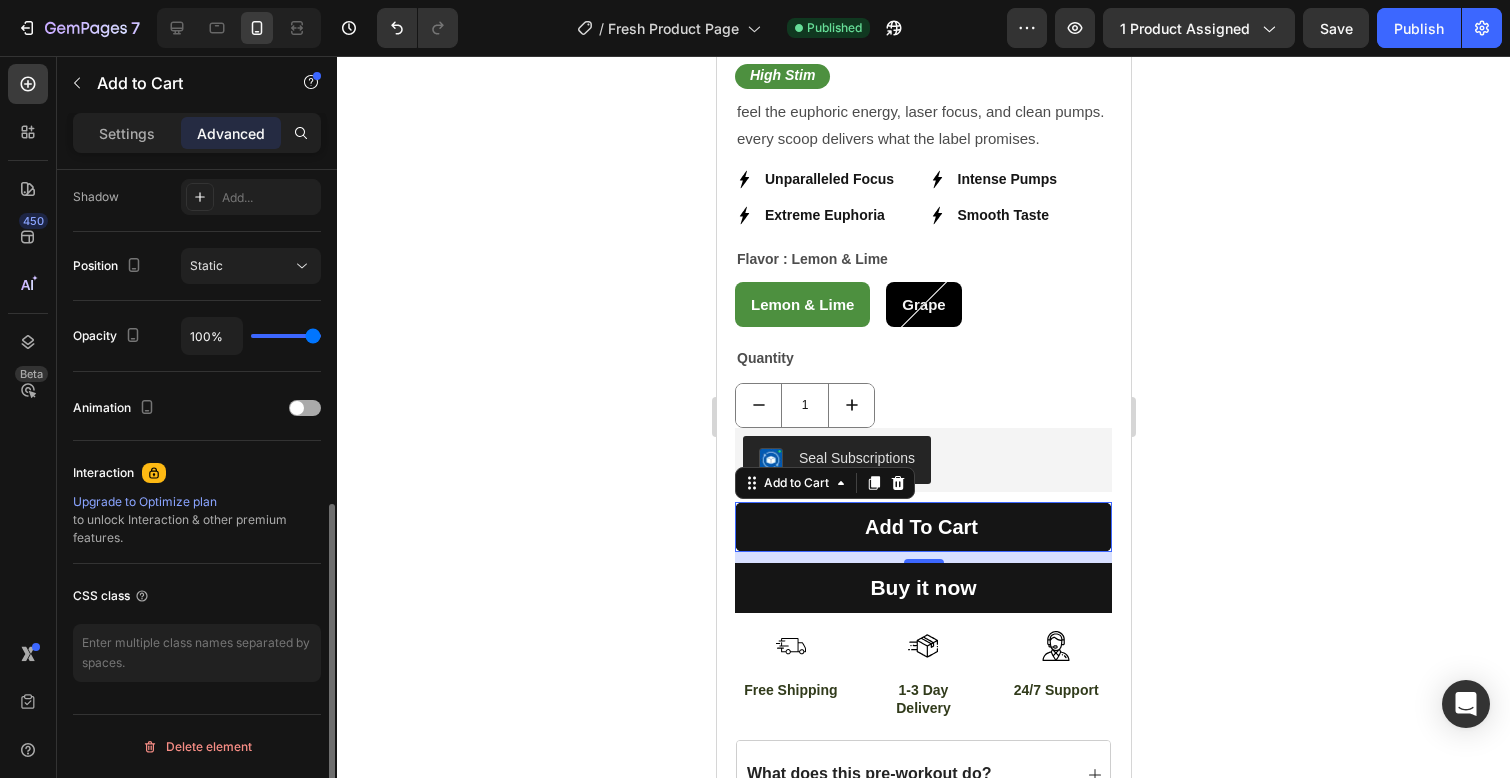 click on "Animation" at bounding box center [197, 408] 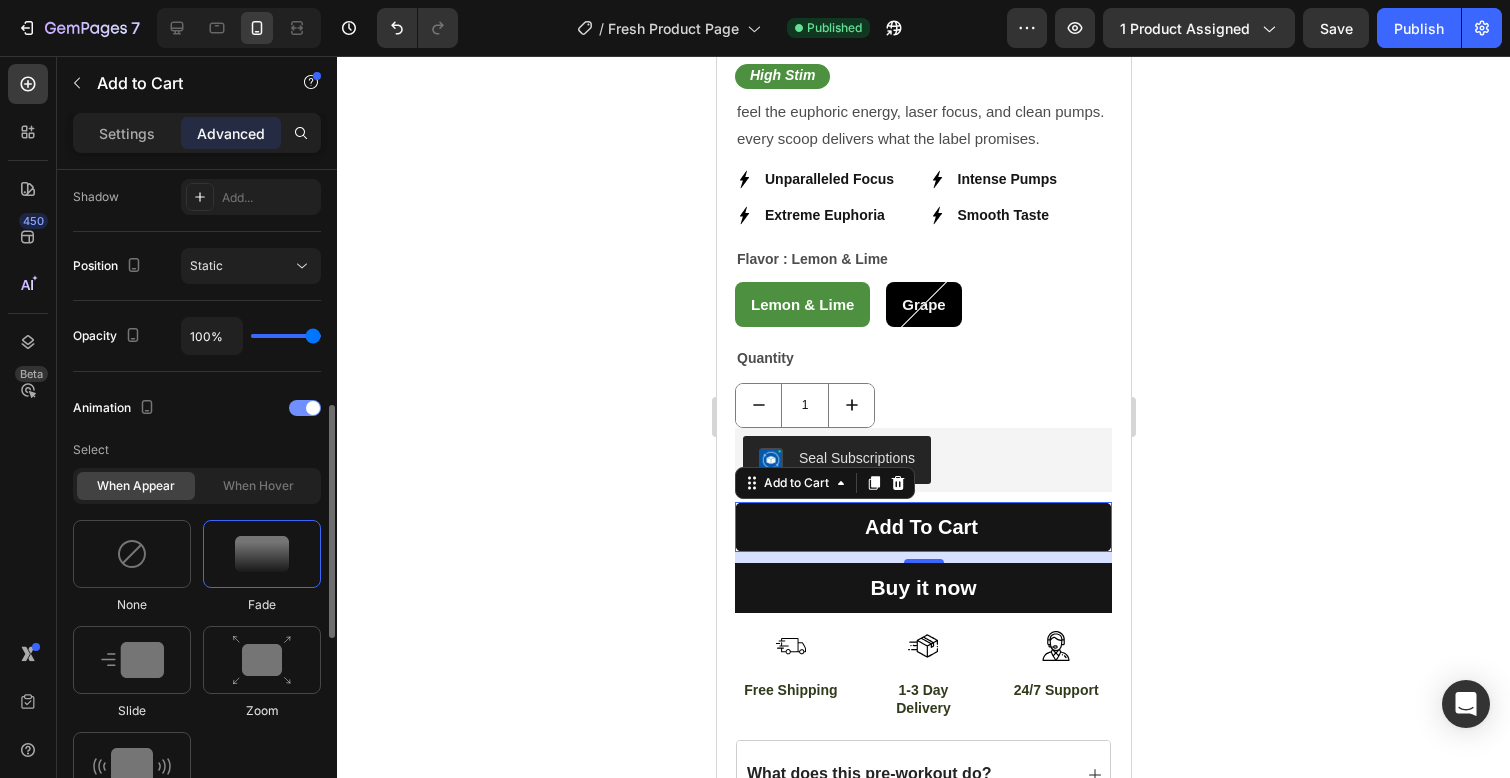 click at bounding box center (305, 408) 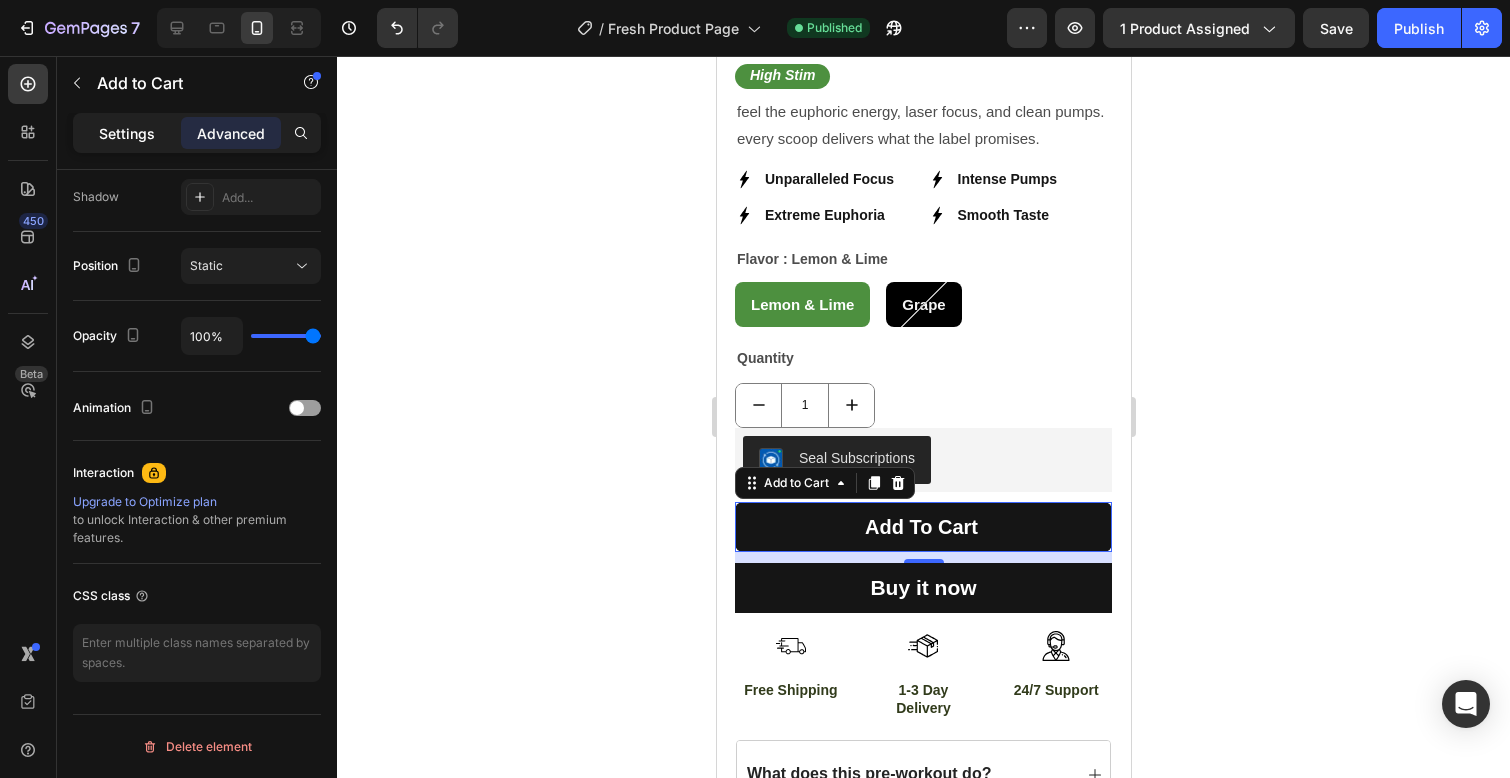 click on "Settings" at bounding box center (127, 133) 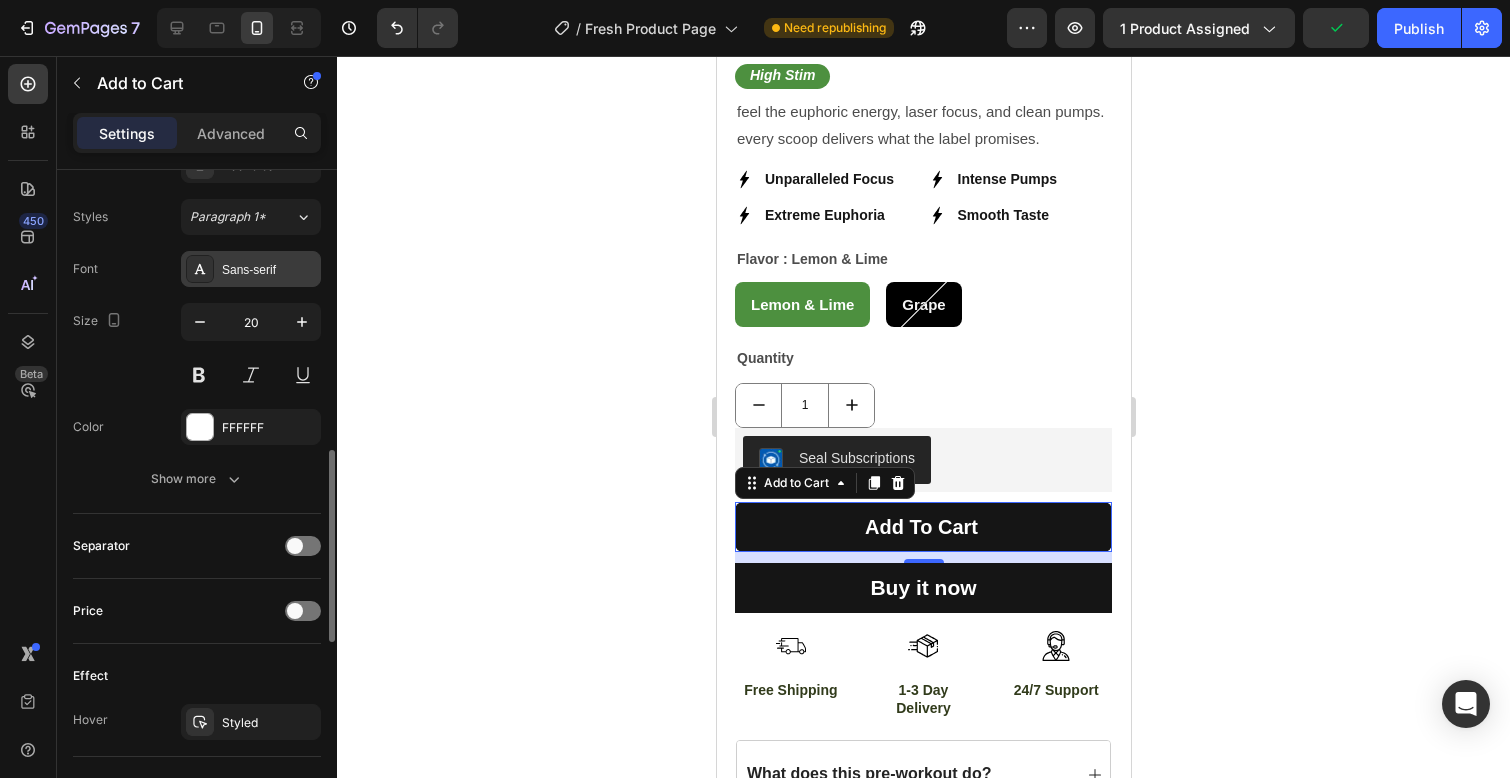scroll, scrollTop: 947, scrollLeft: 0, axis: vertical 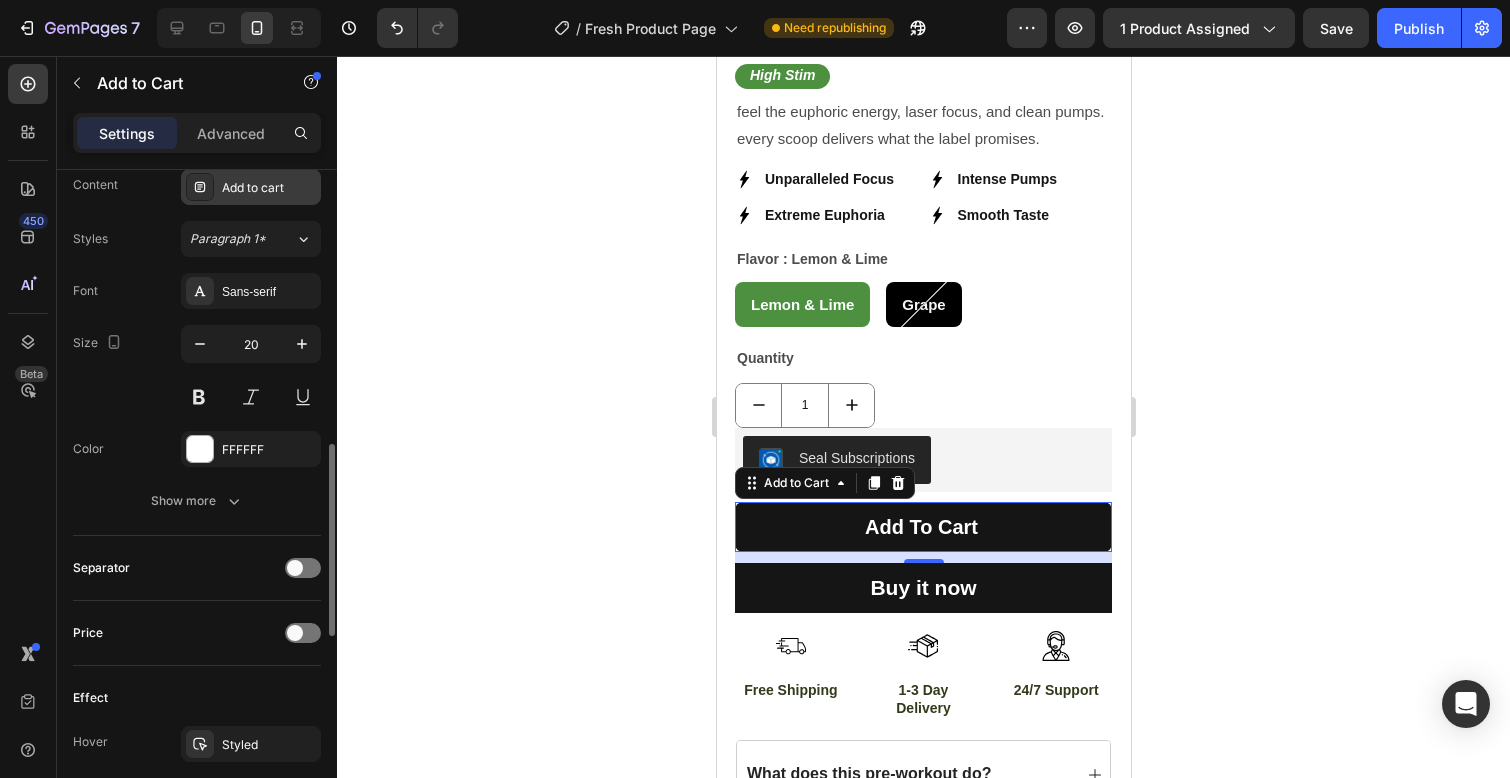 click on "Add to cart" at bounding box center [251, 187] 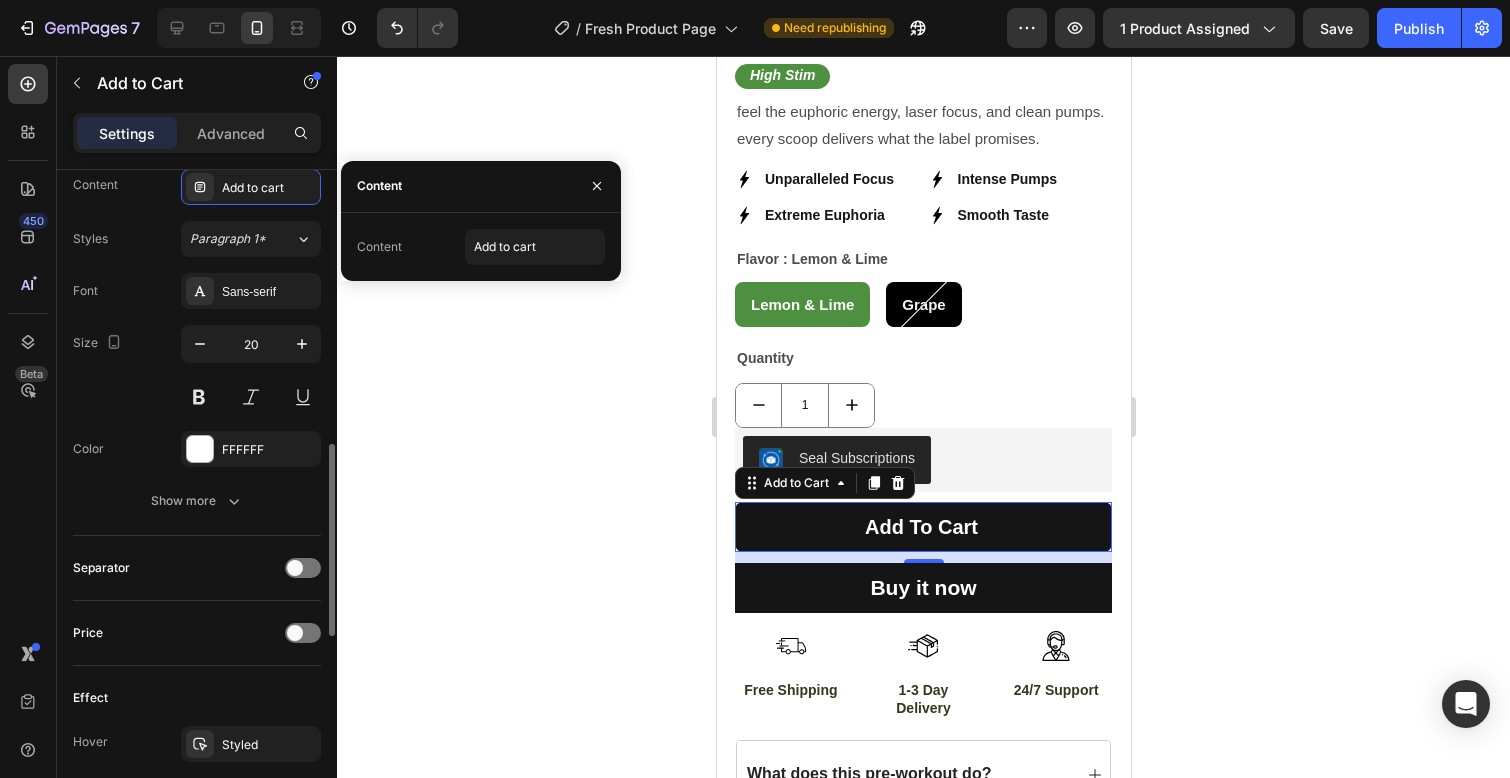 click on "Size 20" at bounding box center (197, 370) 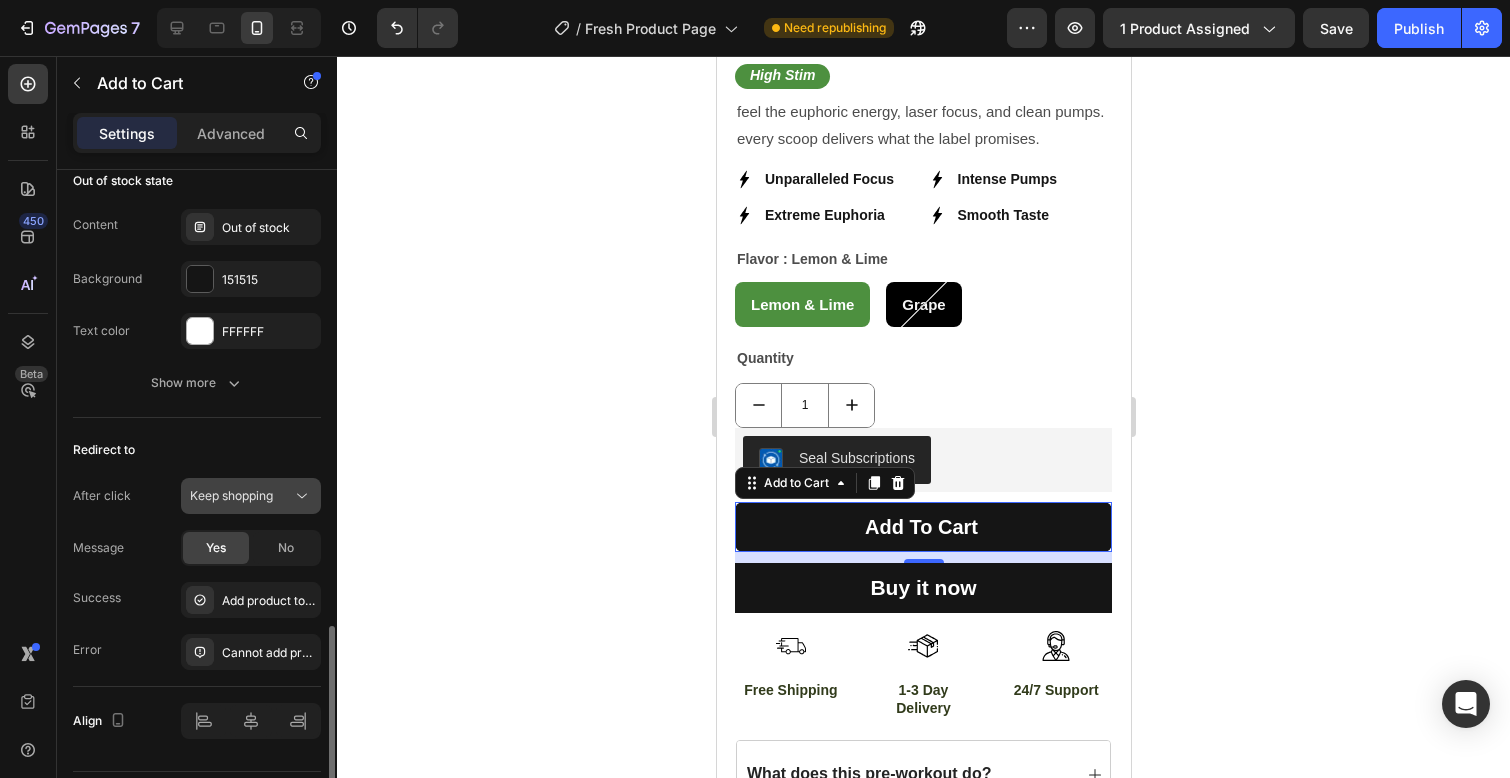 scroll, scrollTop: 1634, scrollLeft: 0, axis: vertical 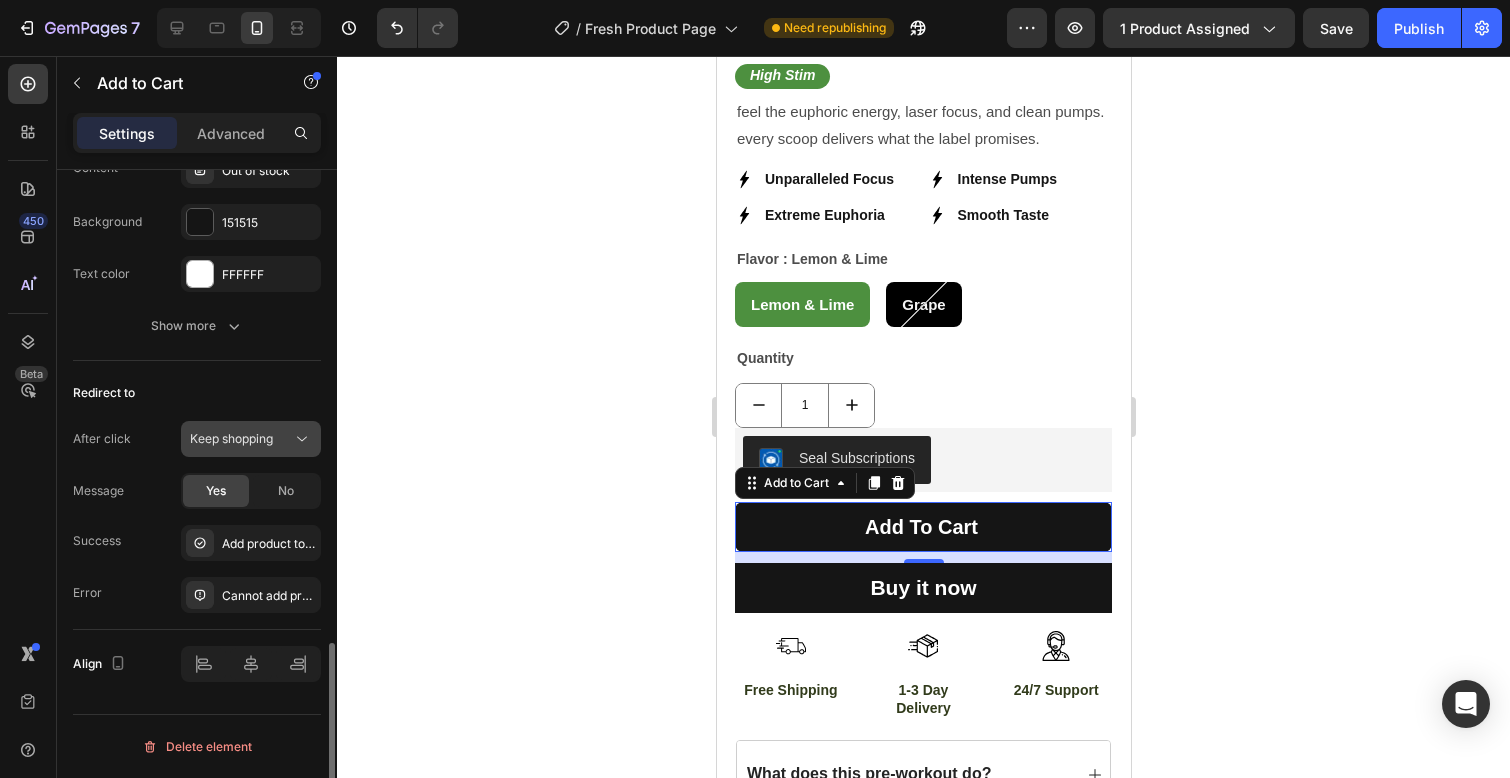 click on "Keep shopping" at bounding box center (251, 439) 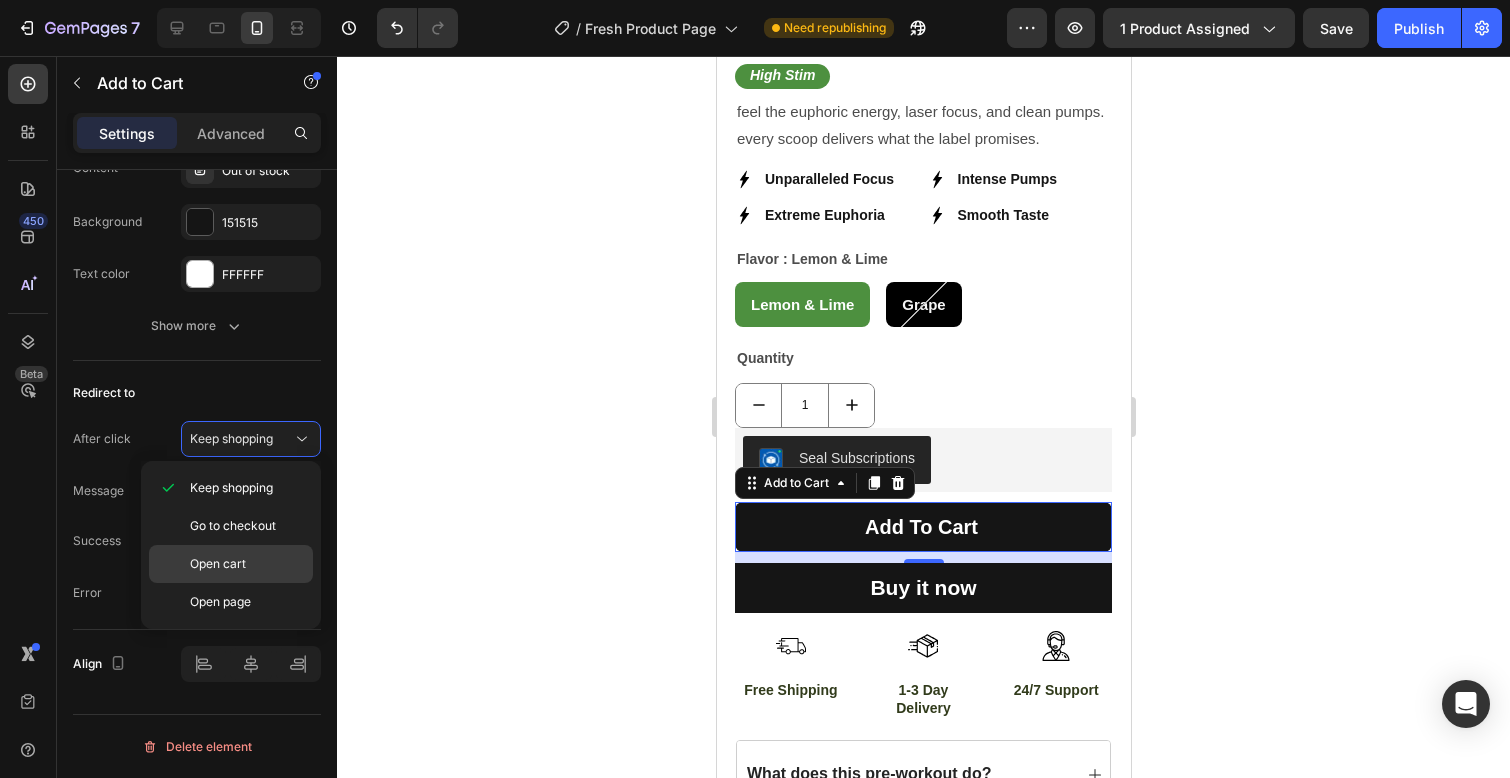 click on "Open cart" at bounding box center (218, 564) 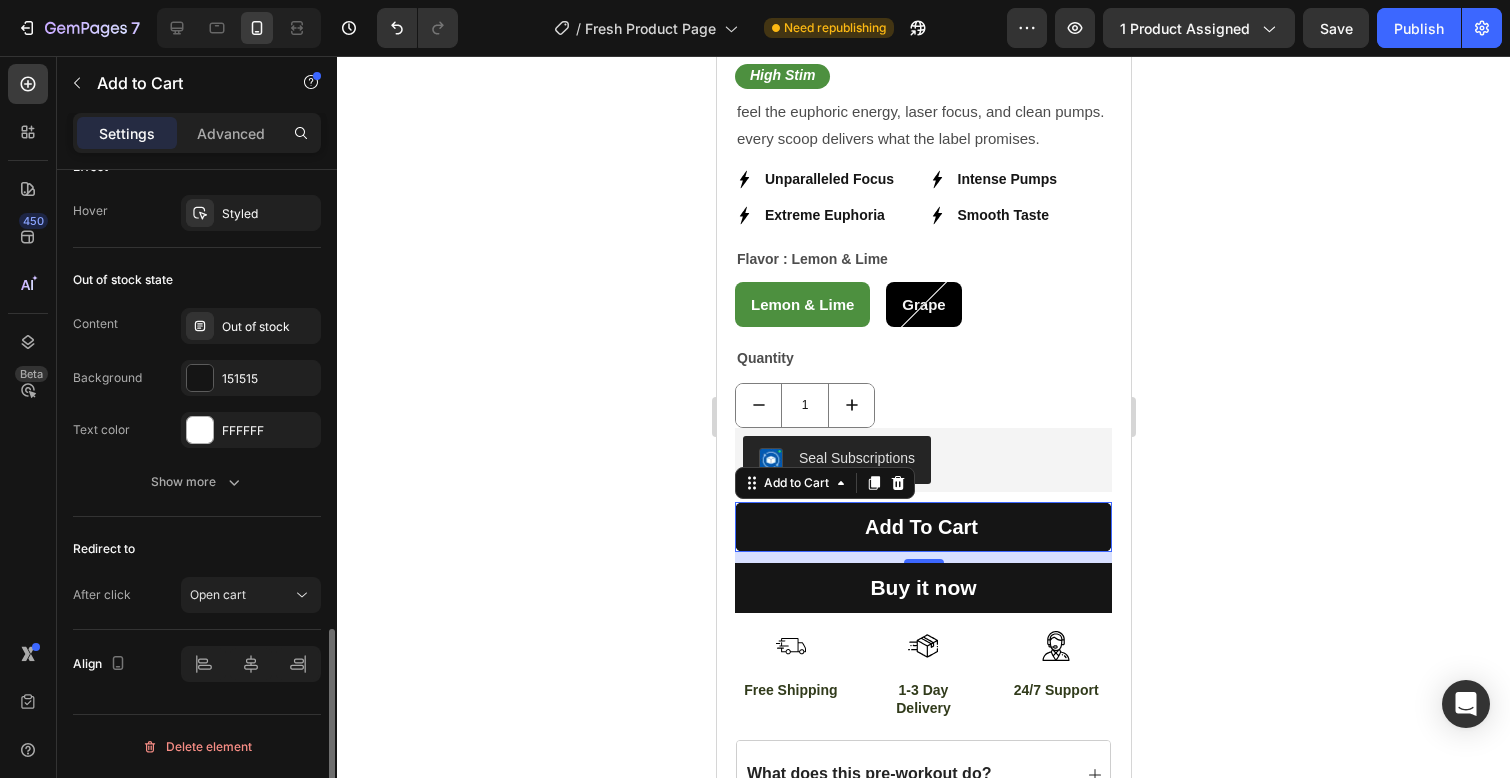 scroll, scrollTop: 1478, scrollLeft: 0, axis: vertical 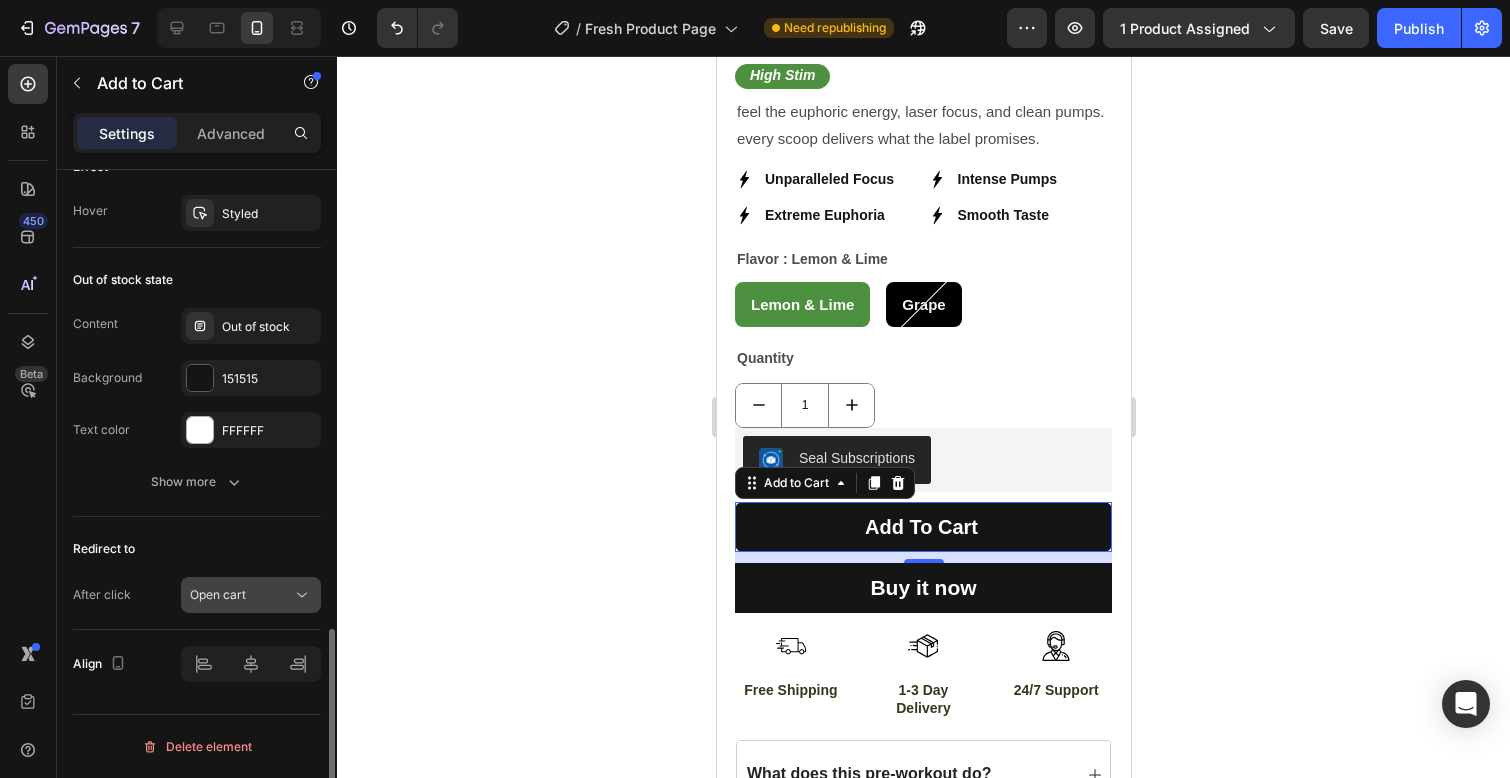 click on "Open cart" at bounding box center [241, 595] 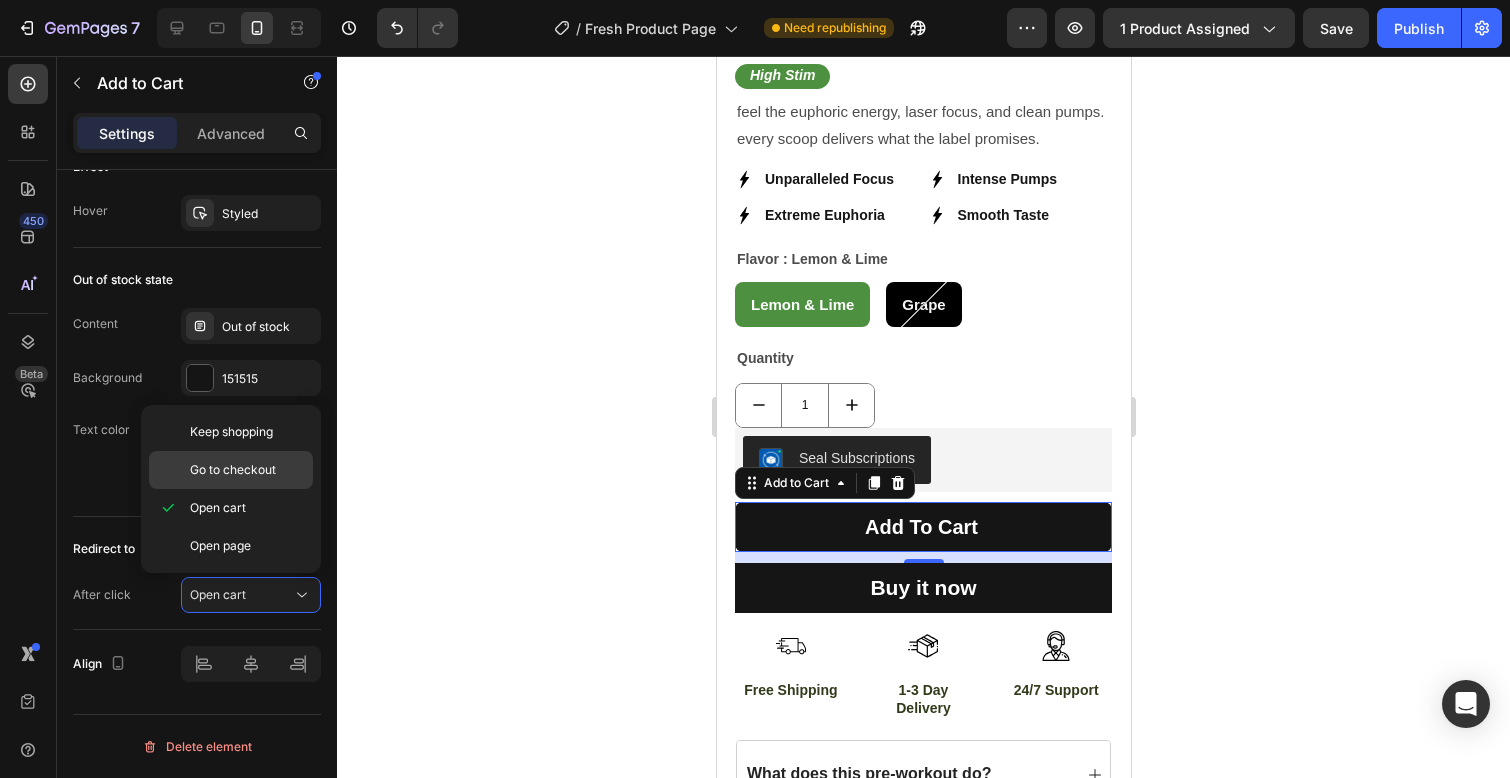 click on "Go to checkout" at bounding box center [233, 470] 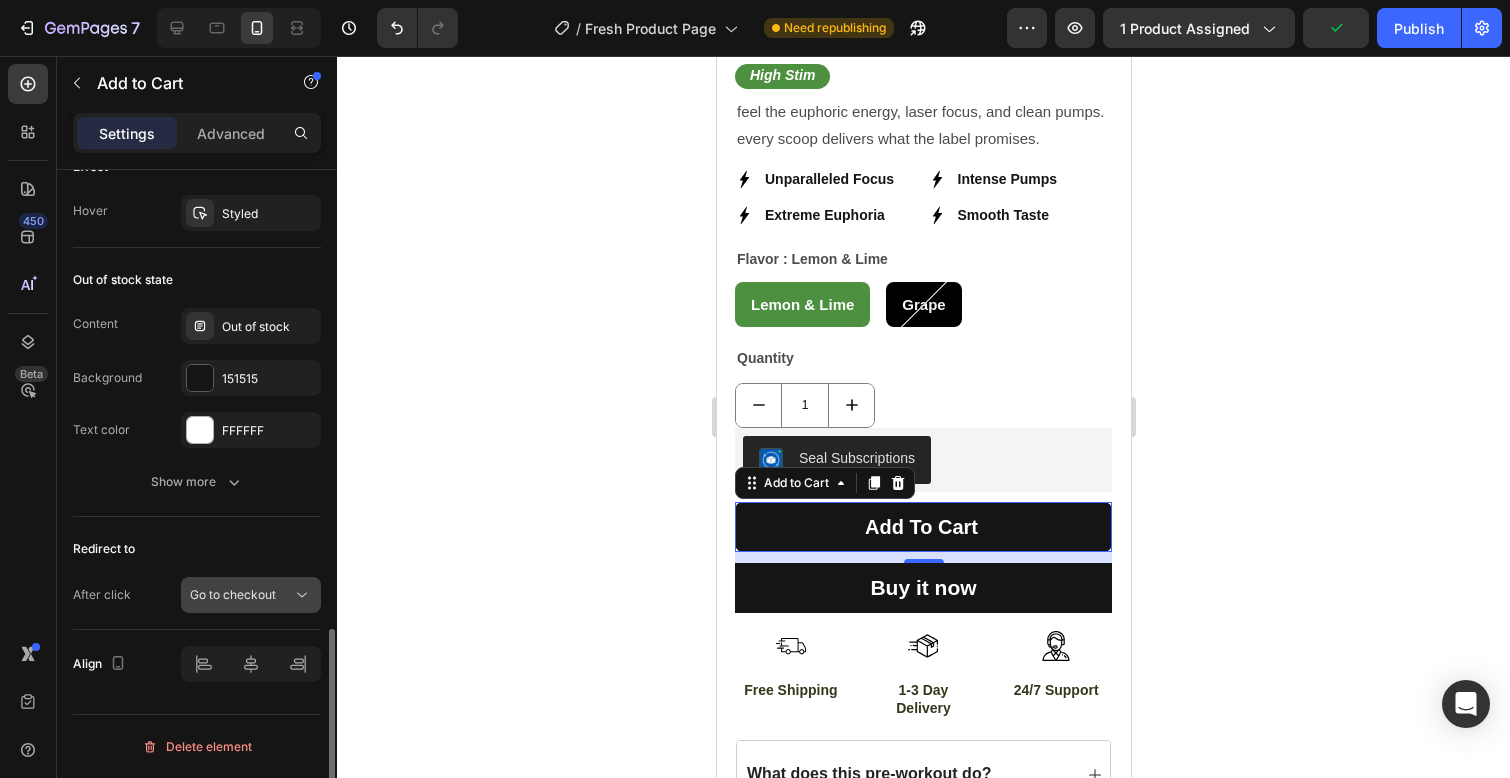 click on "Go to checkout" at bounding box center [233, 594] 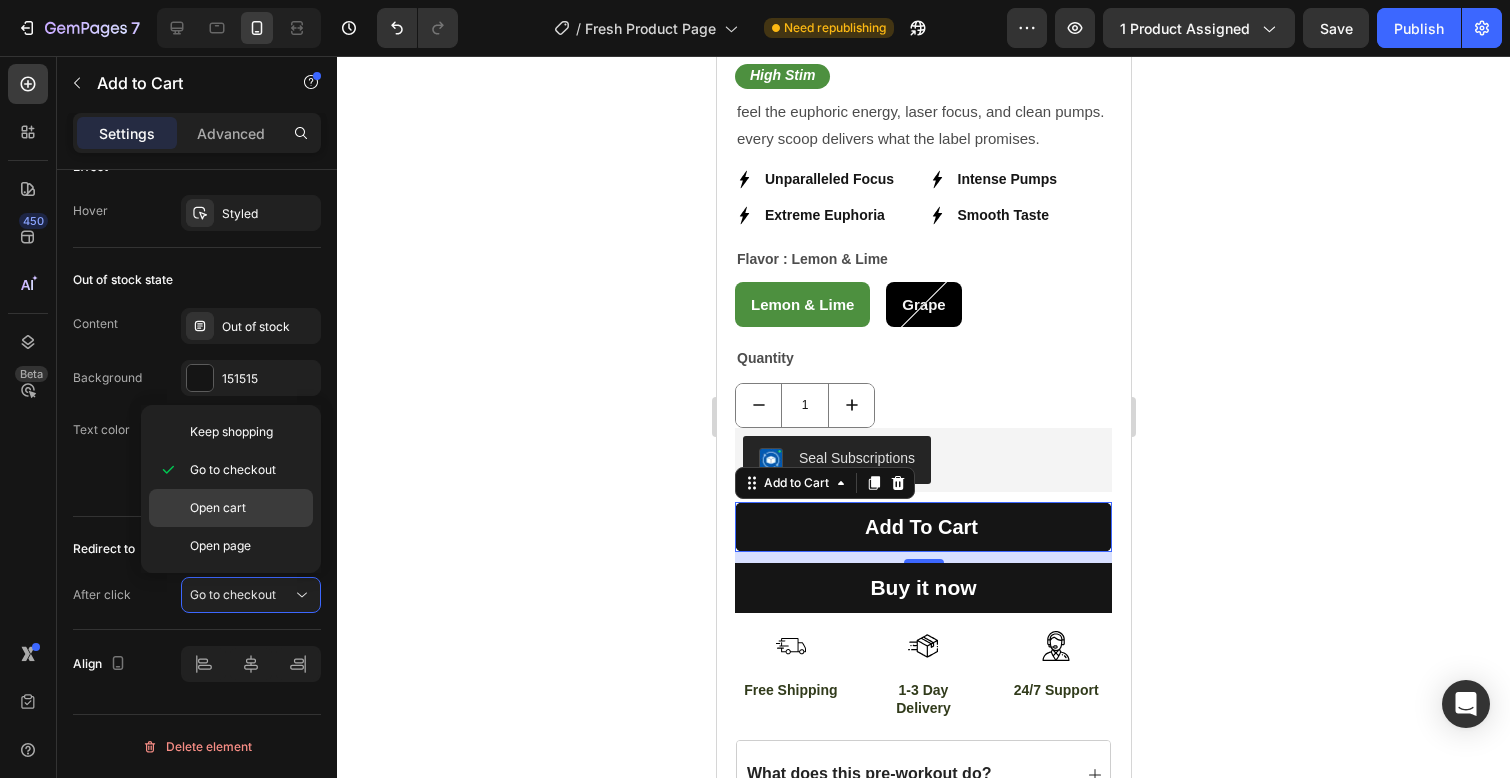 click on "Open cart" 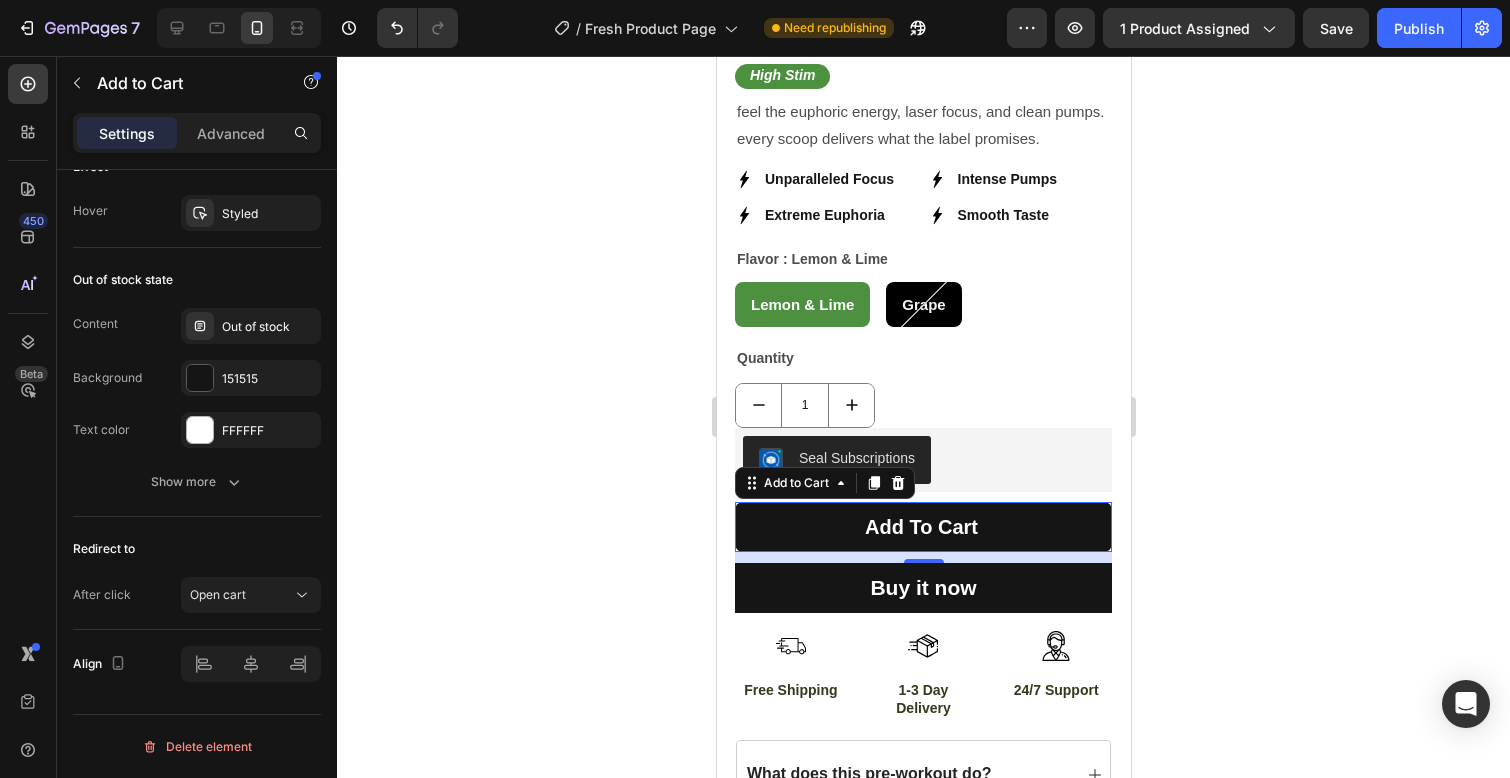 click 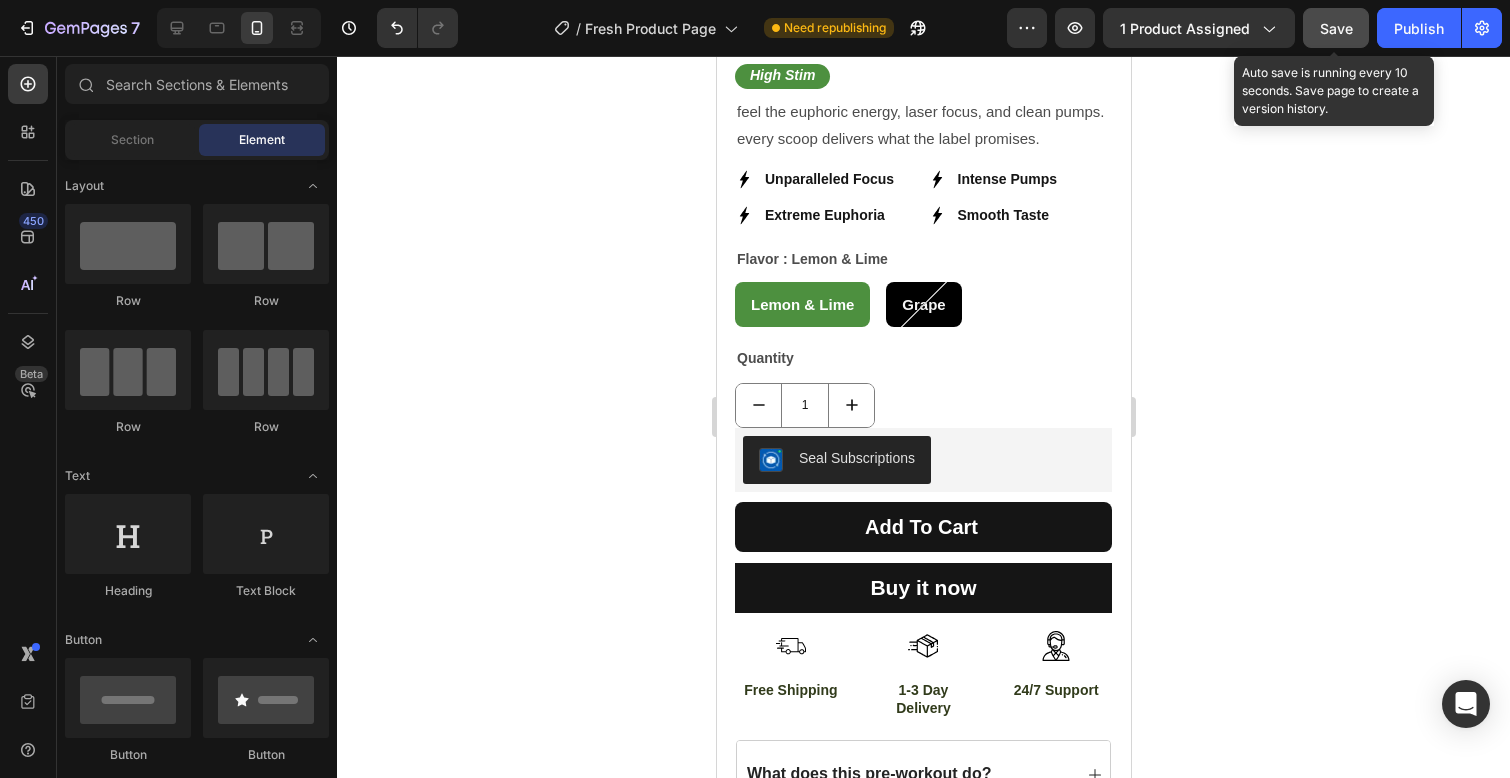 click on "Save" 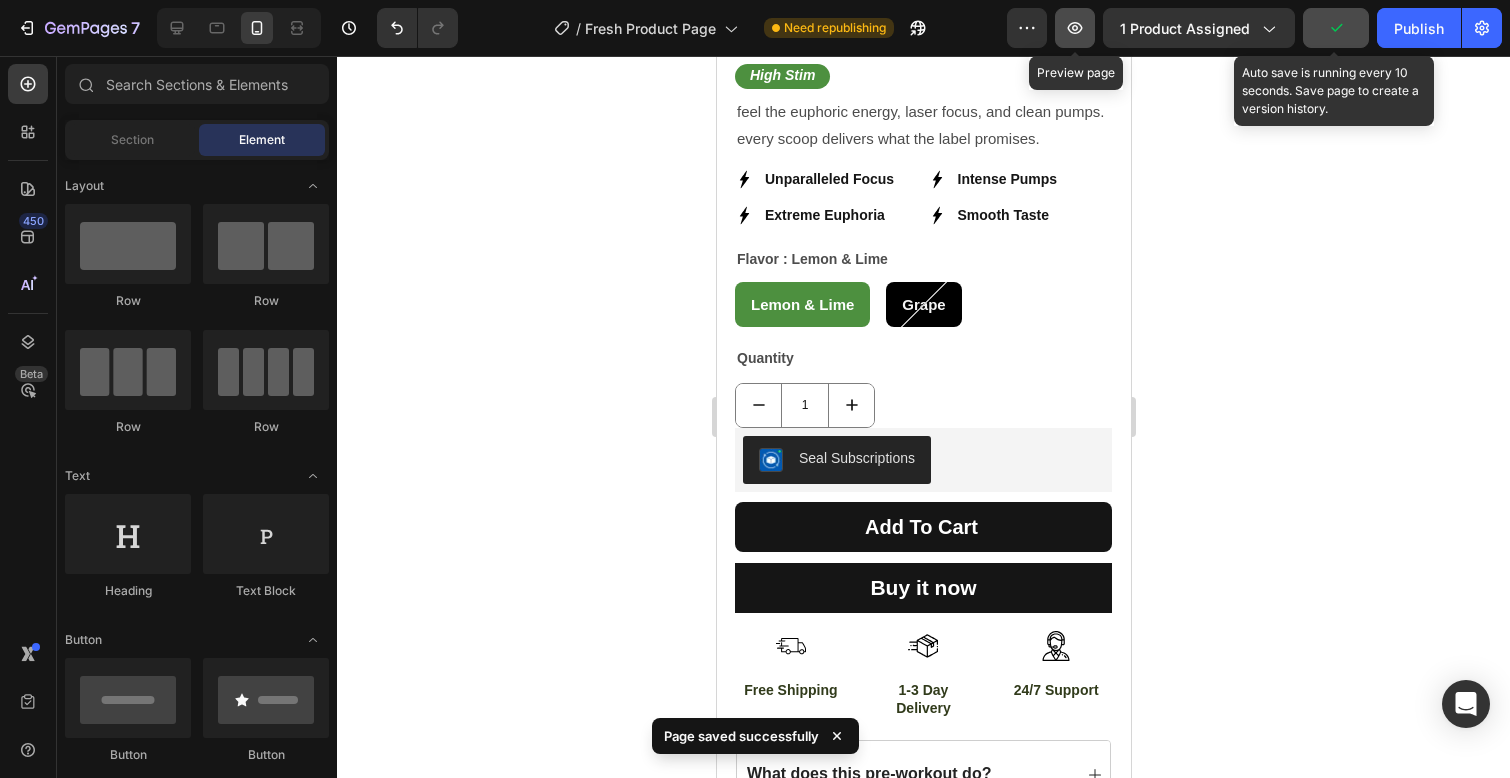 click 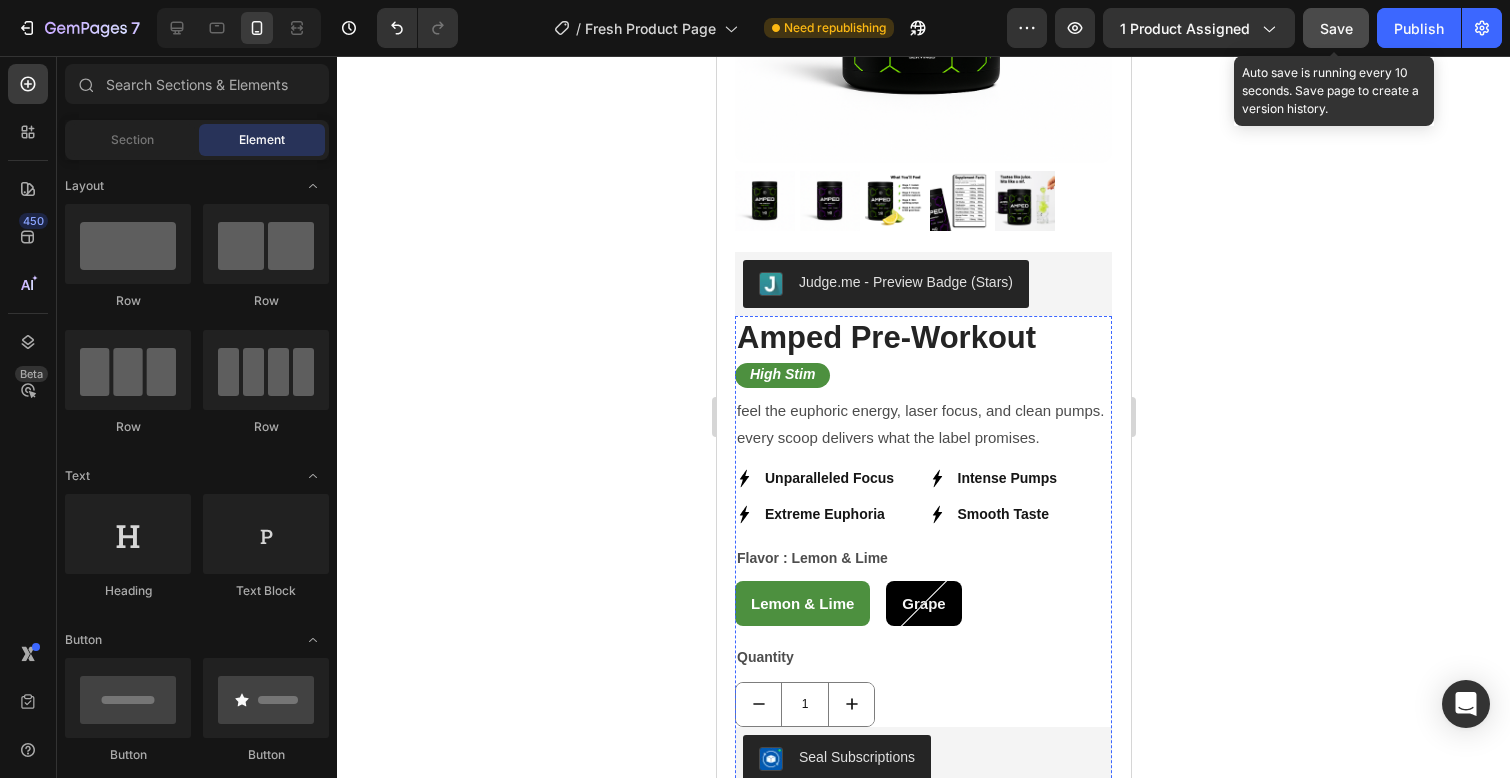 scroll, scrollTop: 0, scrollLeft: 0, axis: both 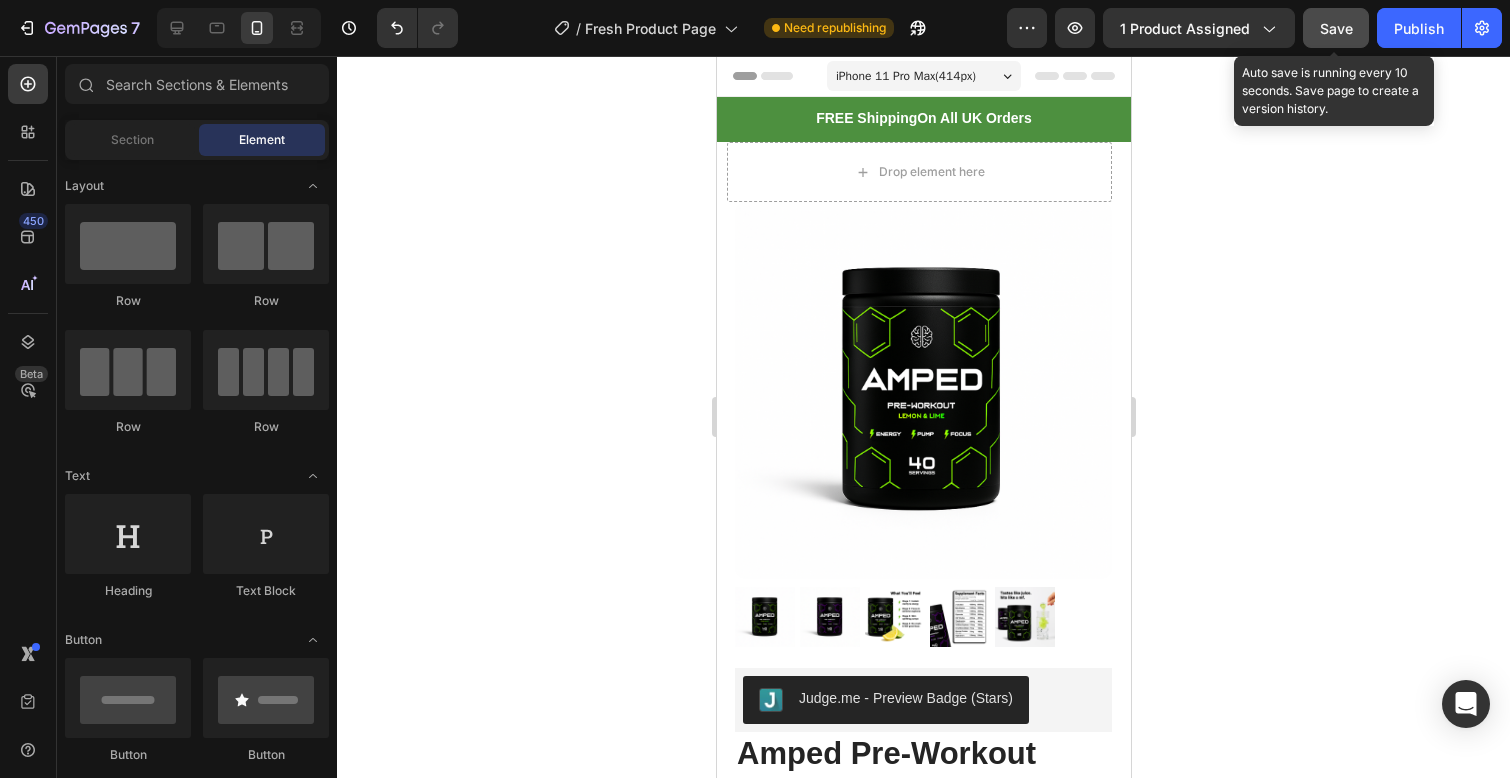 click 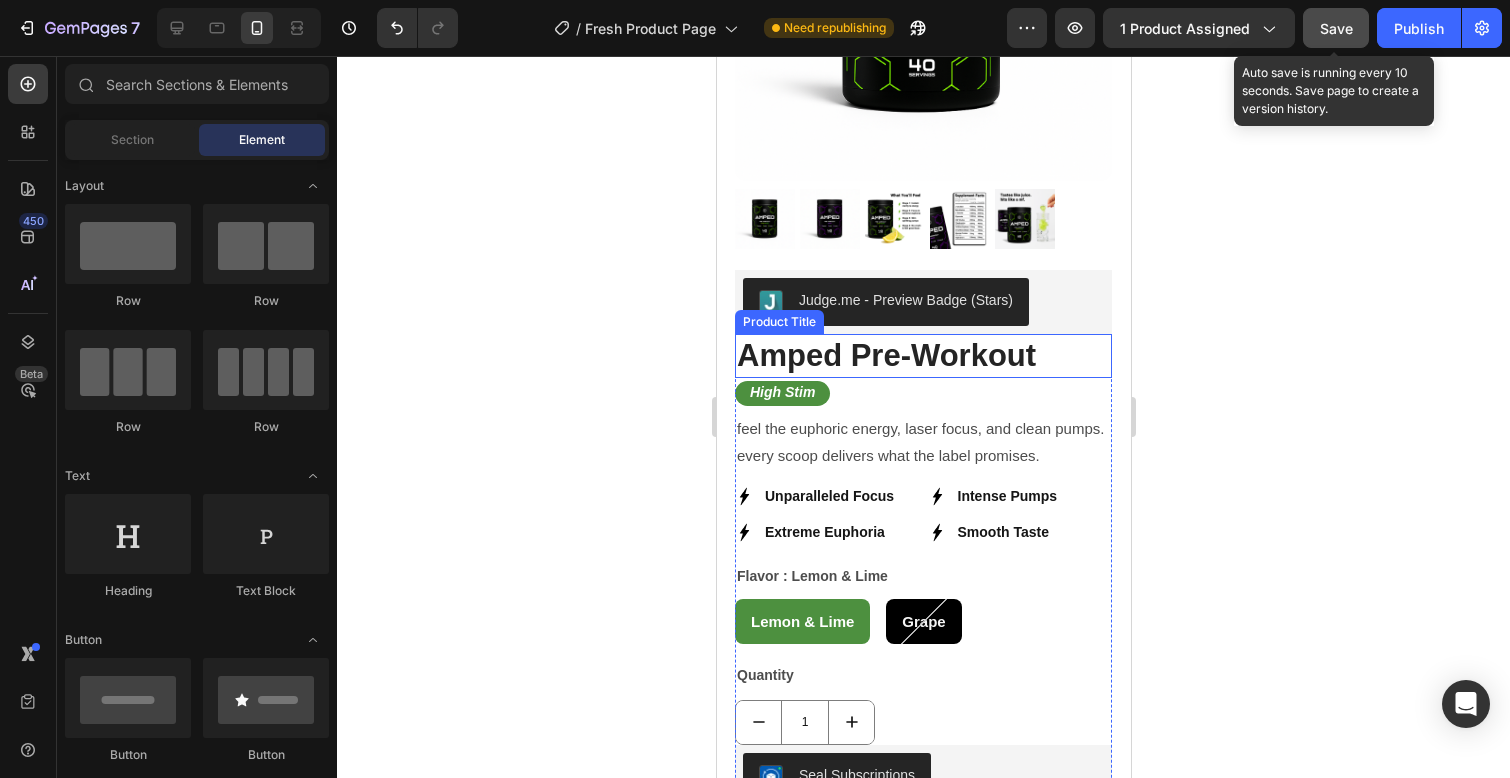 scroll, scrollTop: 403, scrollLeft: 0, axis: vertical 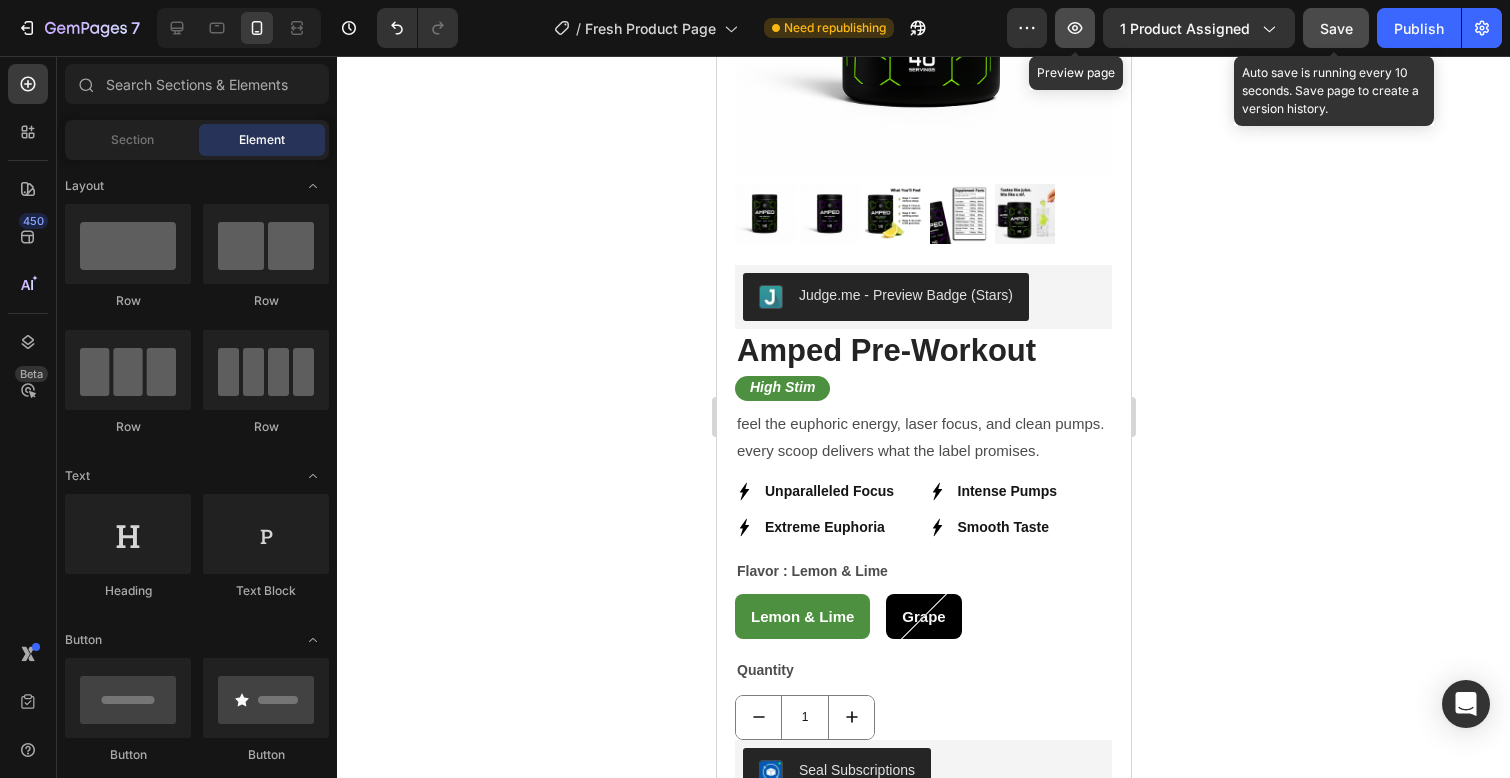 click 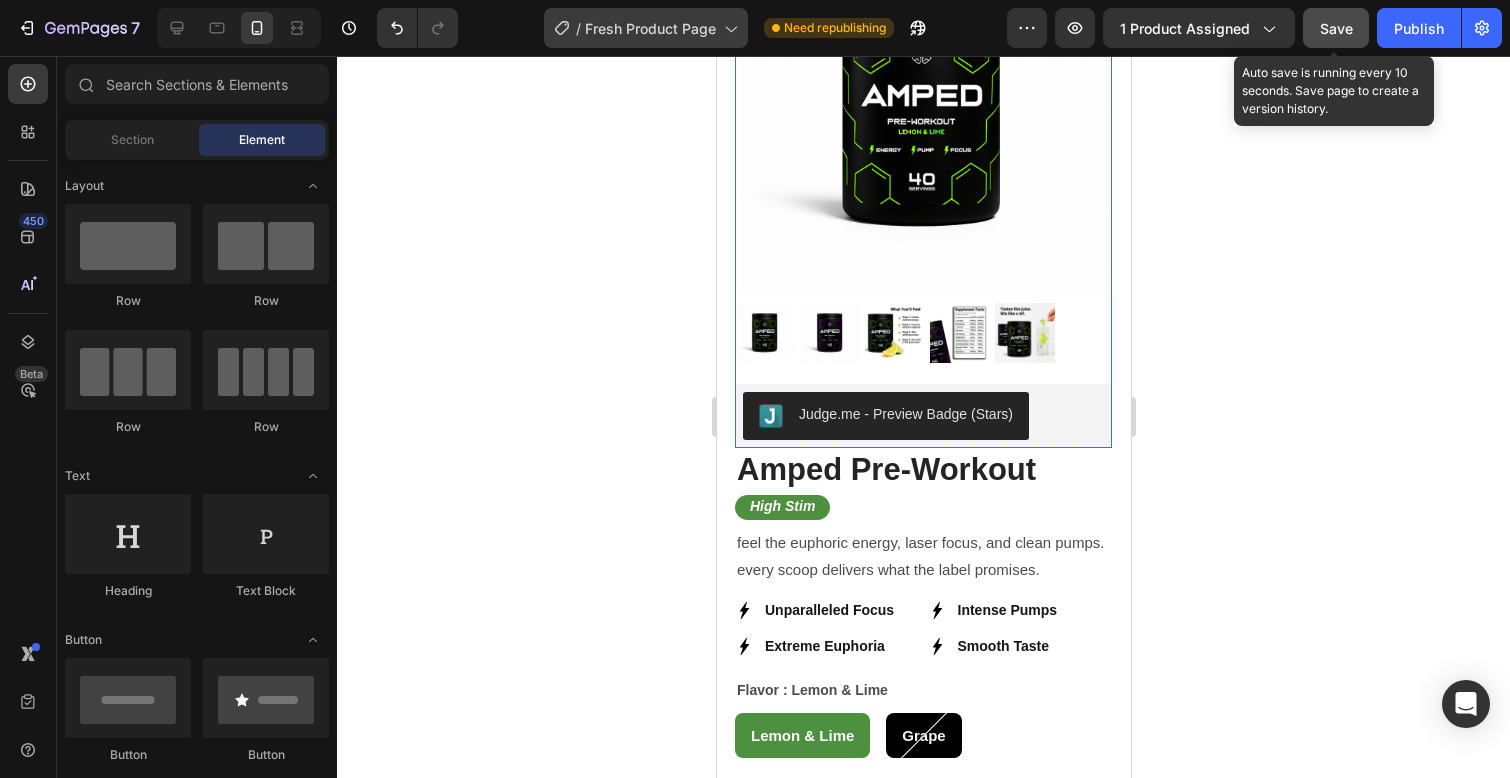 scroll, scrollTop: 238, scrollLeft: 0, axis: vertical 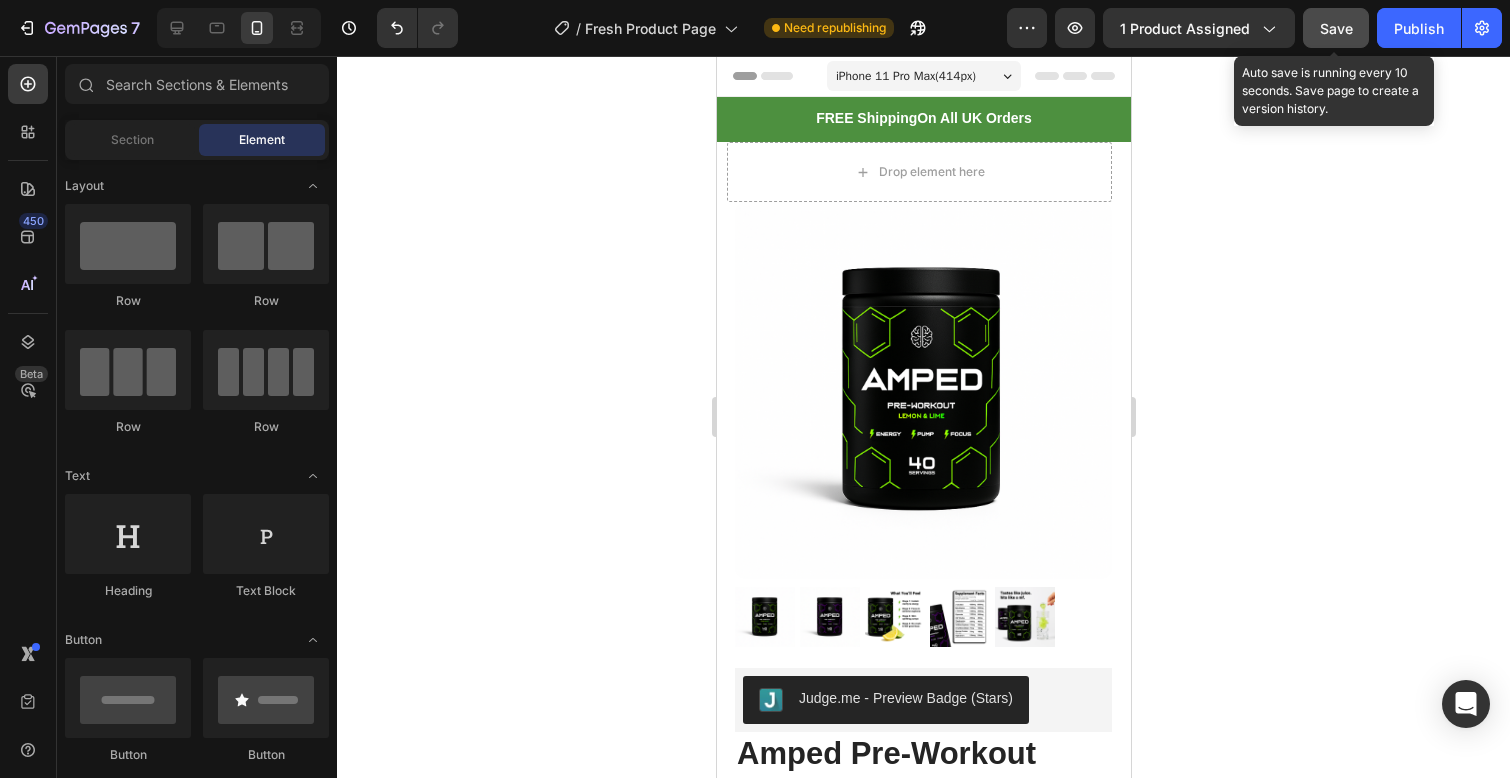 drag, startPoint x: 1124, startPoint y: 190, endPoint x: 1810, endPoint y: 107, distance: 691.00287 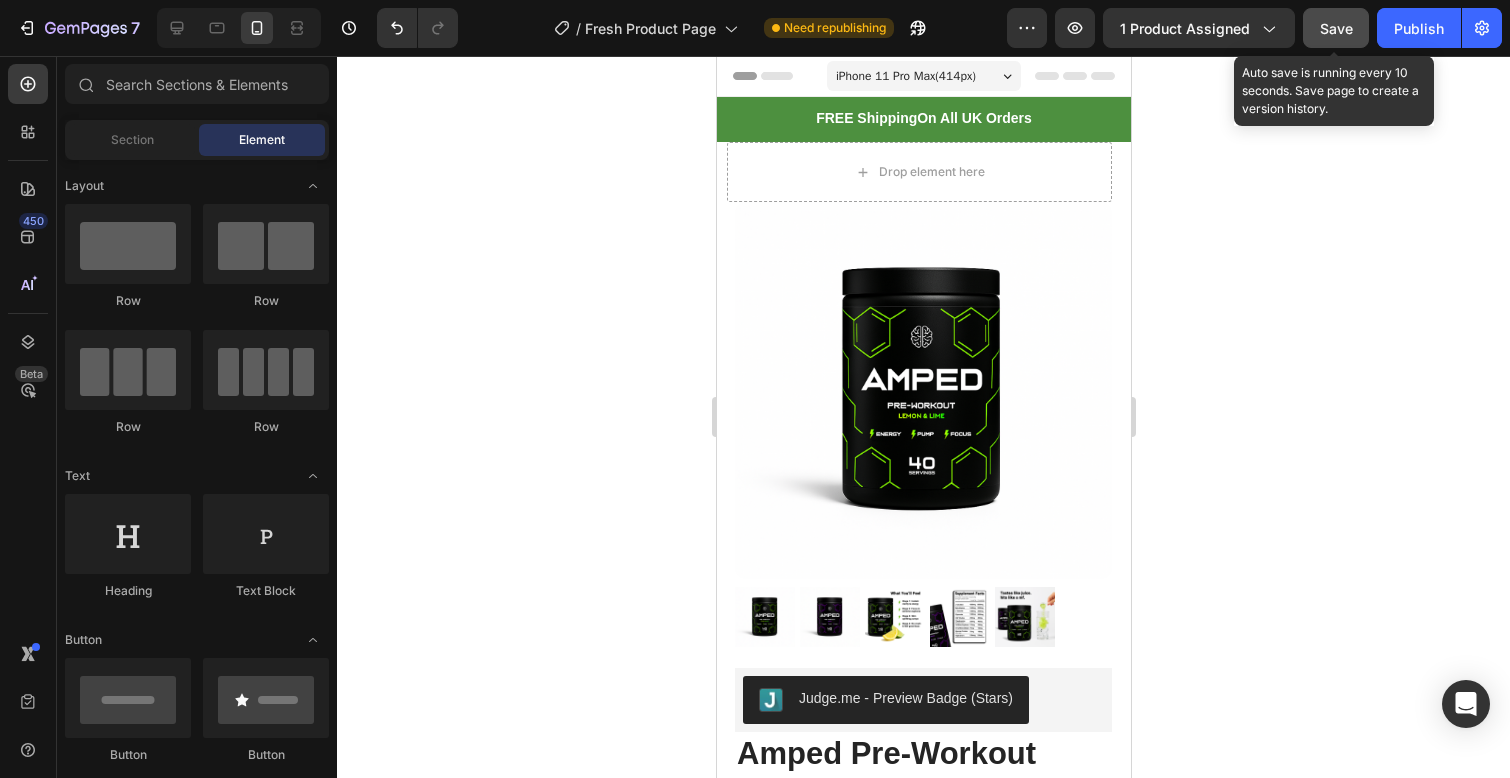 drag, startPoint x: 461, startPoint y: 309, endPoint x: 655, endPoint y: 383, distance: 207.6343 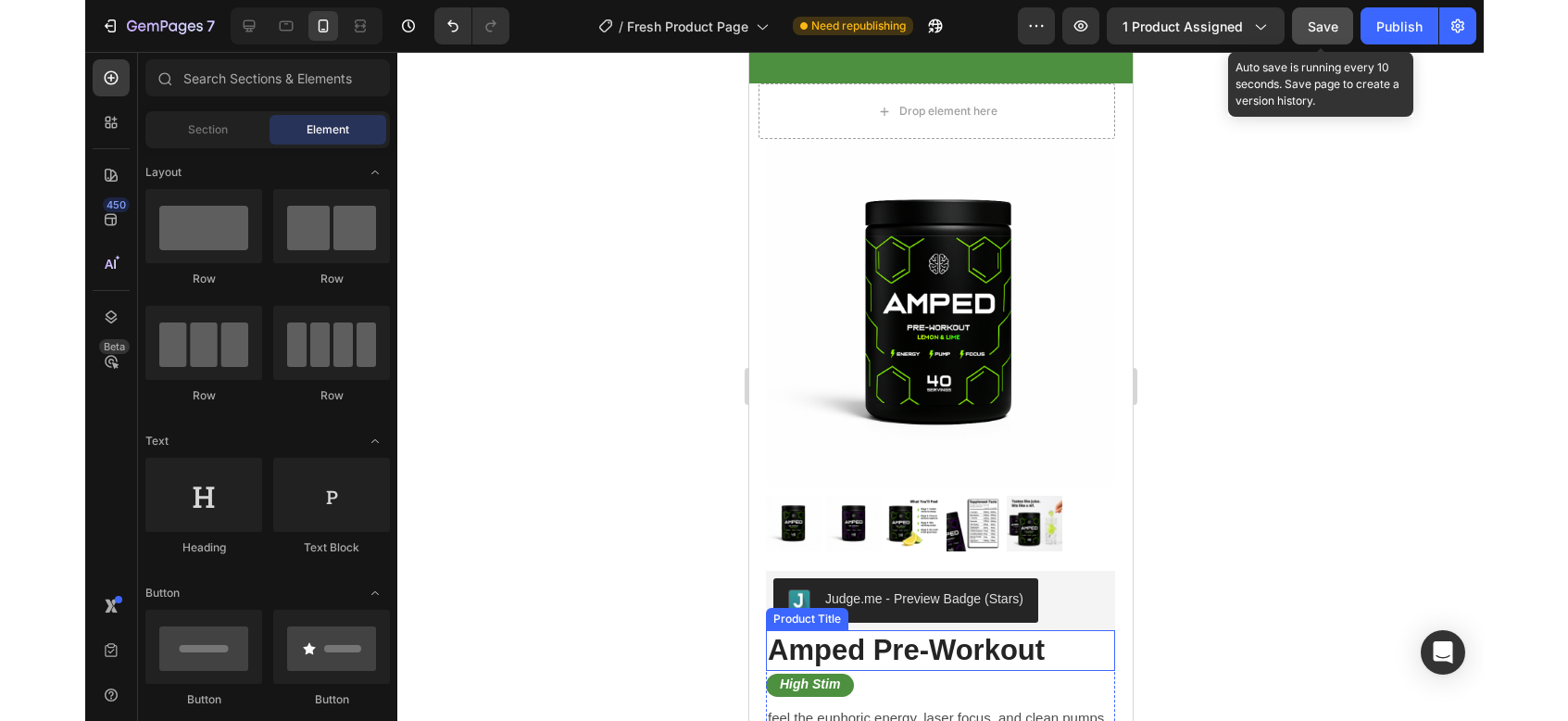 scroll, scrollTop: 241, scrollLeft: 0, axis: vertical 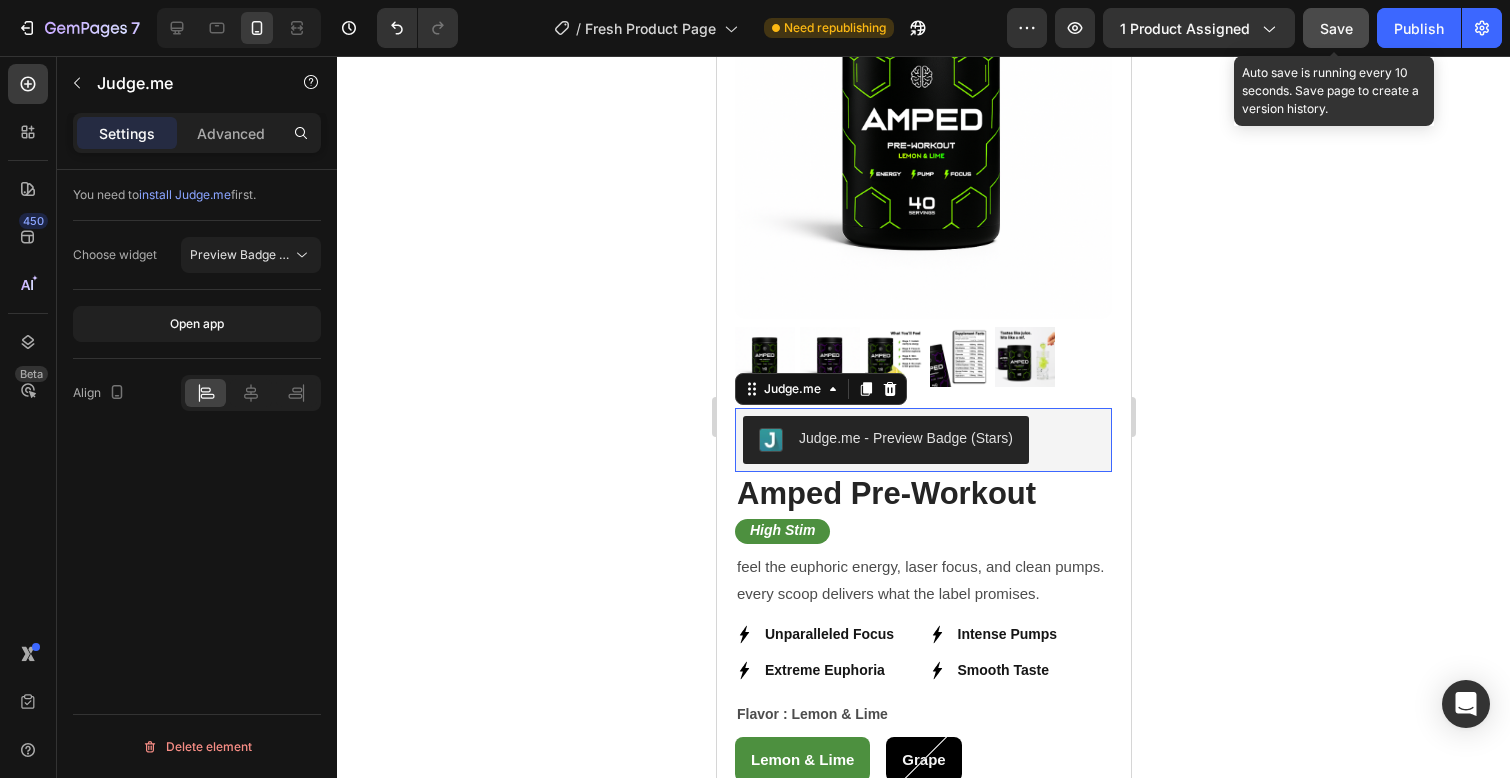 click on "Judge.me - Preview Badge (Stars)" at bounding box center (922, 440) 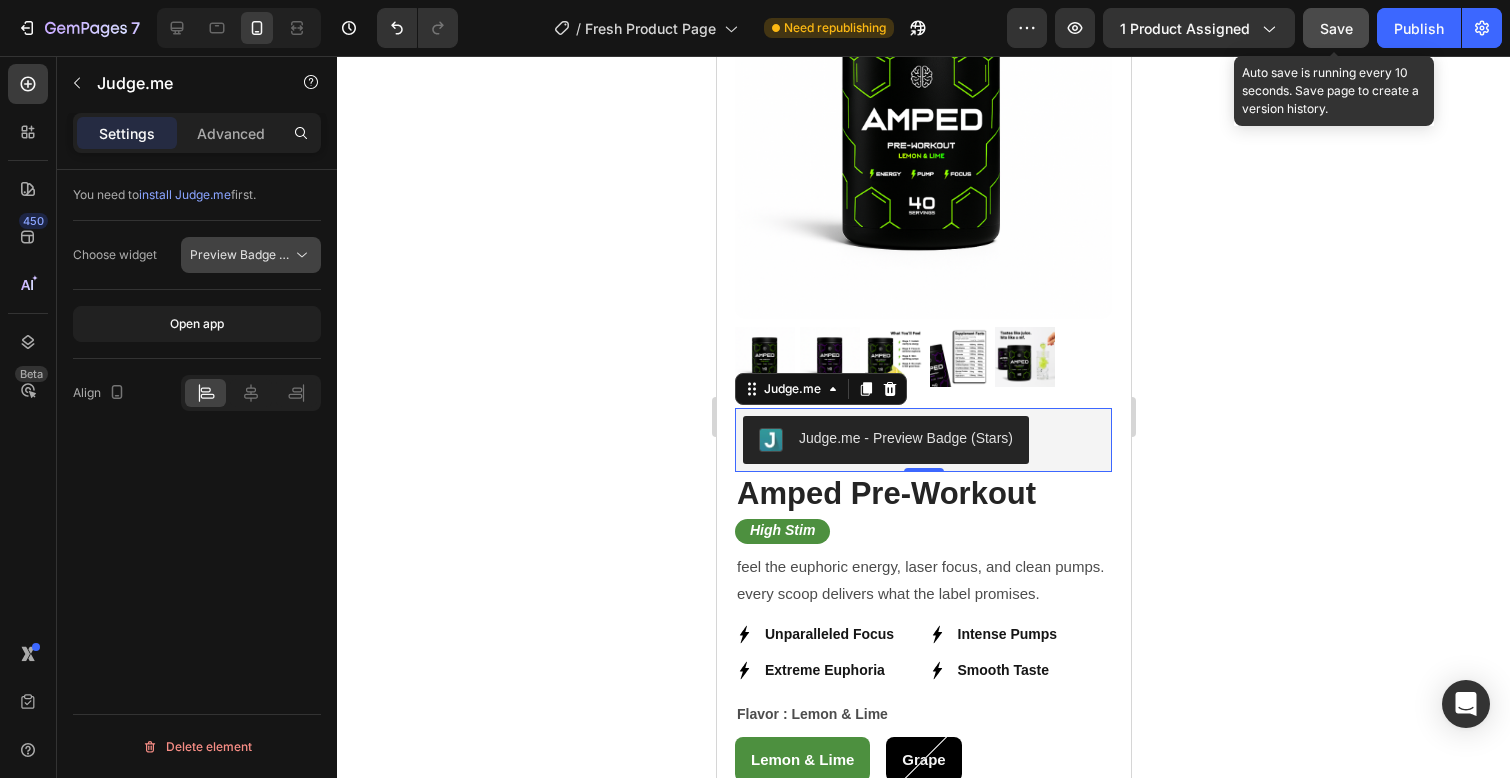 click on "Preview Badge (Stars)" at bounding box center (253, 254) 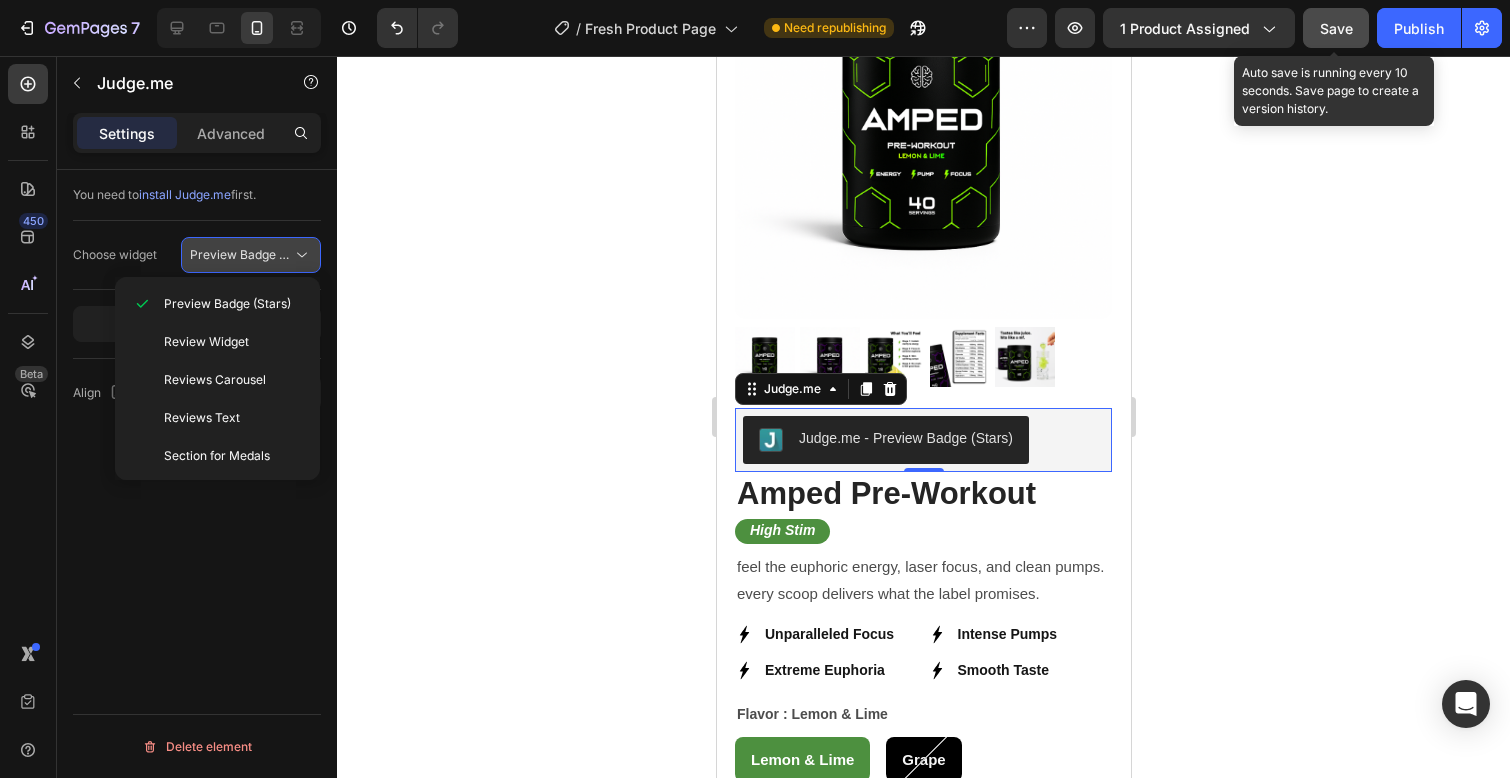 click on "Preview Badge (Stars)" at bounding box center (253, 254) 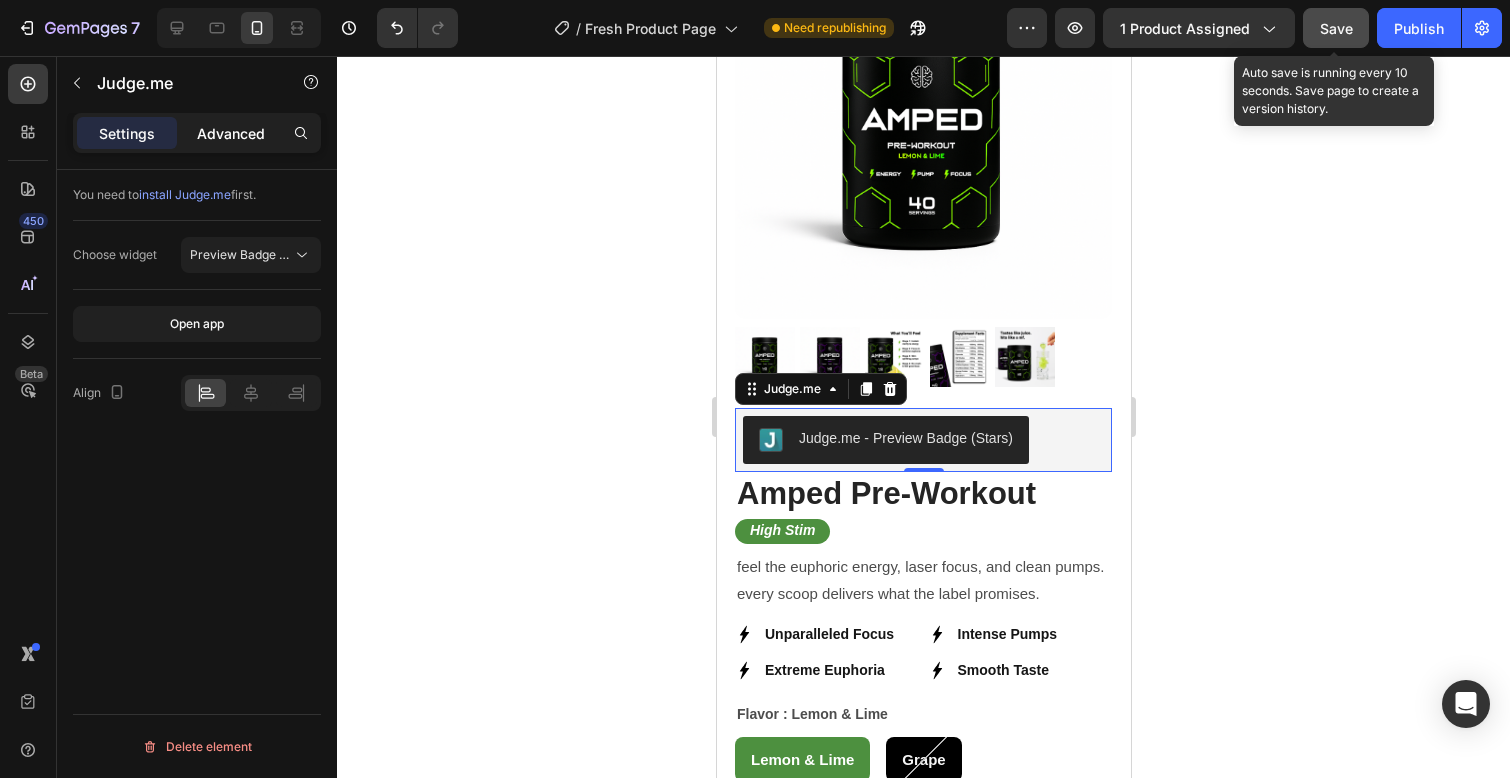 click on "Advanced" at bounding box center (231, 133) 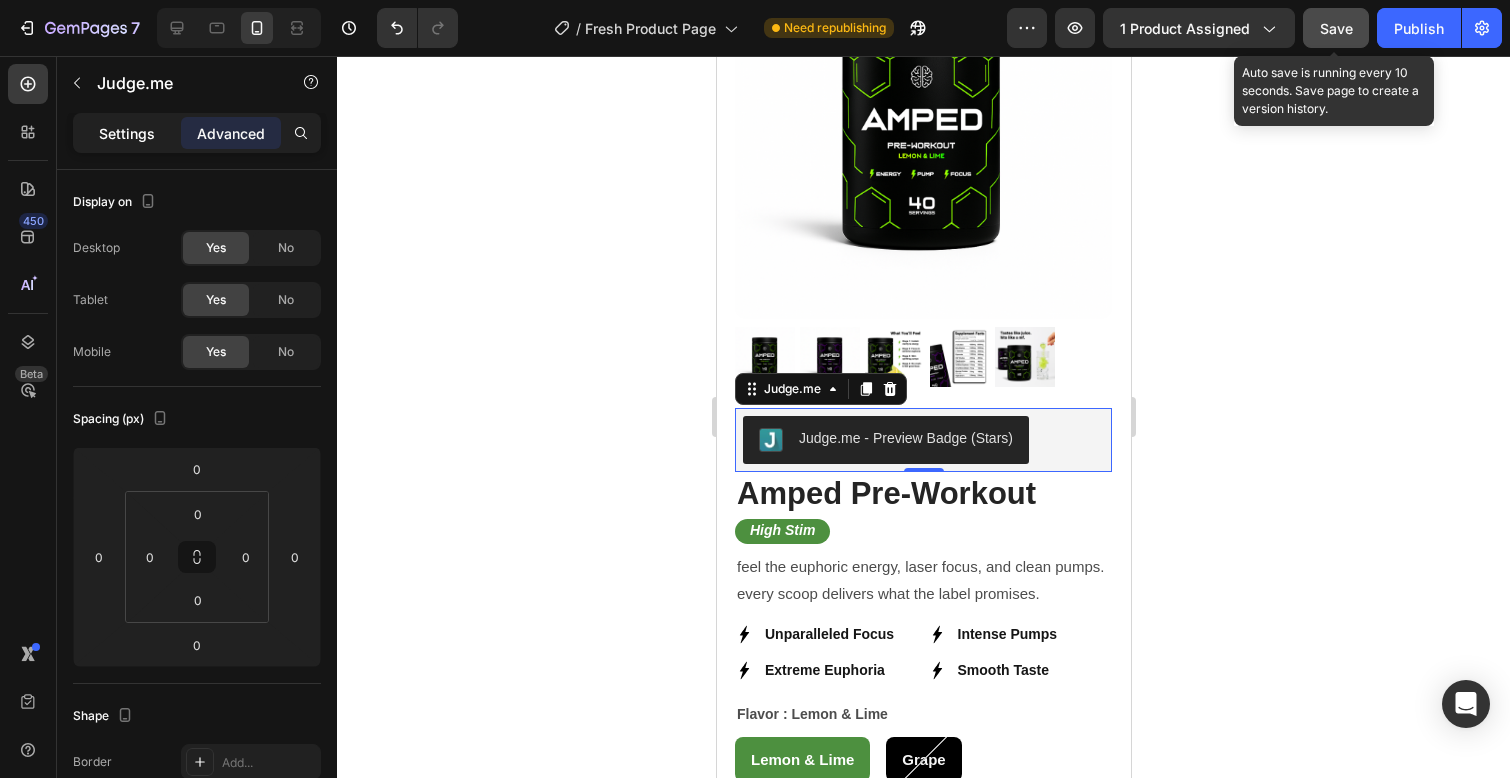 click on "Settings" at bounding box center [127, 133] 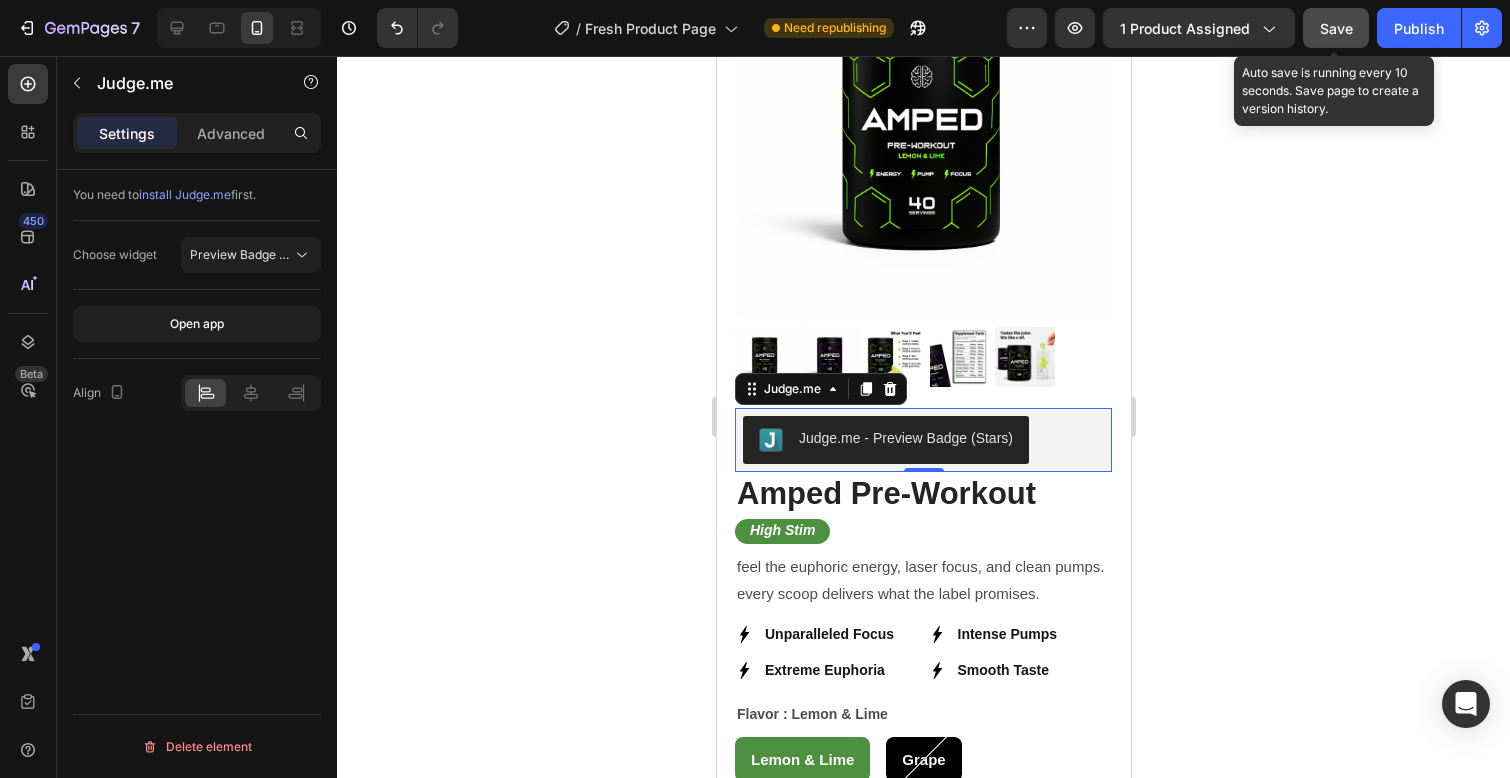 click on "install Judge.me" at bounding box center (185, 194) 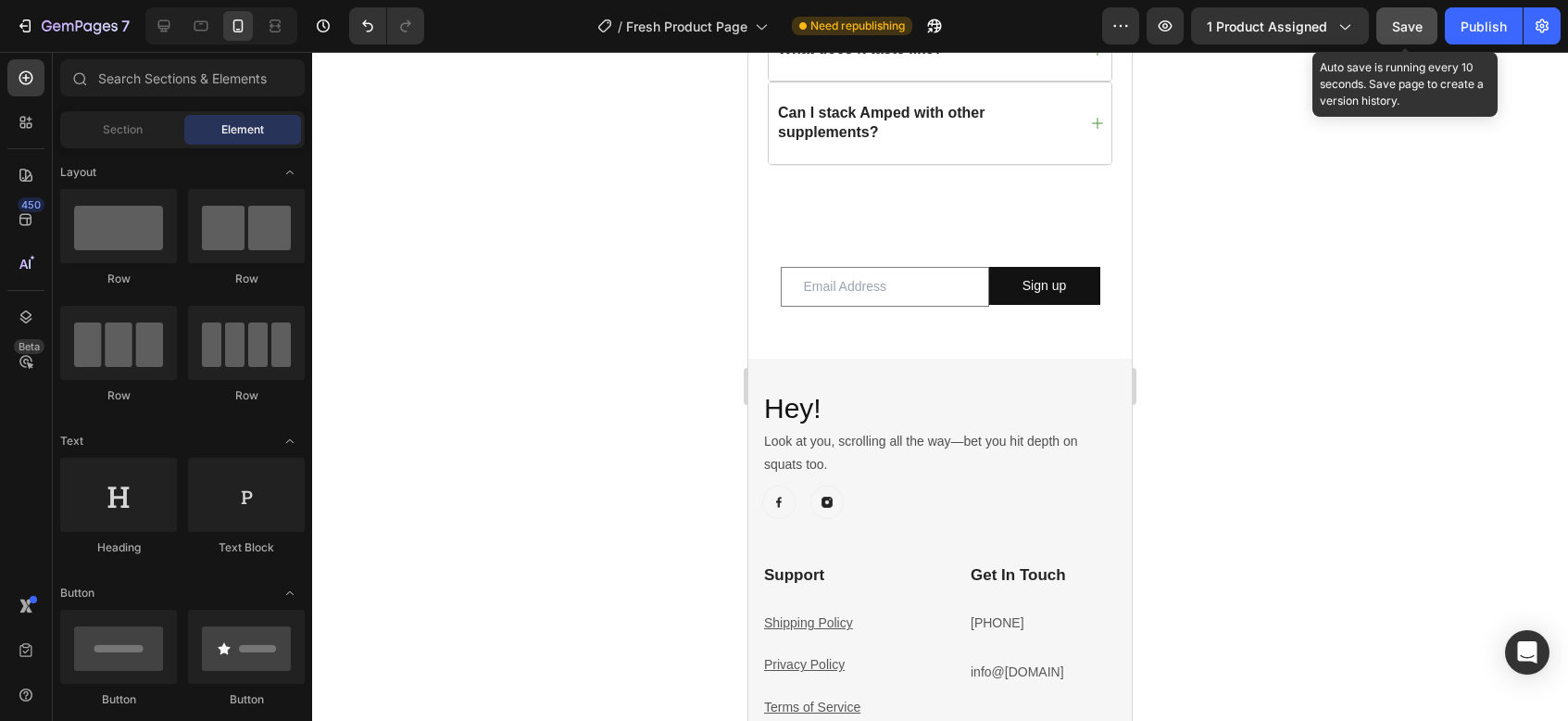 scroll, scrollTop: 5303, scrollLeft: 0, axis: vertical 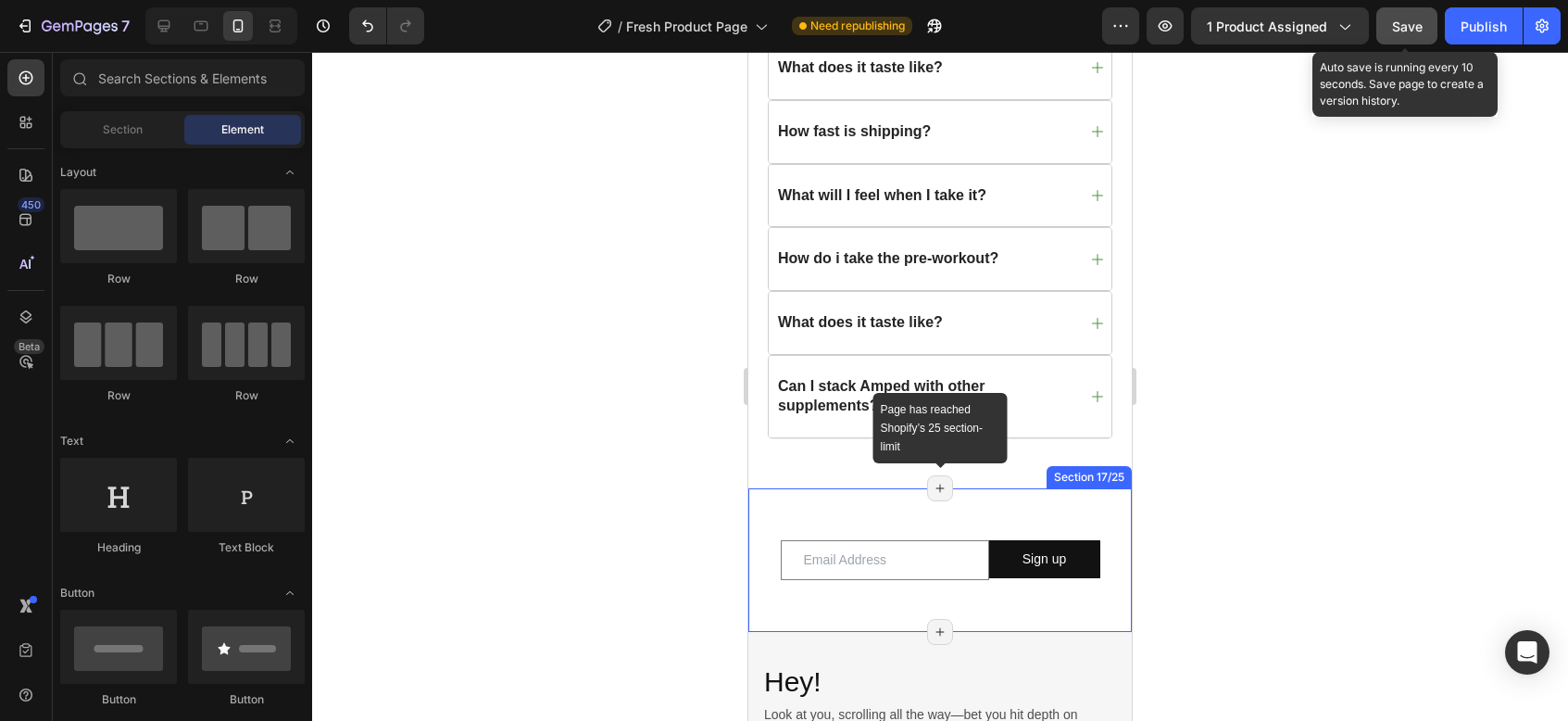 click 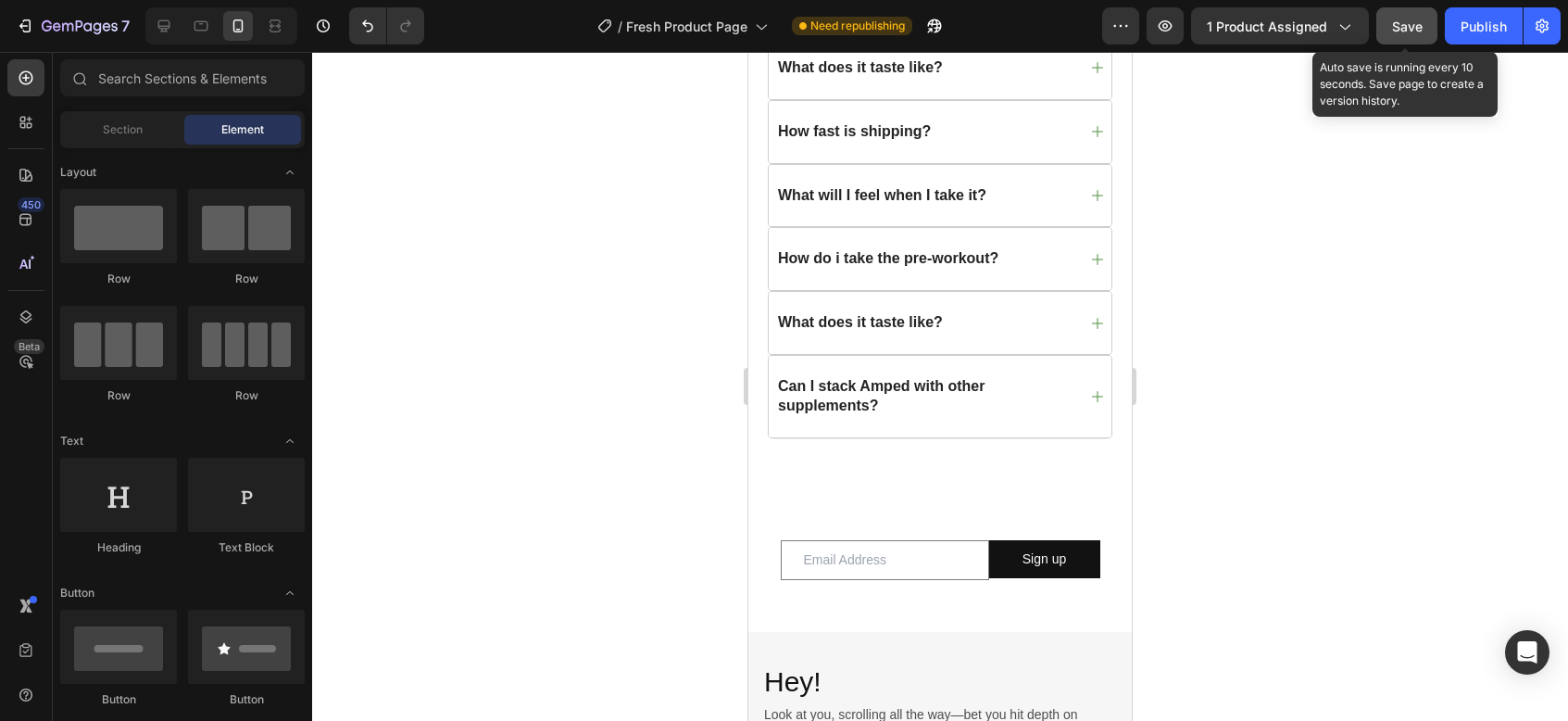 click 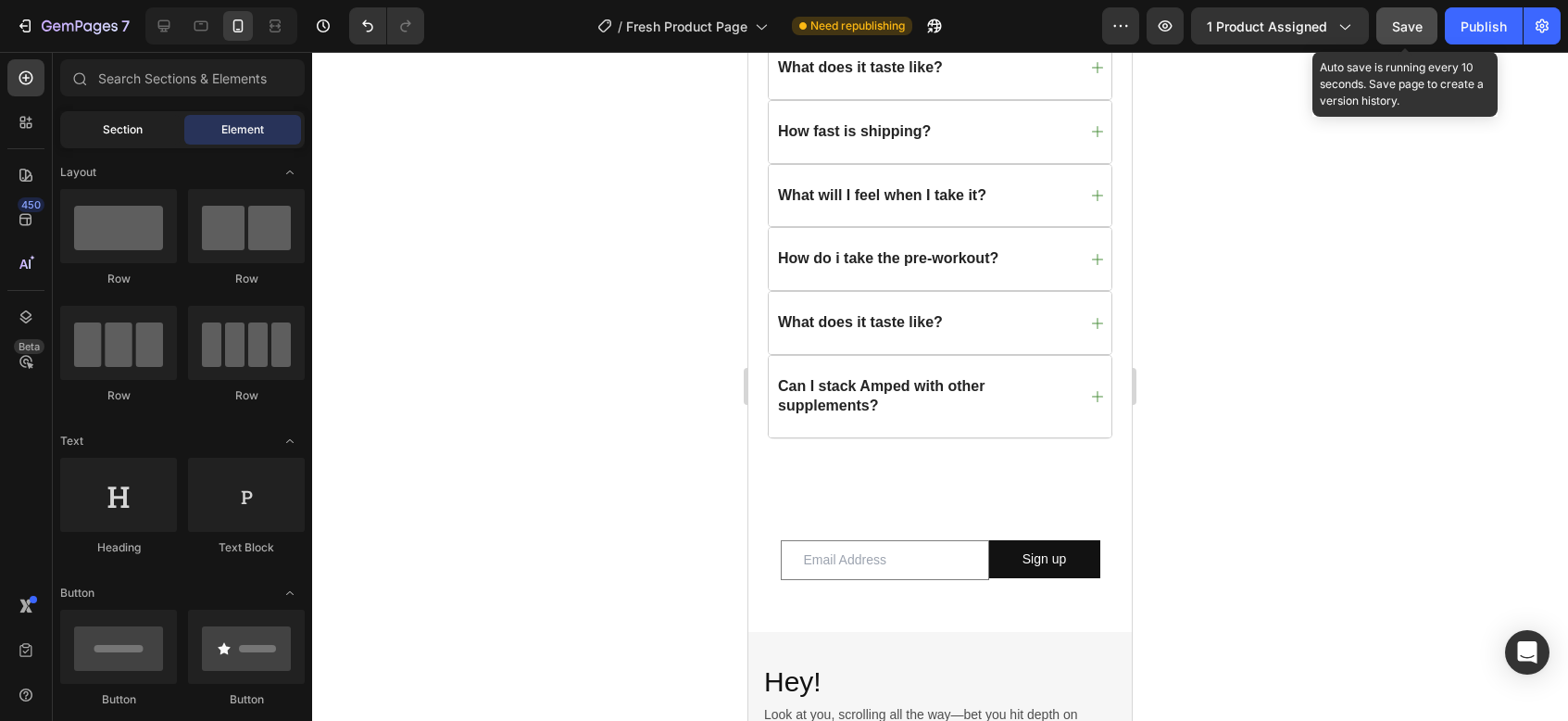 click on "Section" at bounding box center [122, 130] 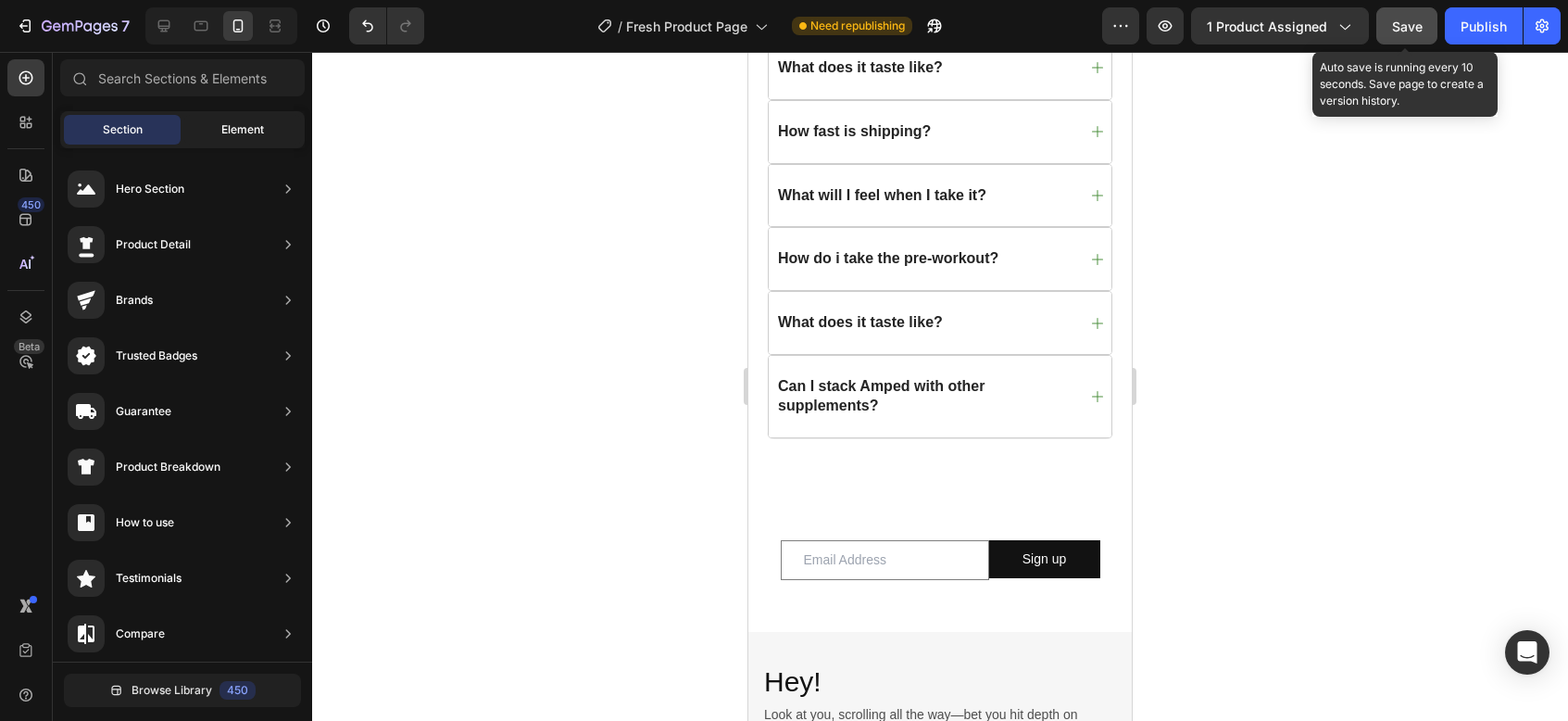 click on "Element" at bounding box center (243, 130) 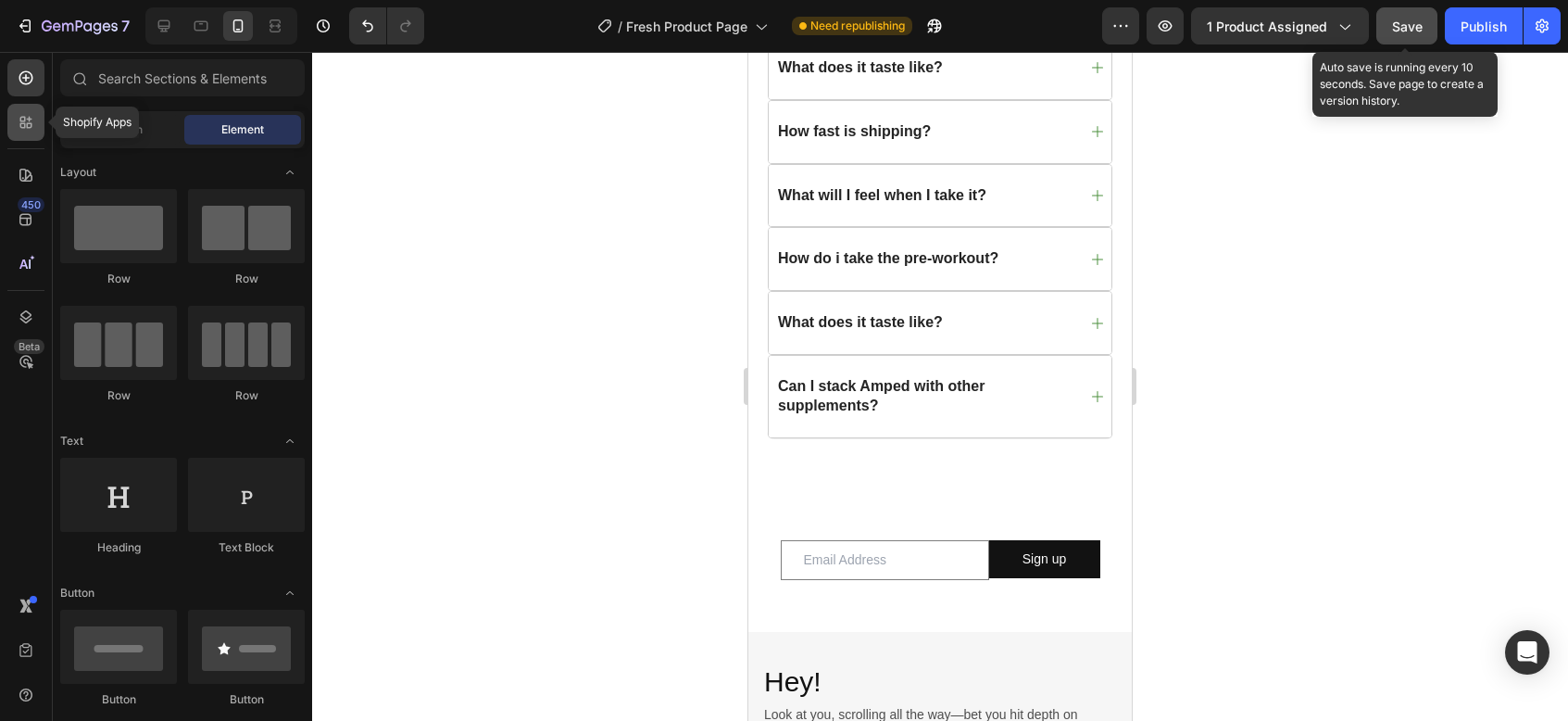 click 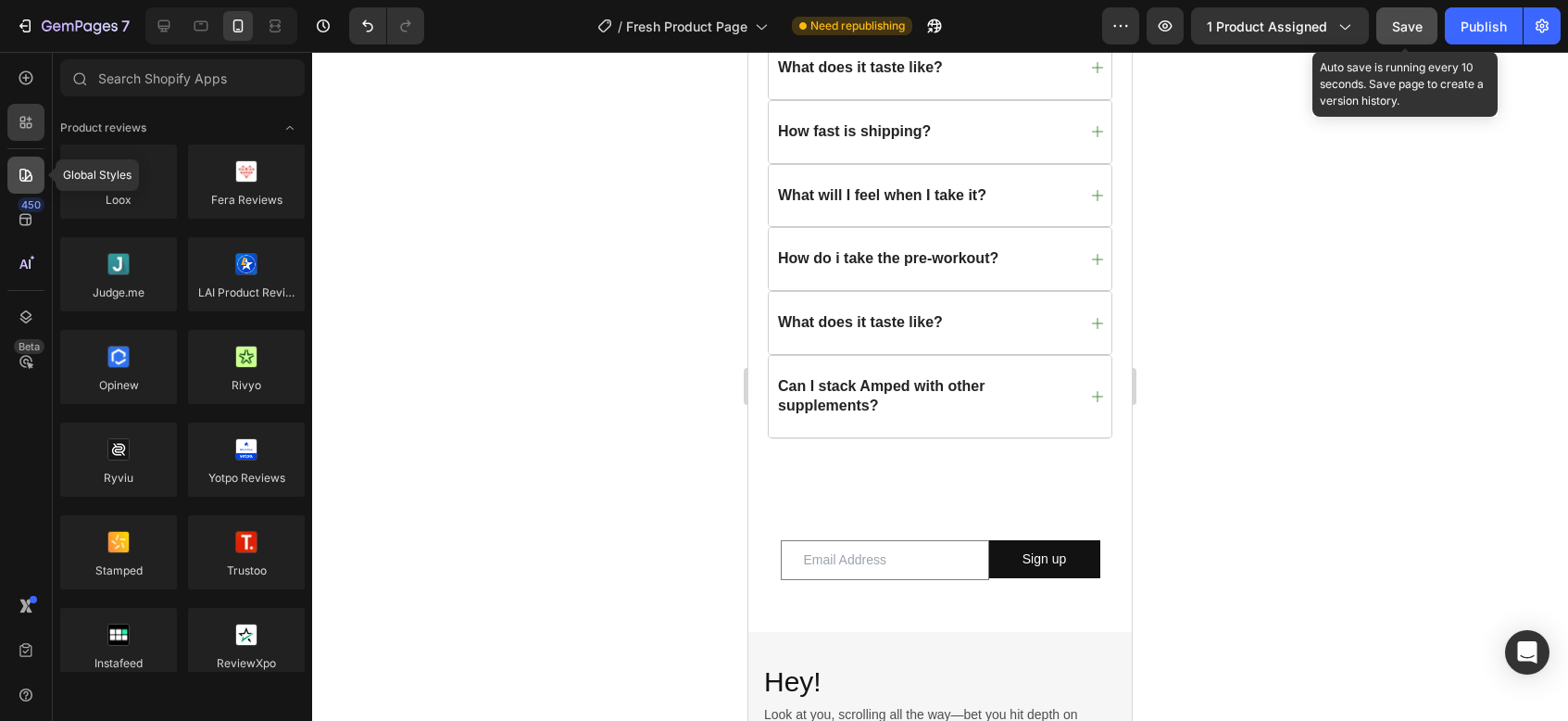click 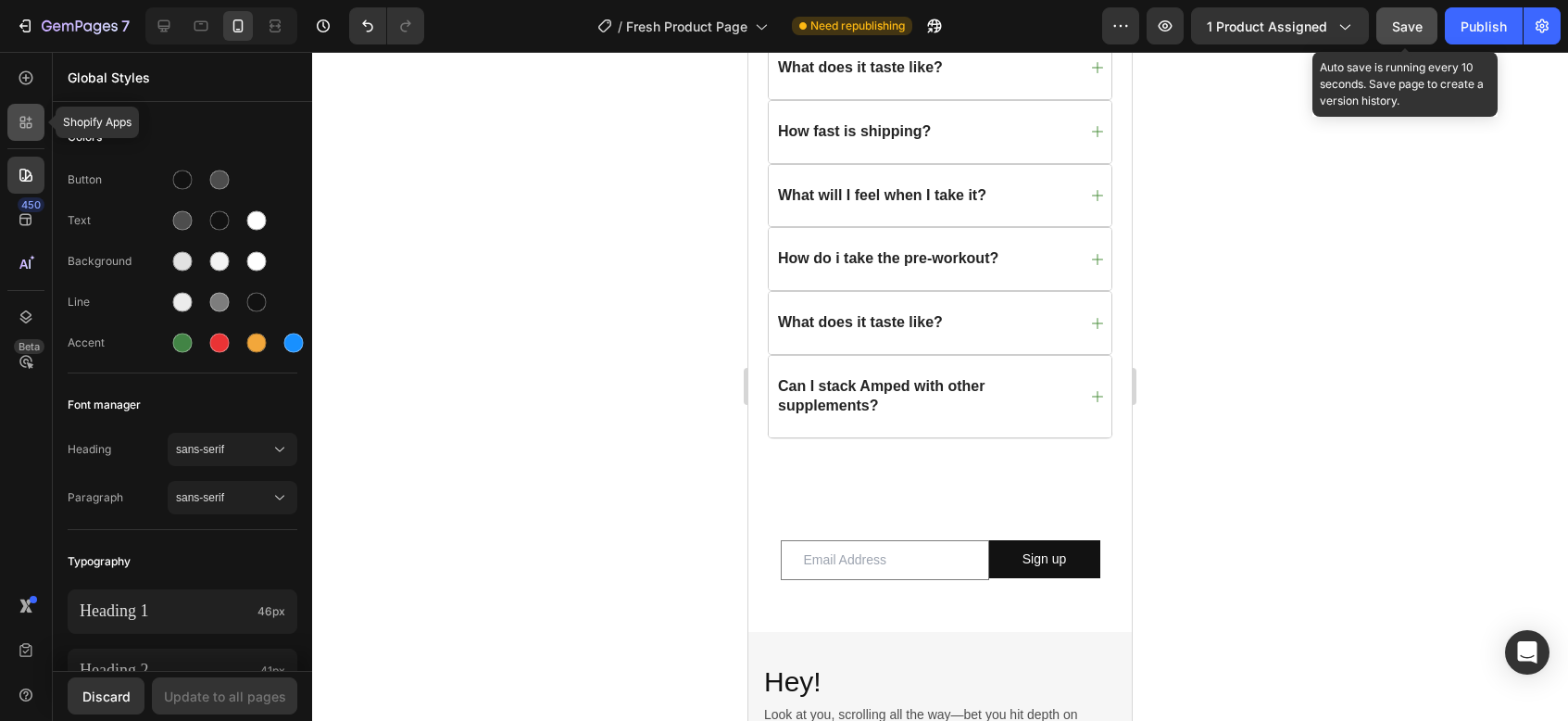 click 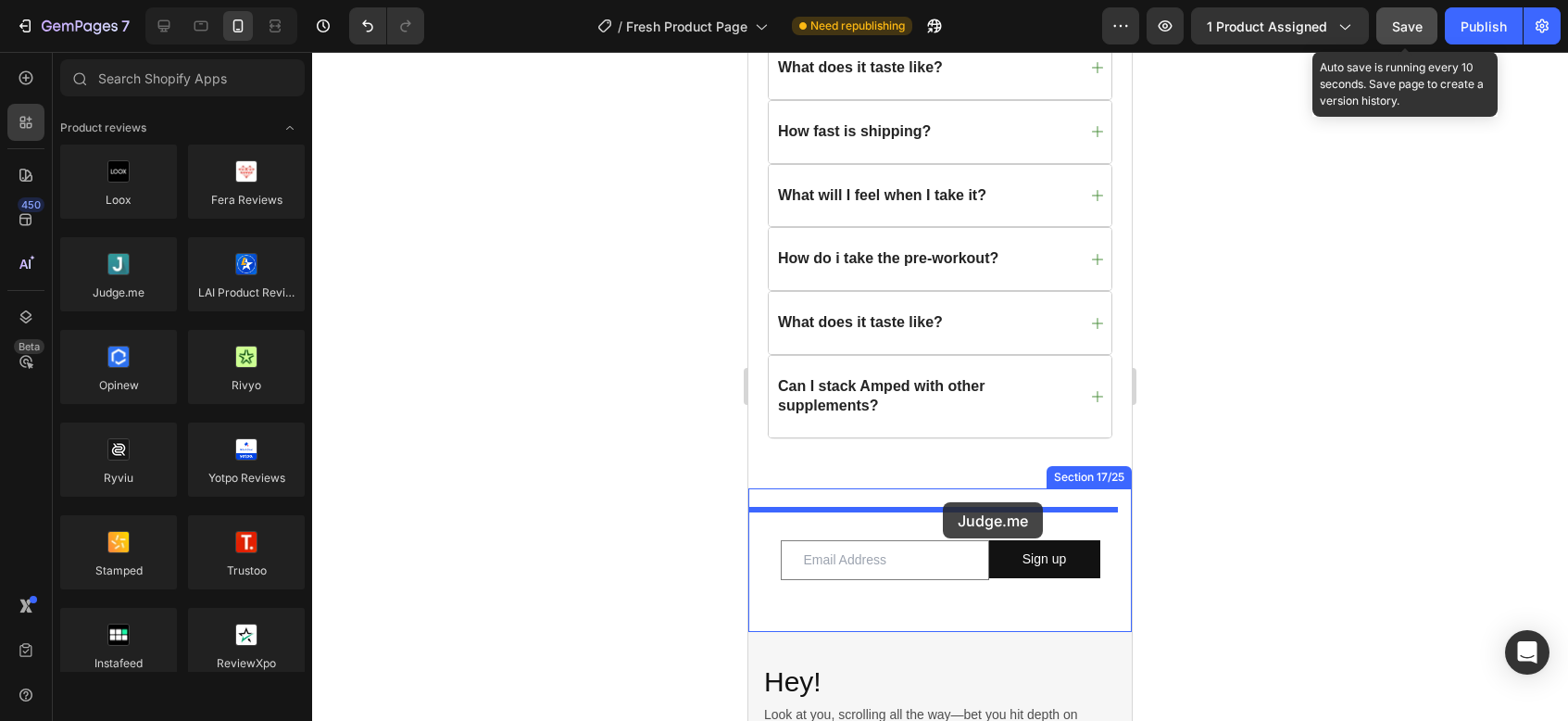 drag, startPoint x: 866, startPoint y: 342, endPoint x: 943, endPoint y: 502, distance: 177.56407 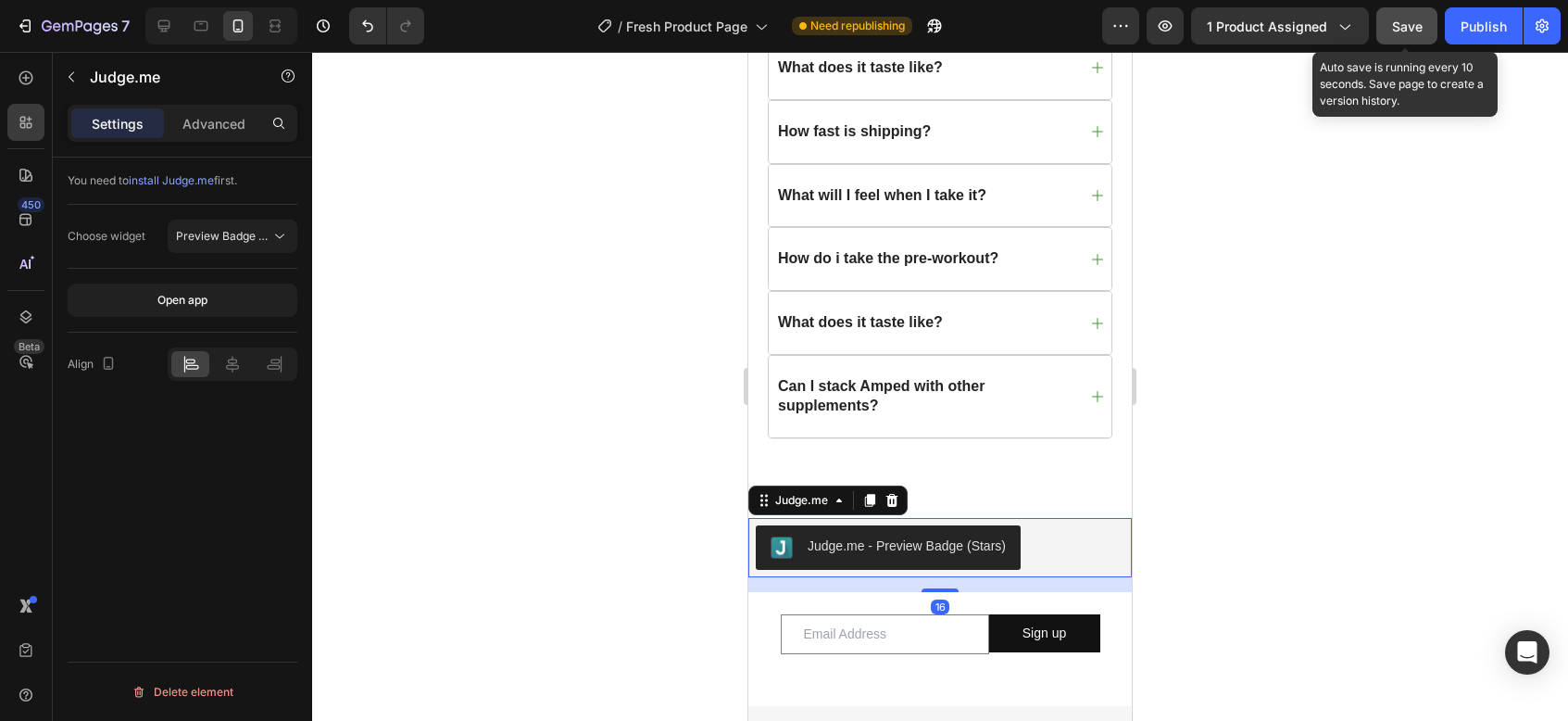 click on "Judge.me - Preview Badge (Stars)" at bounding box center (940, 548) 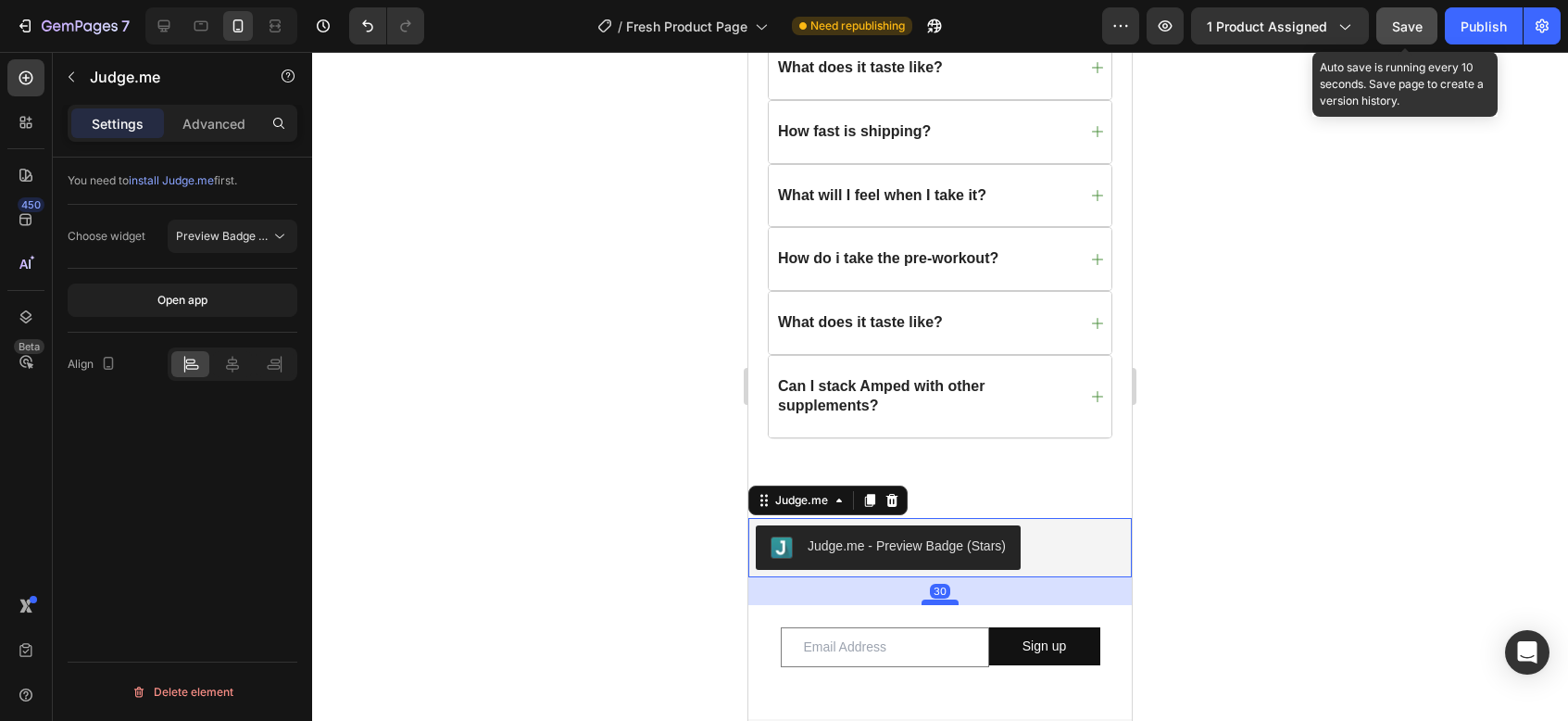 drag, startPoint x: 939, startPoint y: 579, endPoint x: 941, endPoint y: 592, distance: 13.152946 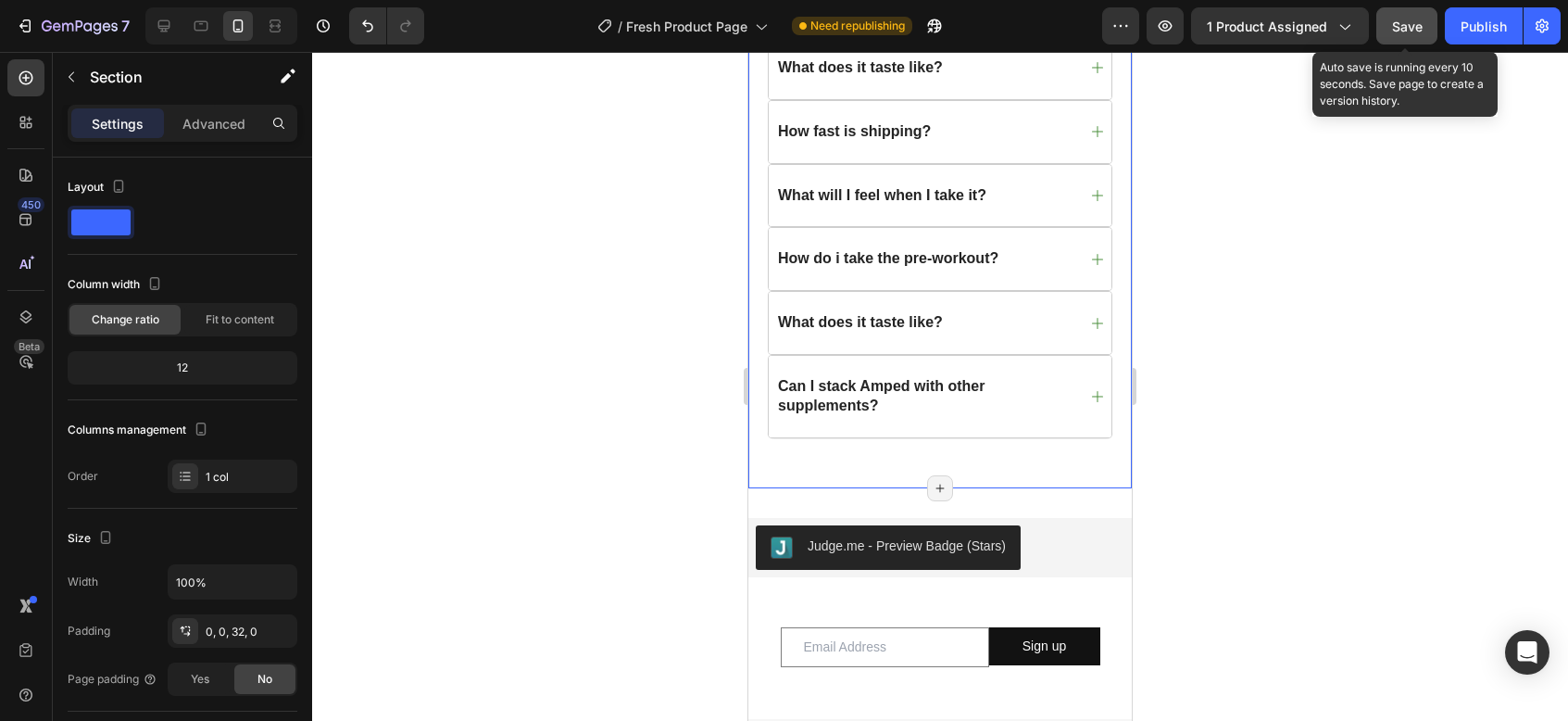 click on "Frequently Asked Questions Heading Row Need Help? We've got you covered! Text Block
What does this pre-workout do?
What makes this one different from others?
Will it make me crash?
What does it taste like?
How fast is shipping?
What will I feel when I take it?
How do i take the pre-workout?
What does it taste like?
Can I stack Amped with other supplements? Accordion Section 16/25   Create Theme Section AI Content Write with GemAI What would you like to describe here? Tone and Voice Persuasive Product Getting products... Show more Generate Page has reached Shopify’s 25 section-limit" at bounding box center [940, 75] 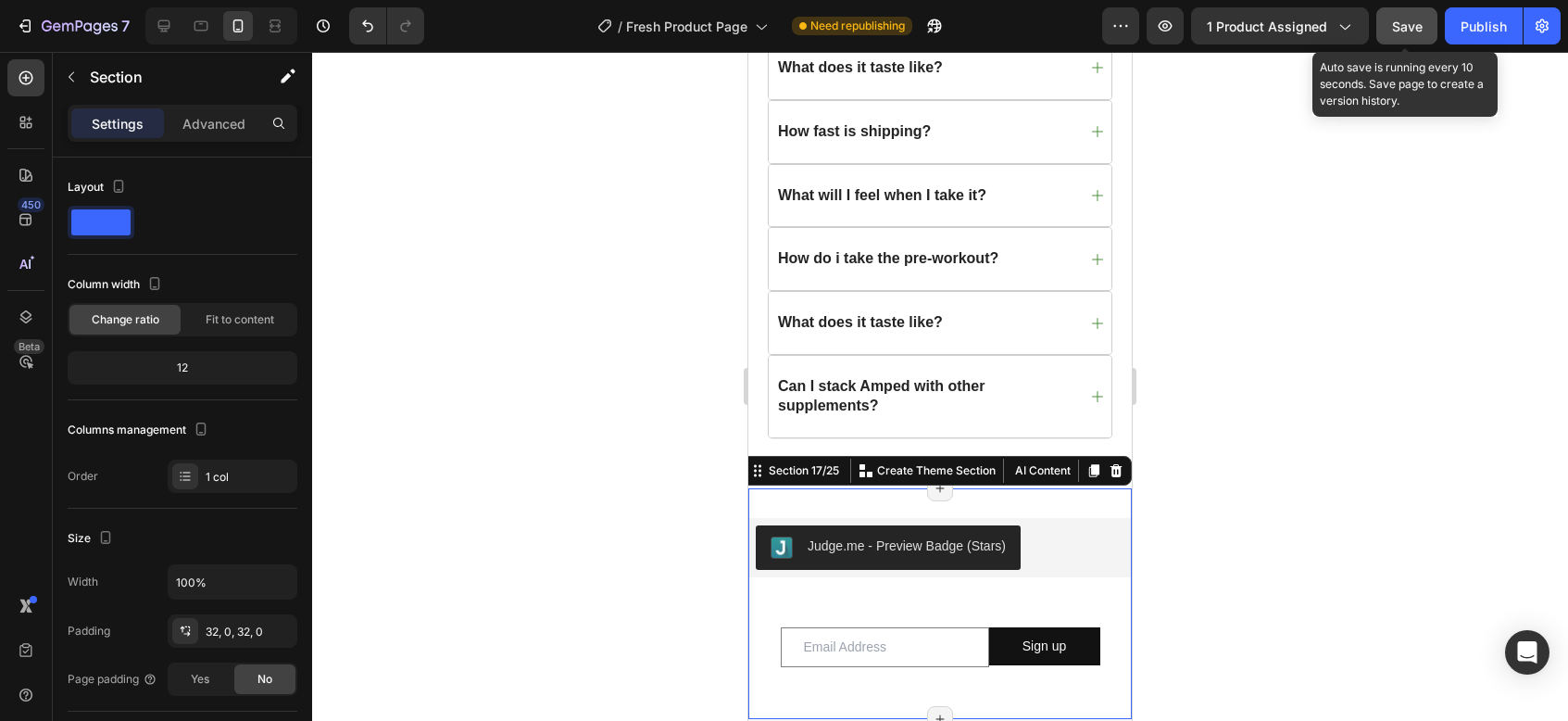 click on "Judge.me - Preview Badge (Stars) Judge.me Email Field Sign up Submit Button Row Newsletter Section 17/25   Create Theme Section AI Content Write with GemAI What would you like to describe here? Tone and Voice Persuasive Product Getting products... Show more Generate Page has reached Shopify’s 25 section-limit Page has reached Shopify’s 25 section-limit Page has reached Shopify’s 25 section-limit" at bounding box center (940, 603) 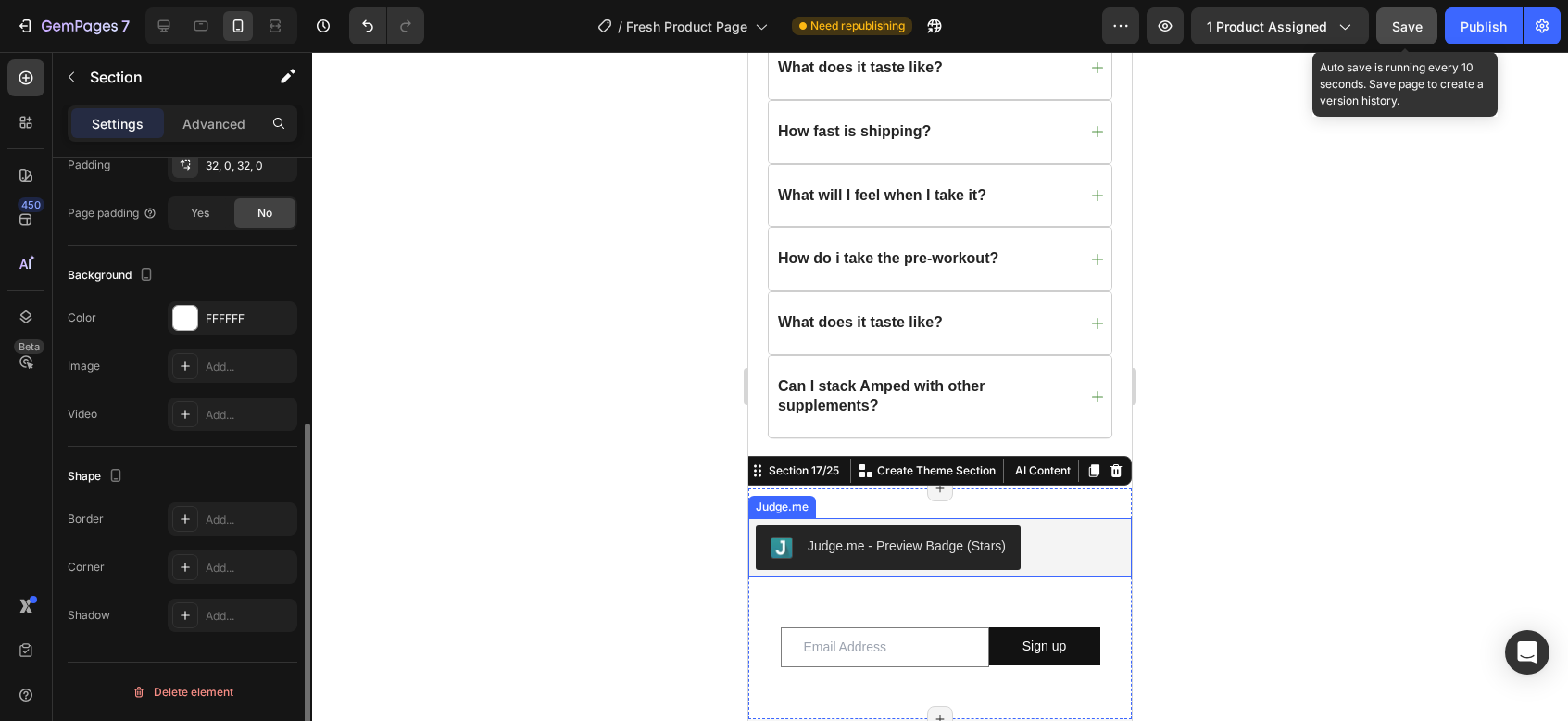 click on "Judge.me - Preview Badge (Stars)" at bounding box center (940, 548) 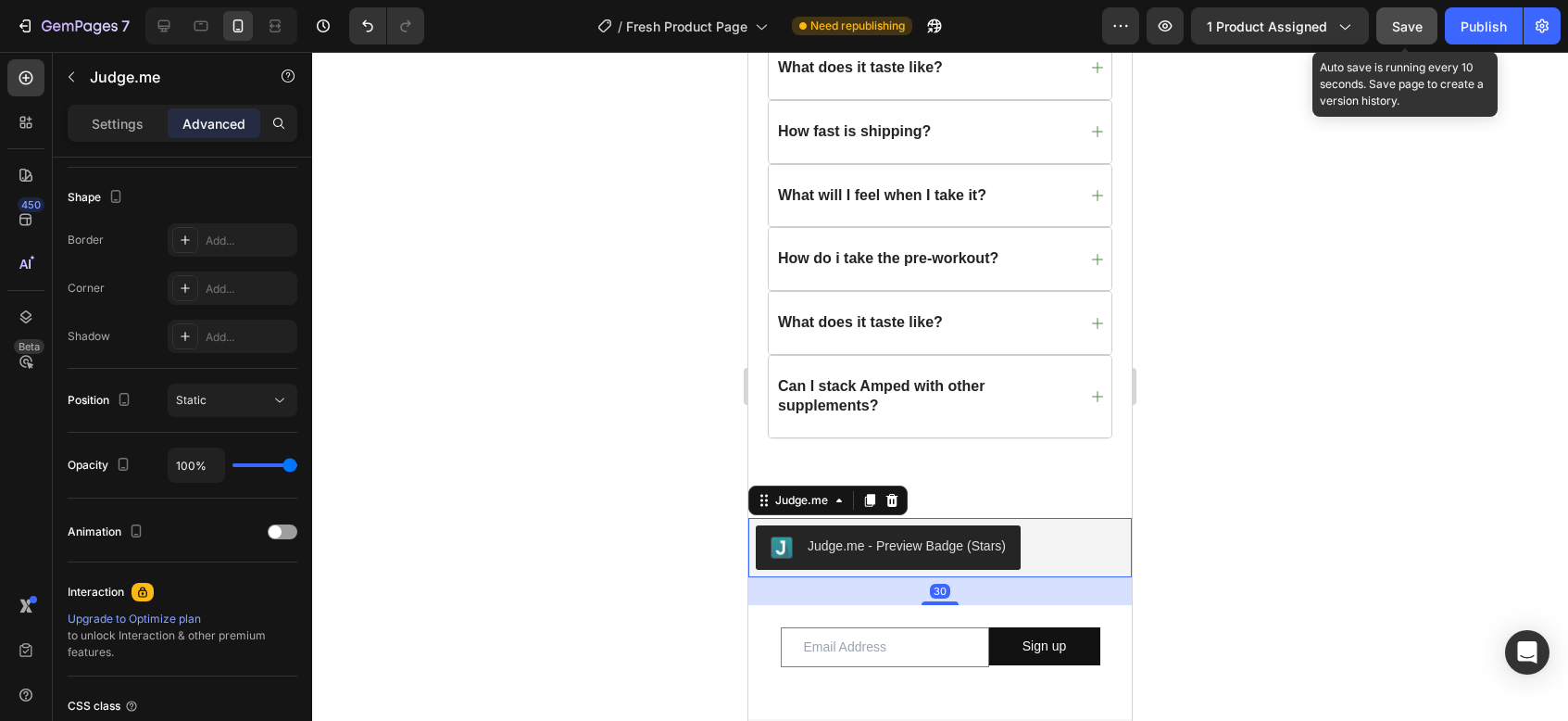 scroll, scrollTop: 0, scrollLeft: 0, axis: both 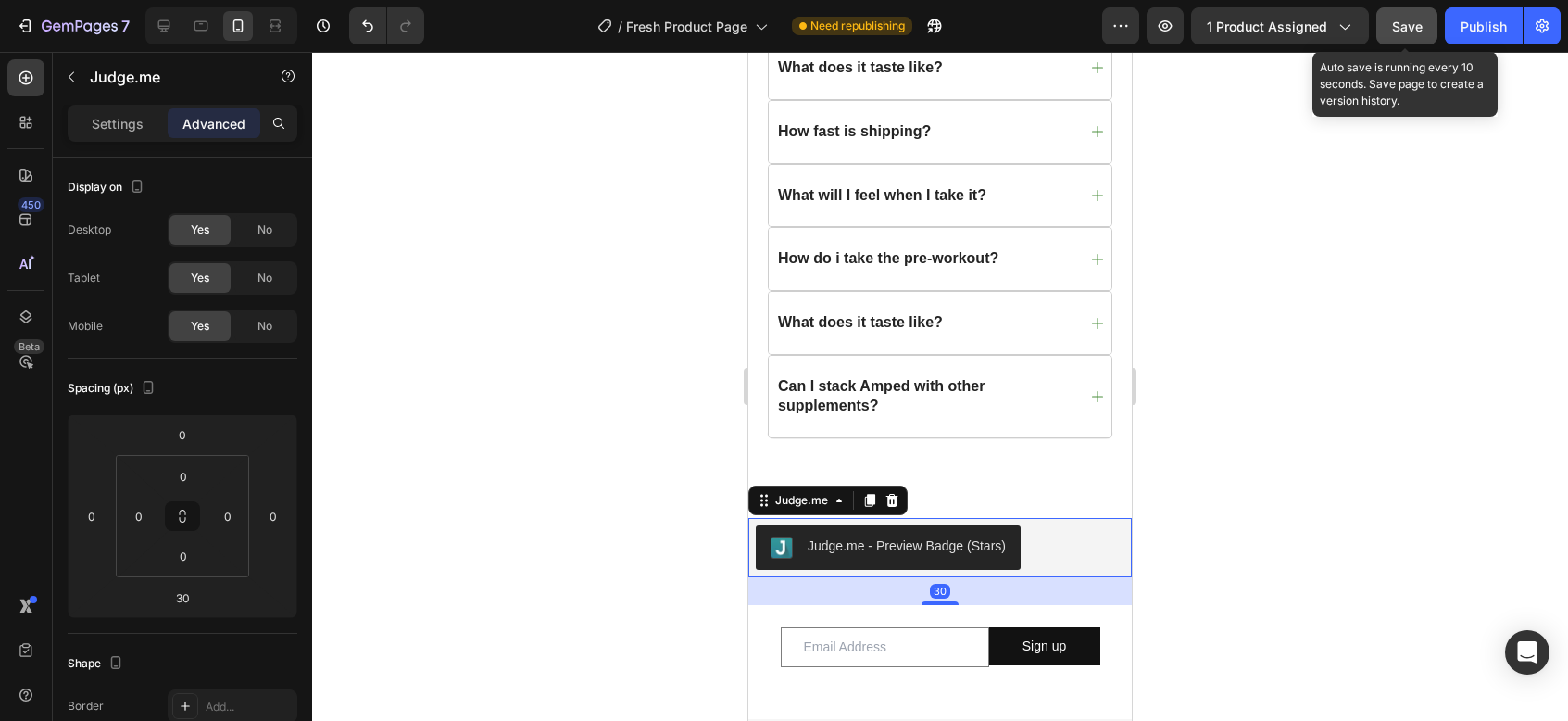 click on "Judge.me - Preview Badge (Stars)" at bounding box center (907, 546) 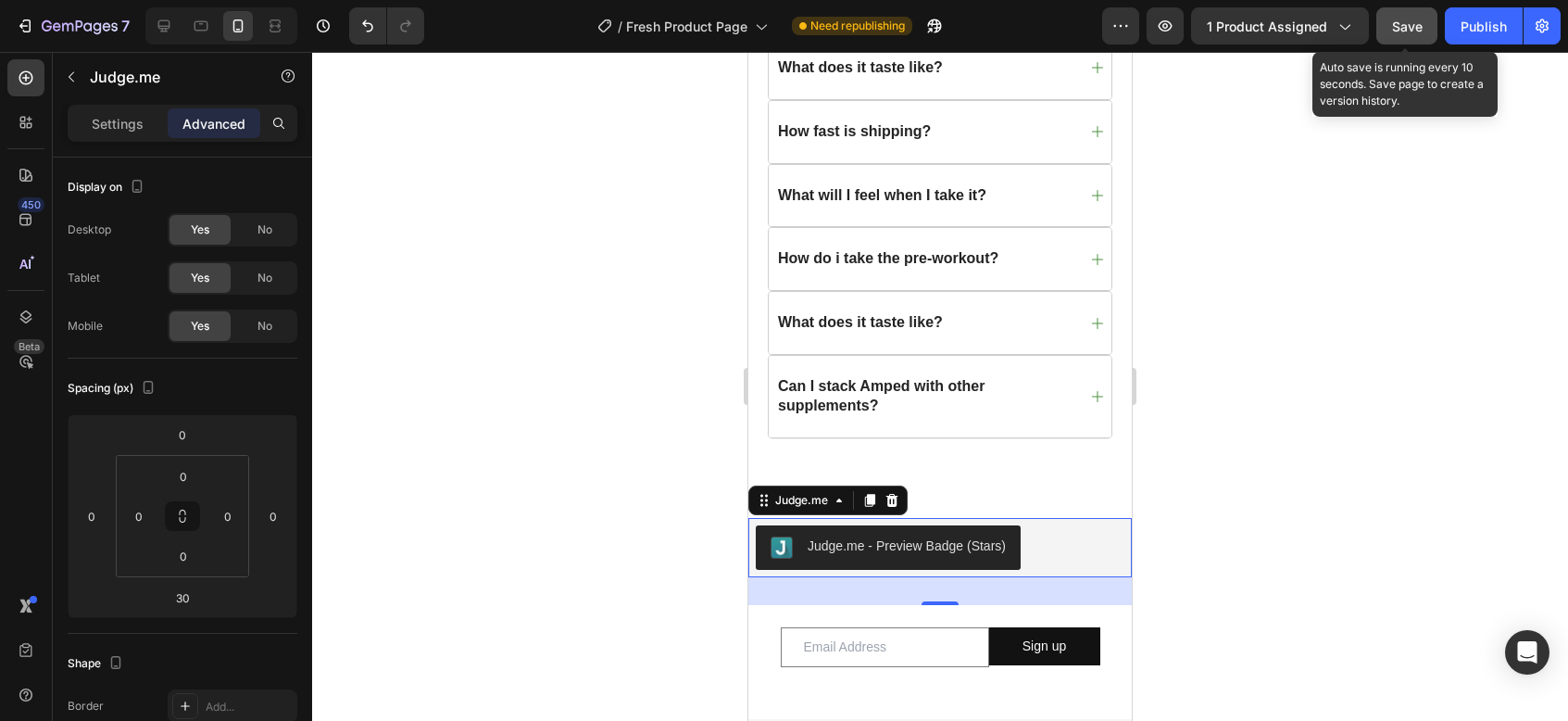 click on "Judge.me - Preview Badge (Stars)" at bounding box center [907, 546] 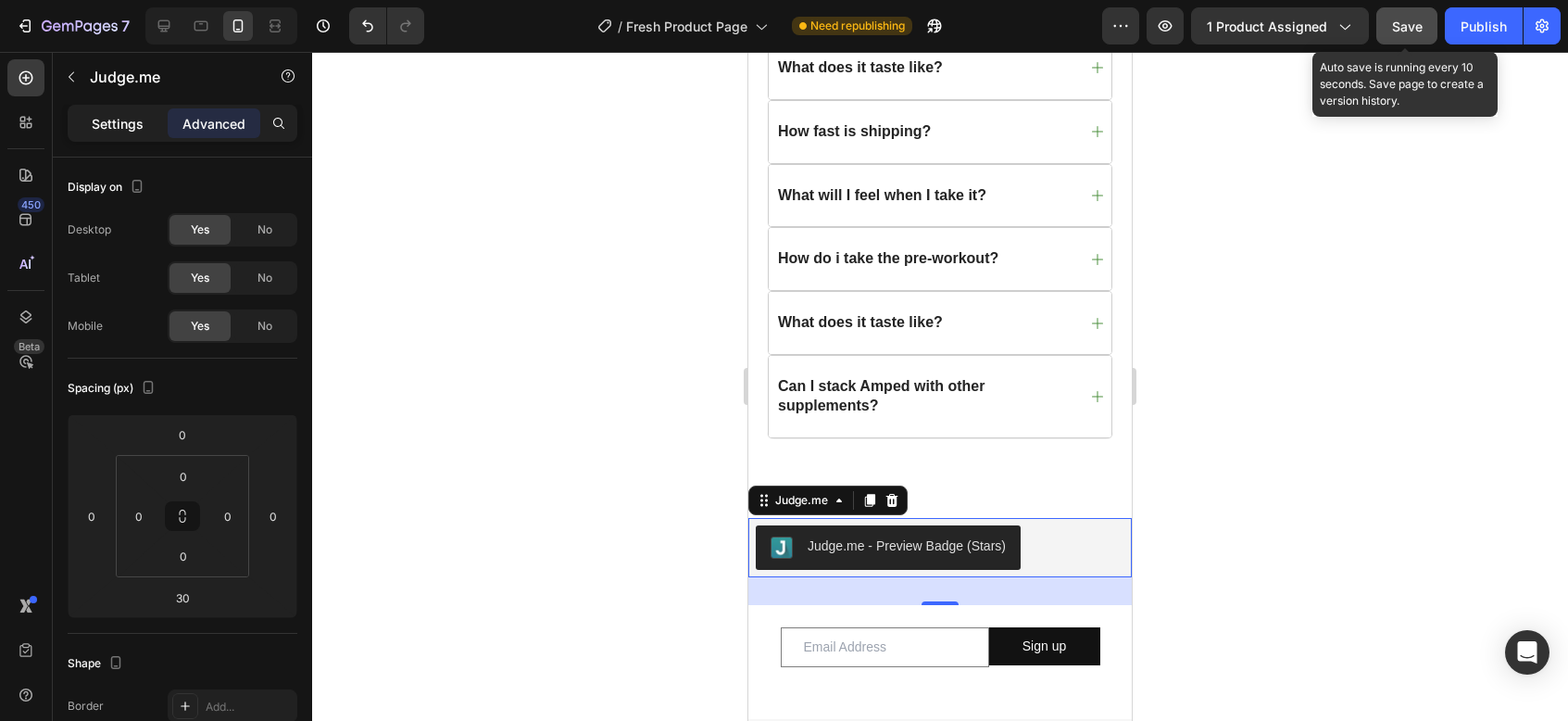 click on "Settings" at bounding box center (118, 123) 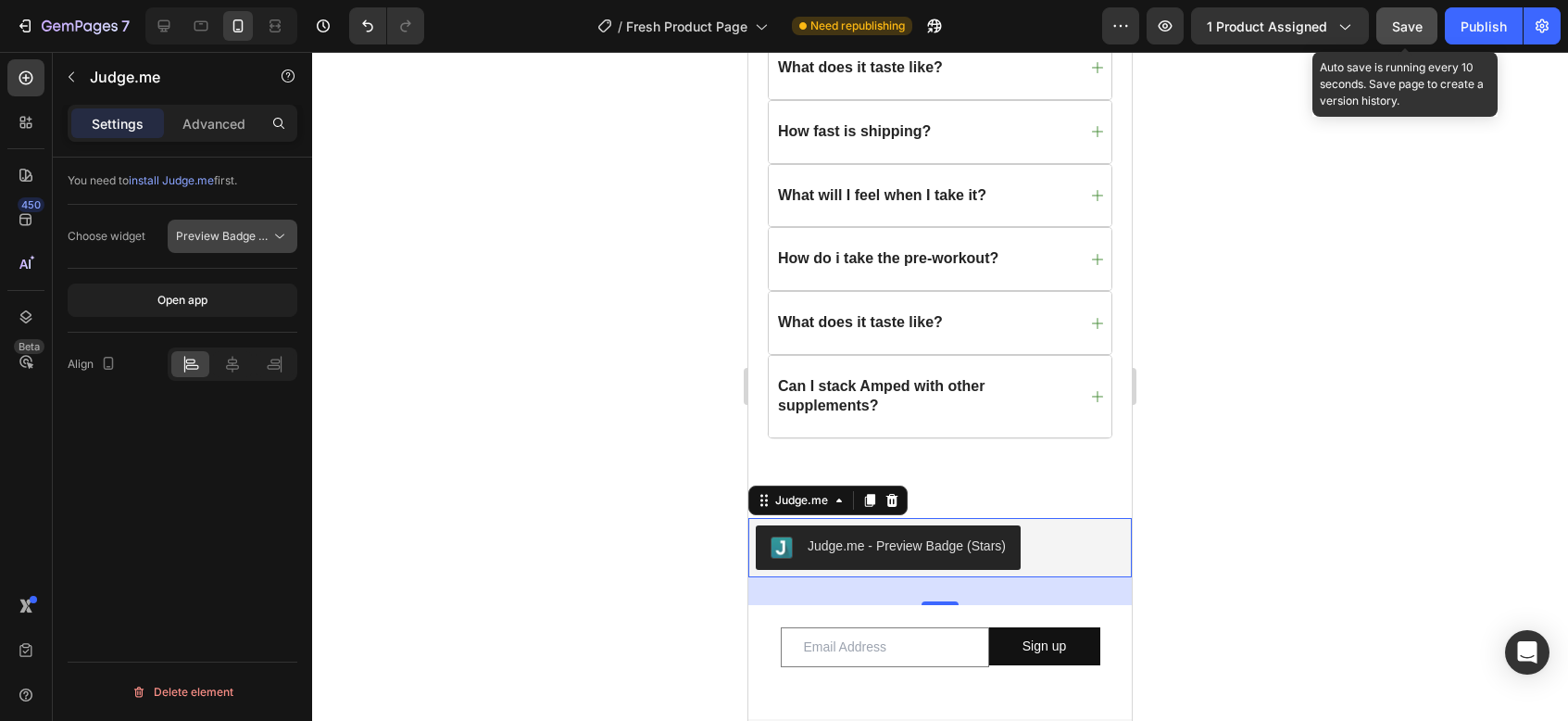 drag, startPoint x: 224, startPoint y: 223, endPoint x: 232, endPoint y: 237, distance: 16.124515 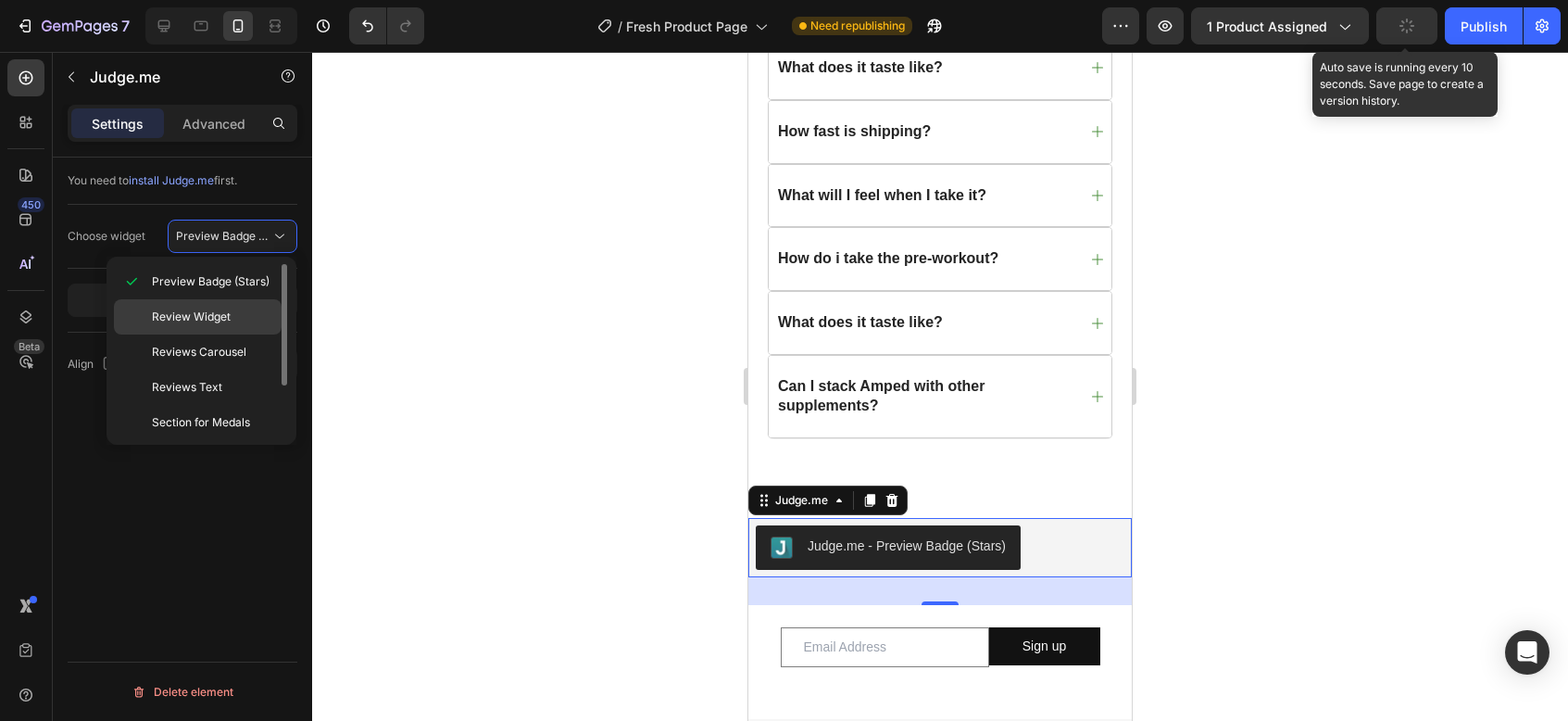 click on "Review Widget" at bounding box center (191, 317) 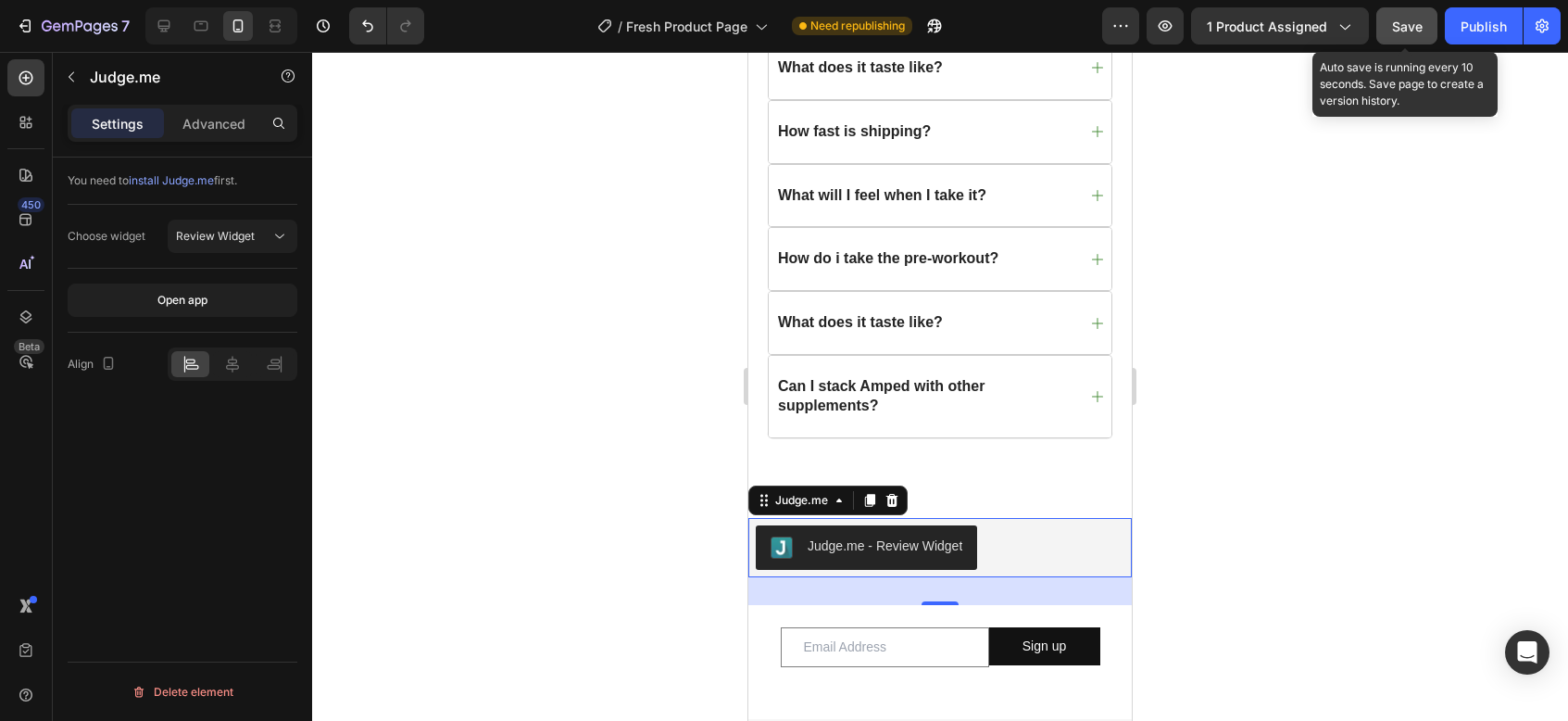 click 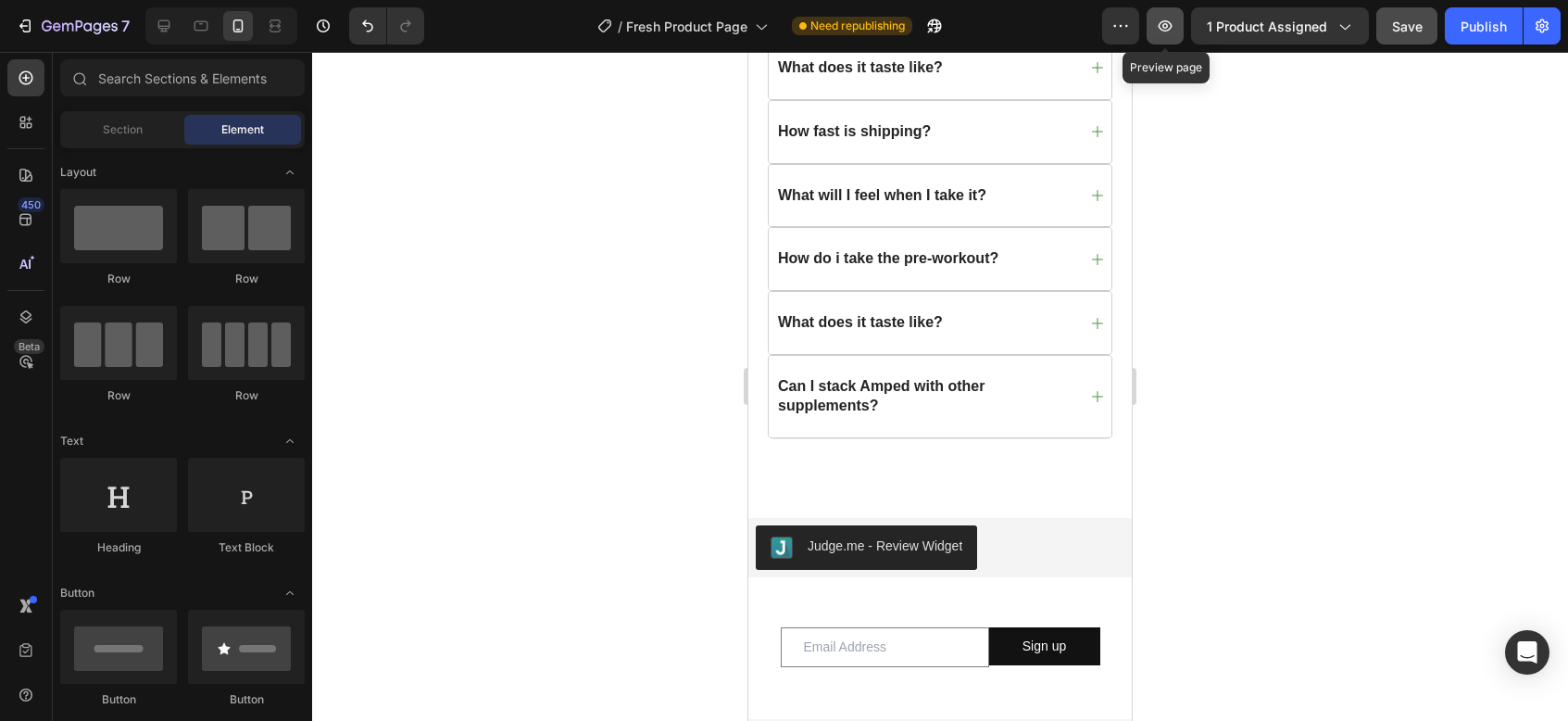 click 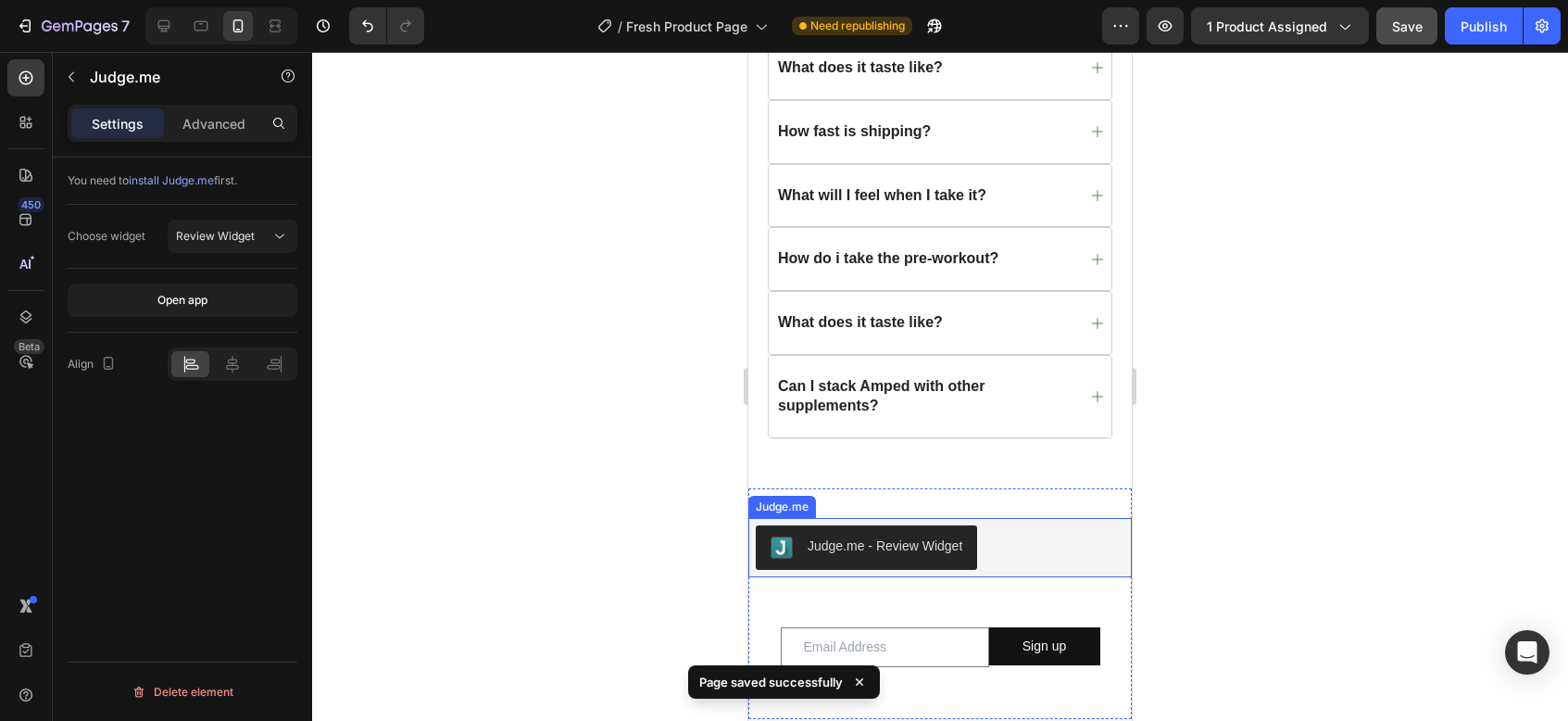 click on "Judge.me - Review Widget" at bounding box center (940, 548) 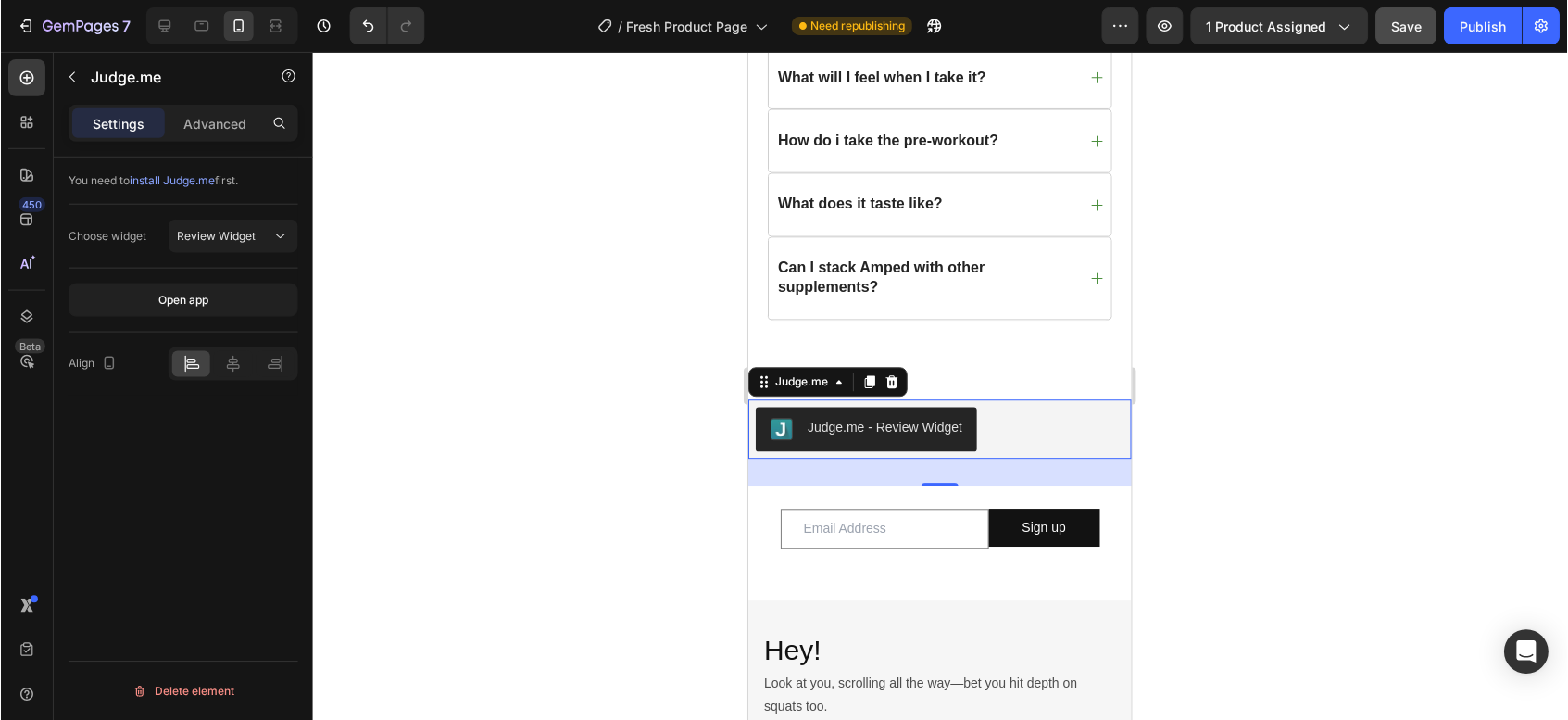 scroll, scrollTop: 4533, scrollLeft: 0, axis: vertical 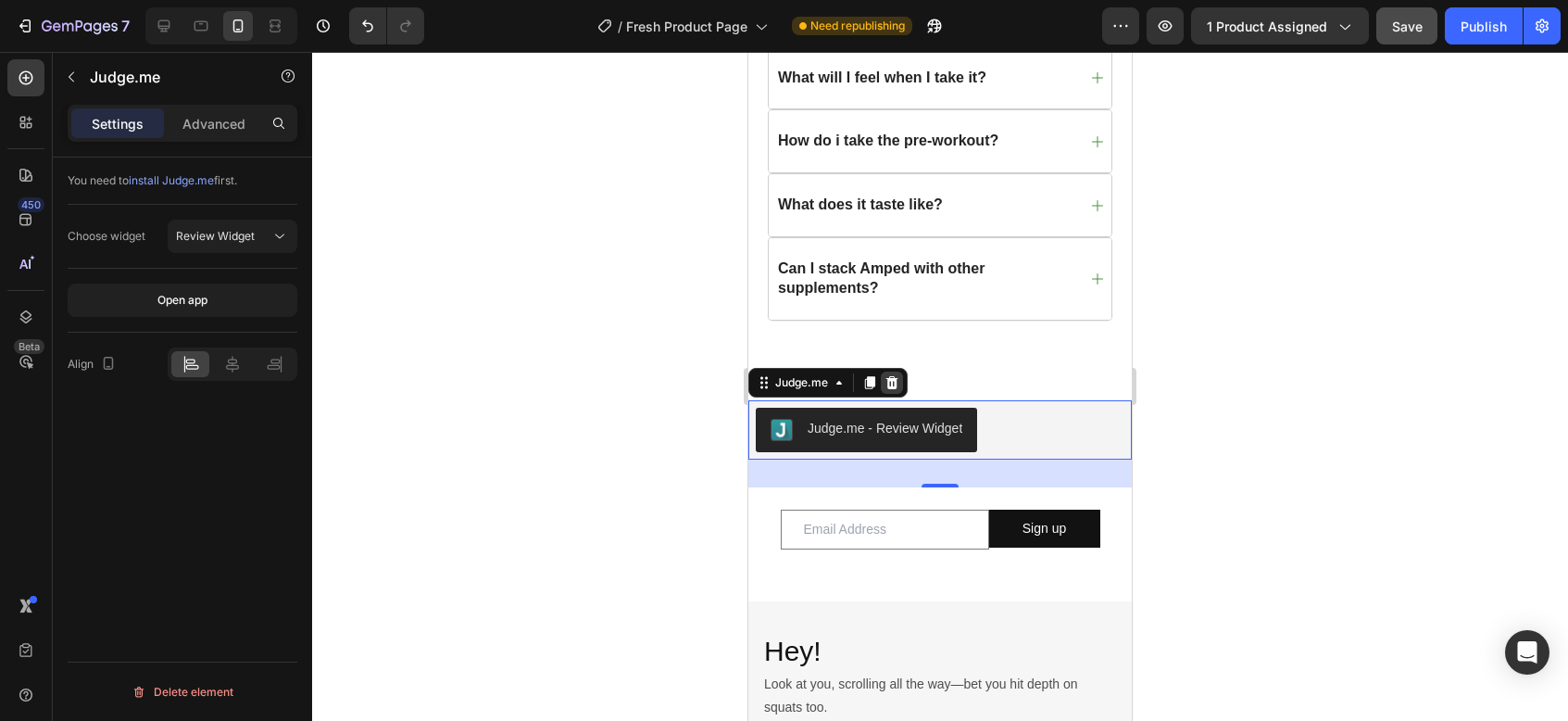 click 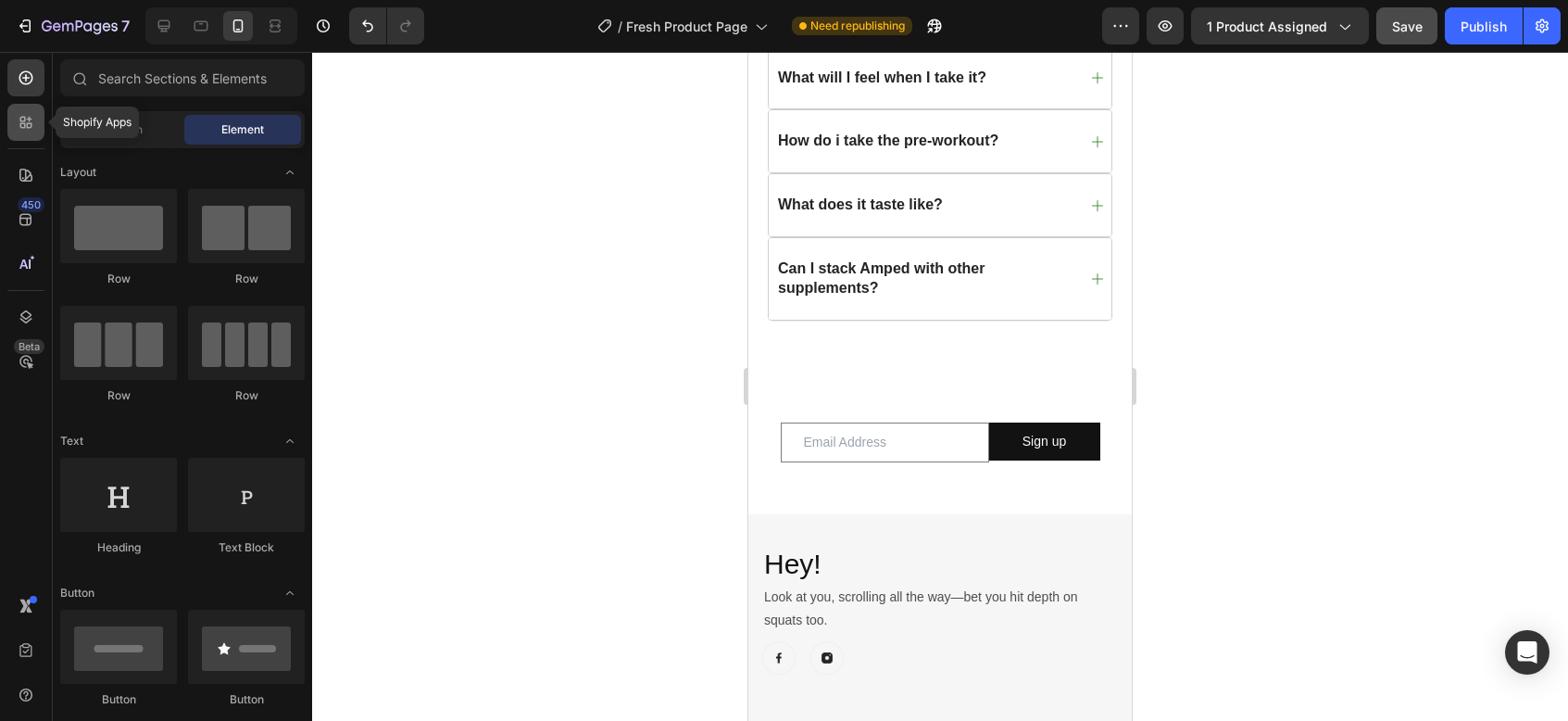 drag, startPoint x: 19, startPoint y: 122, endPoint x: 30, endPoint y: 136, distance: 17.804494 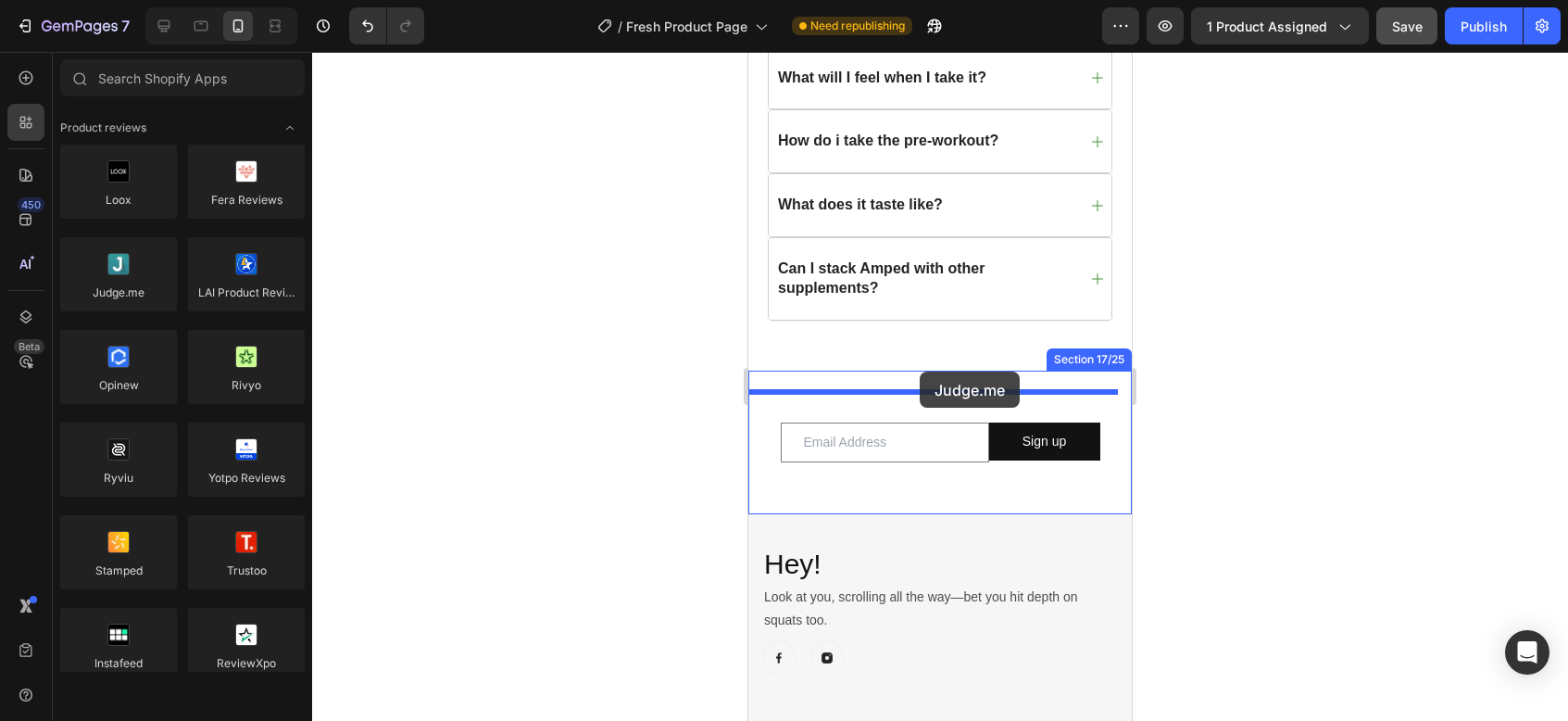 drag, startPoint x: 872, startPoint y: 347, endPoint x: 920, endPoint y: 372, distance: 54.120237 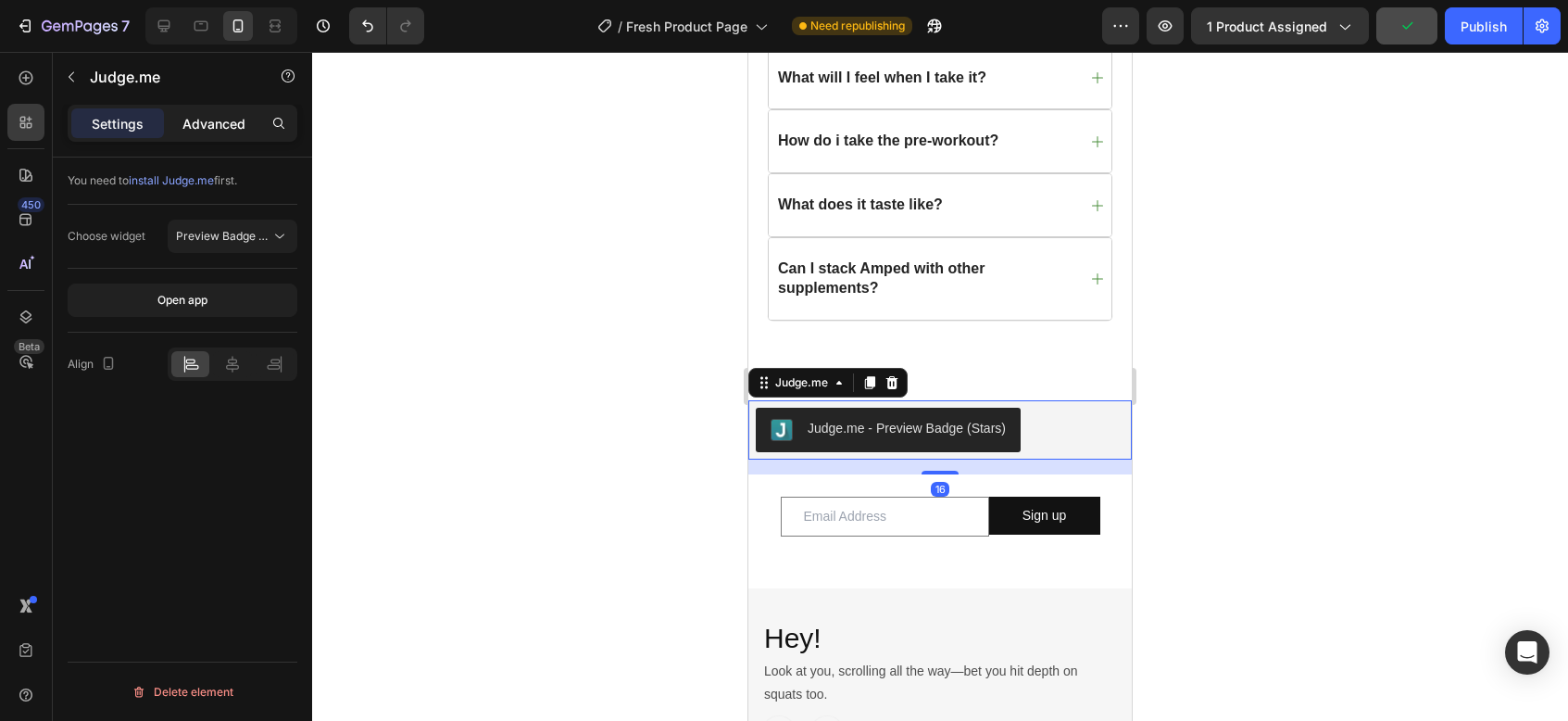 click on "Advanced" at bounding box center (214, 123) 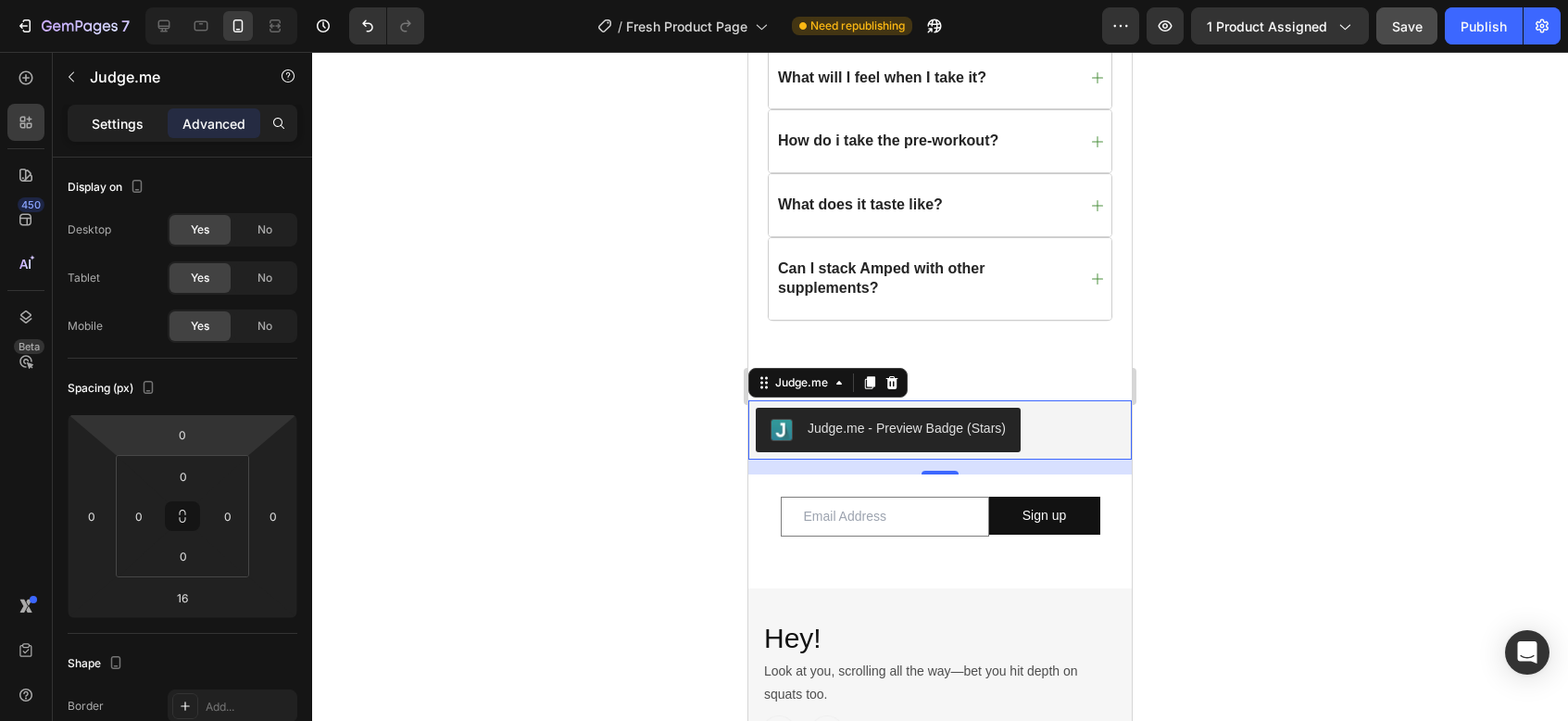 click on "Settings" at bounding box center [118, 123] 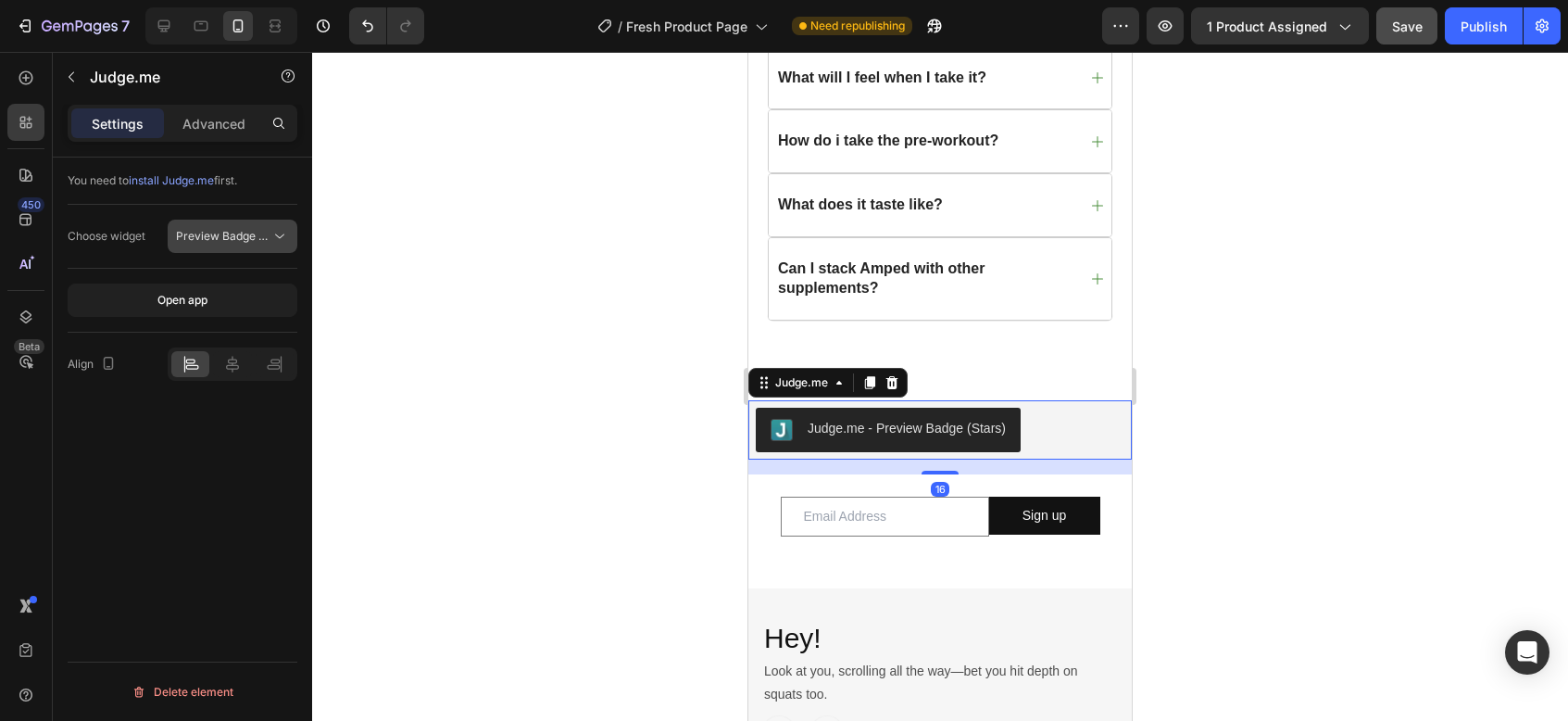 click on "Preview Badge (Stars)" 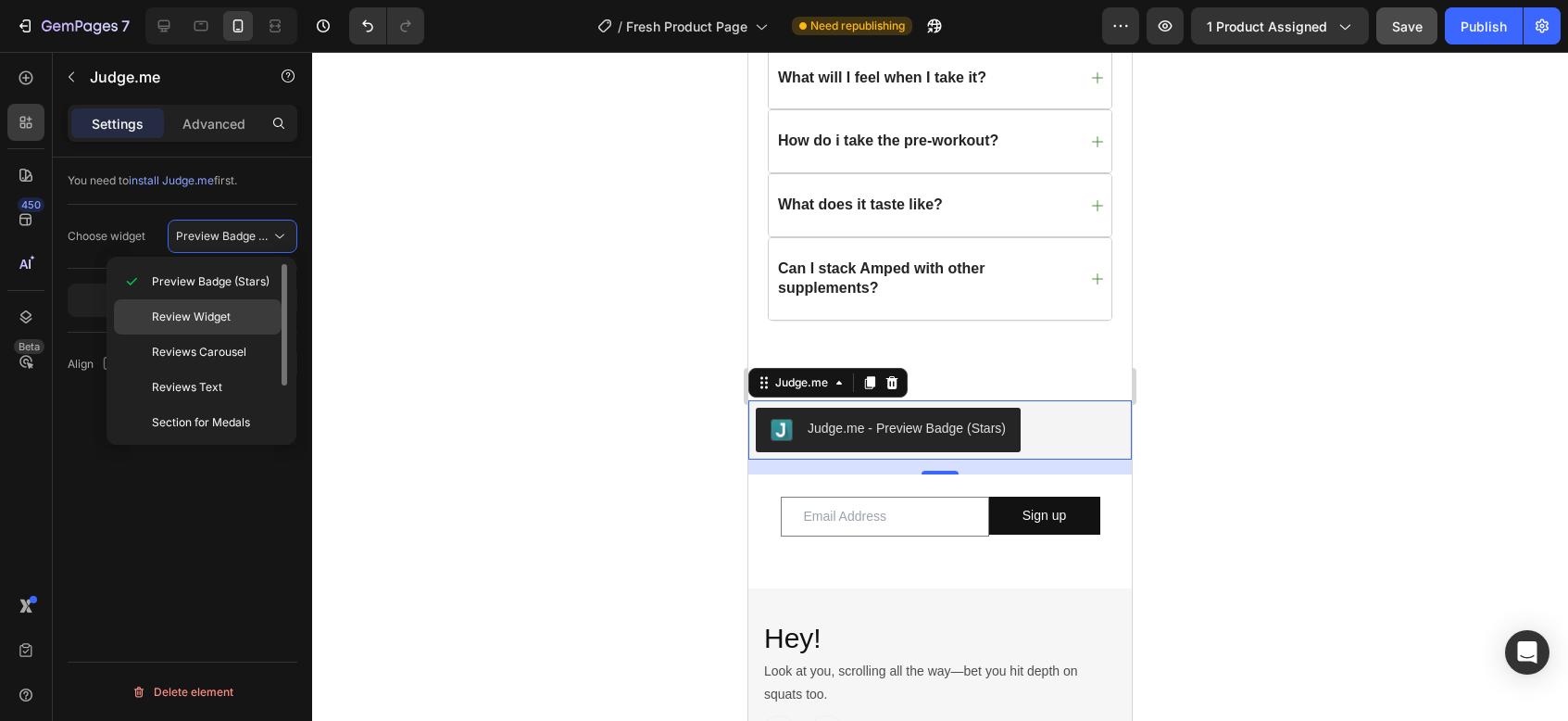 click on "Review Widget" at bounding box center [212, 317] 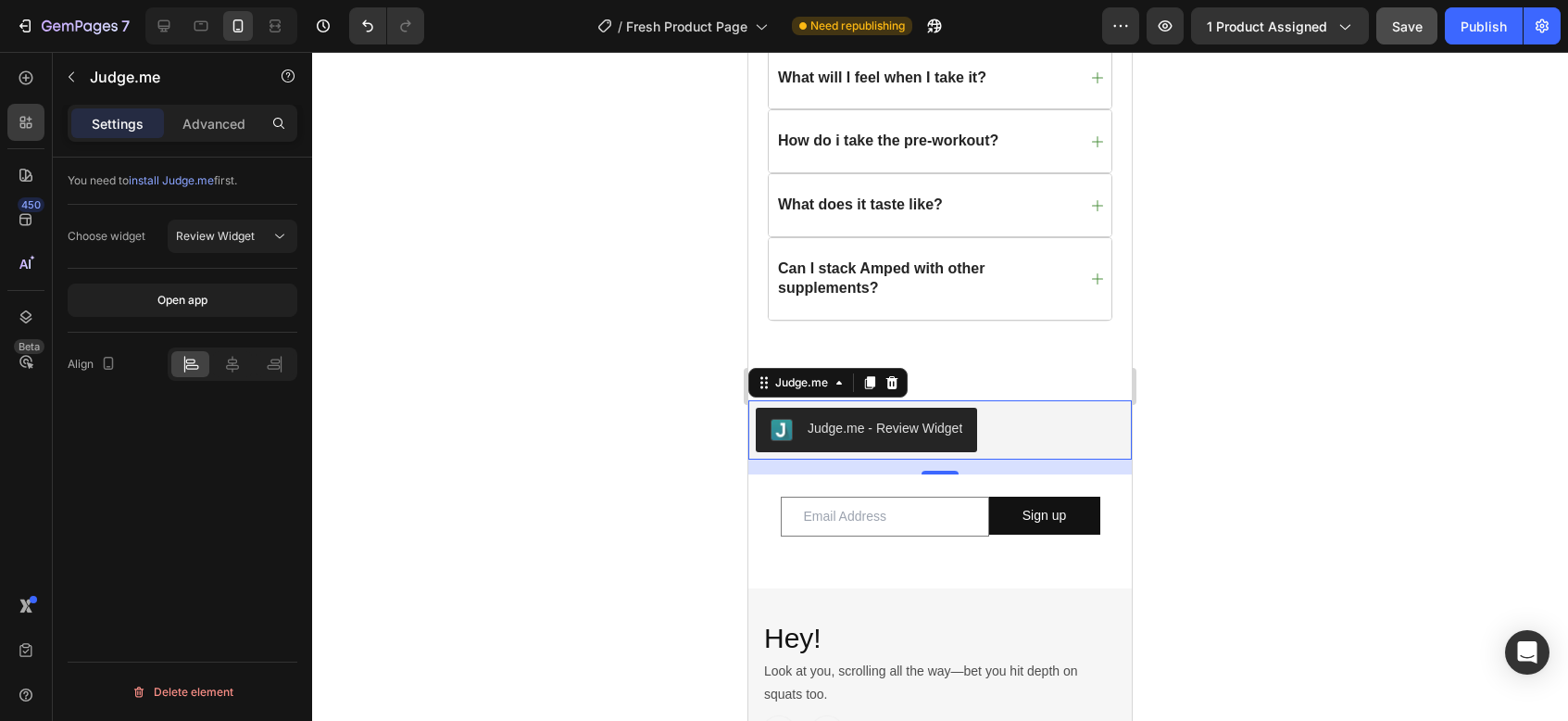 click on "Judge.me - Review Widget" at bounding box center (940, 430) 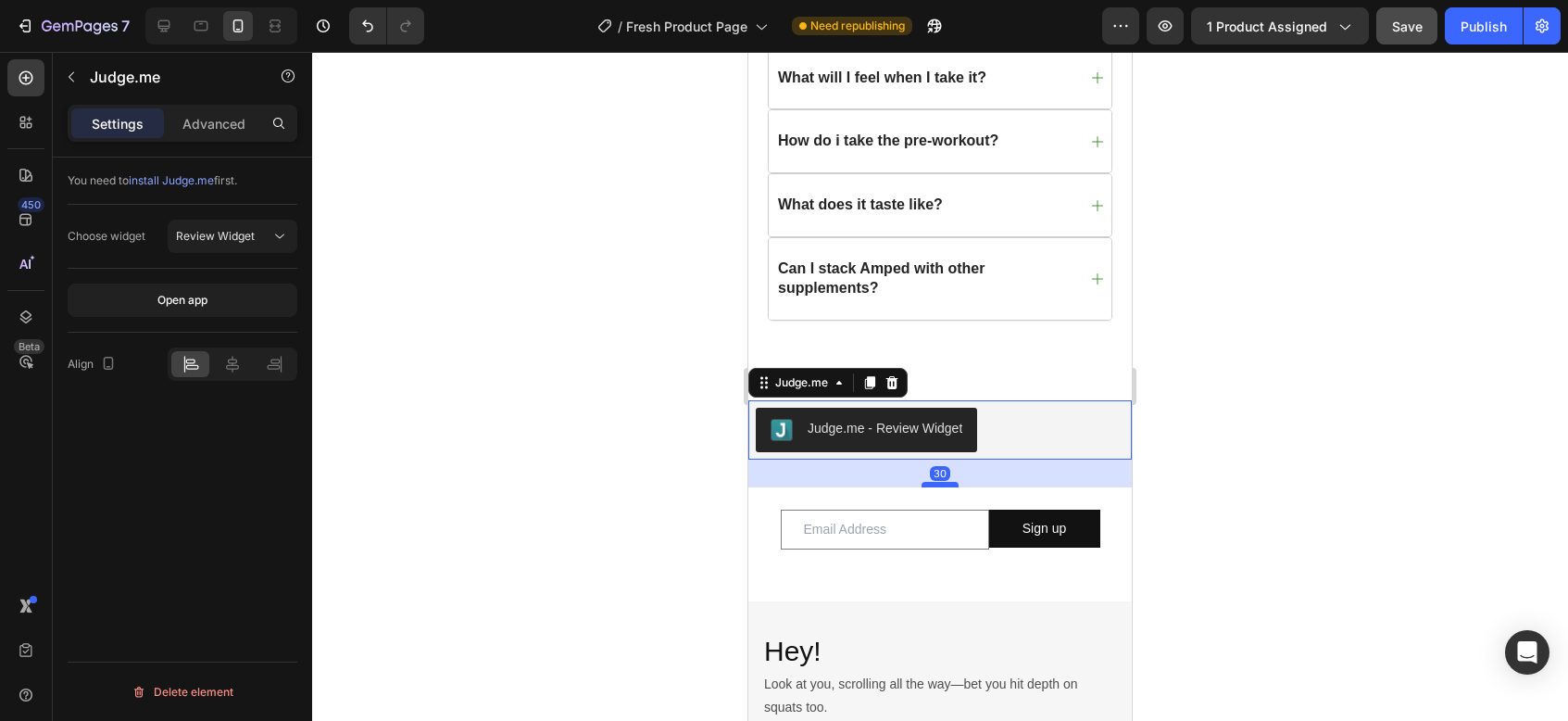 drag, startPoint x: 931, startPoint y: 461, endPoint x: 1941, endPoint y: 106, distance: 1070.5723 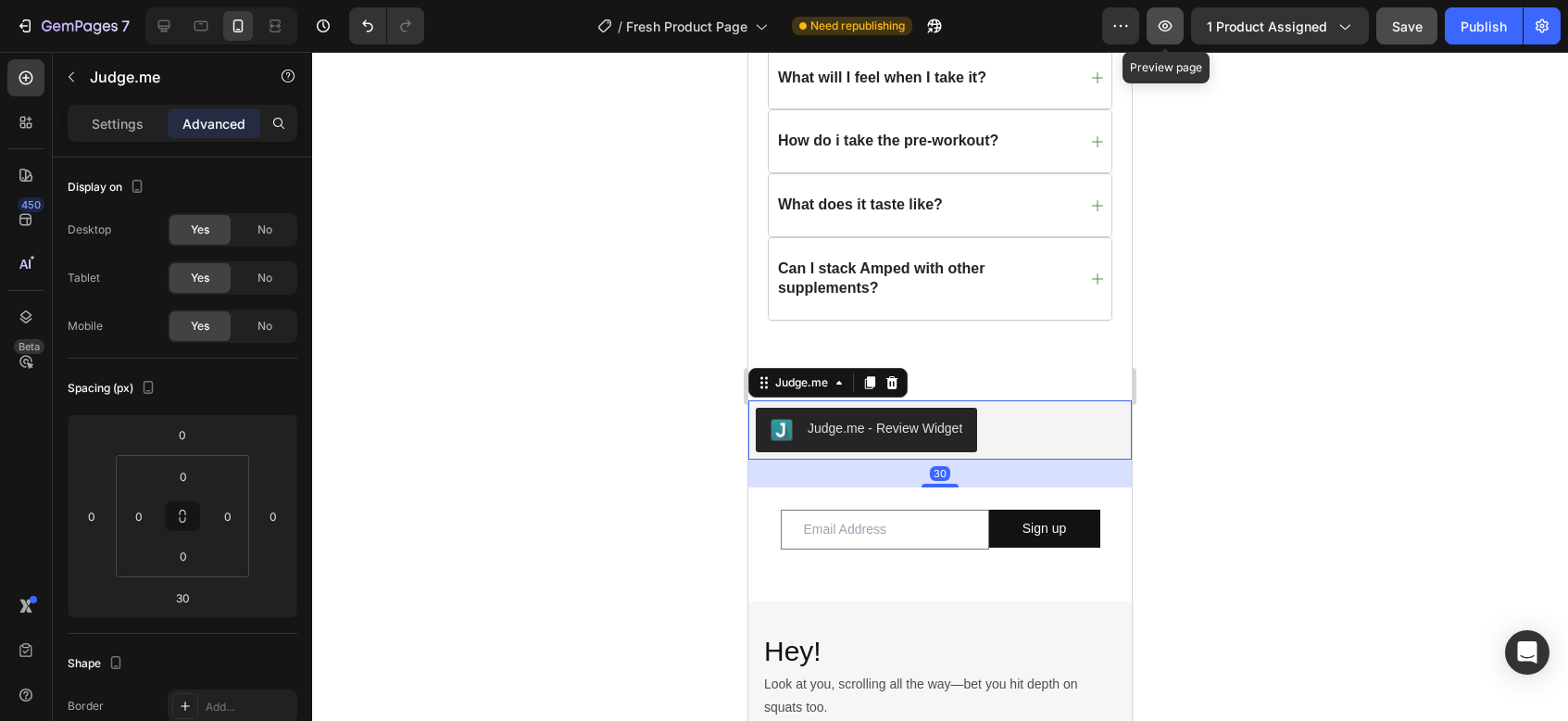 click 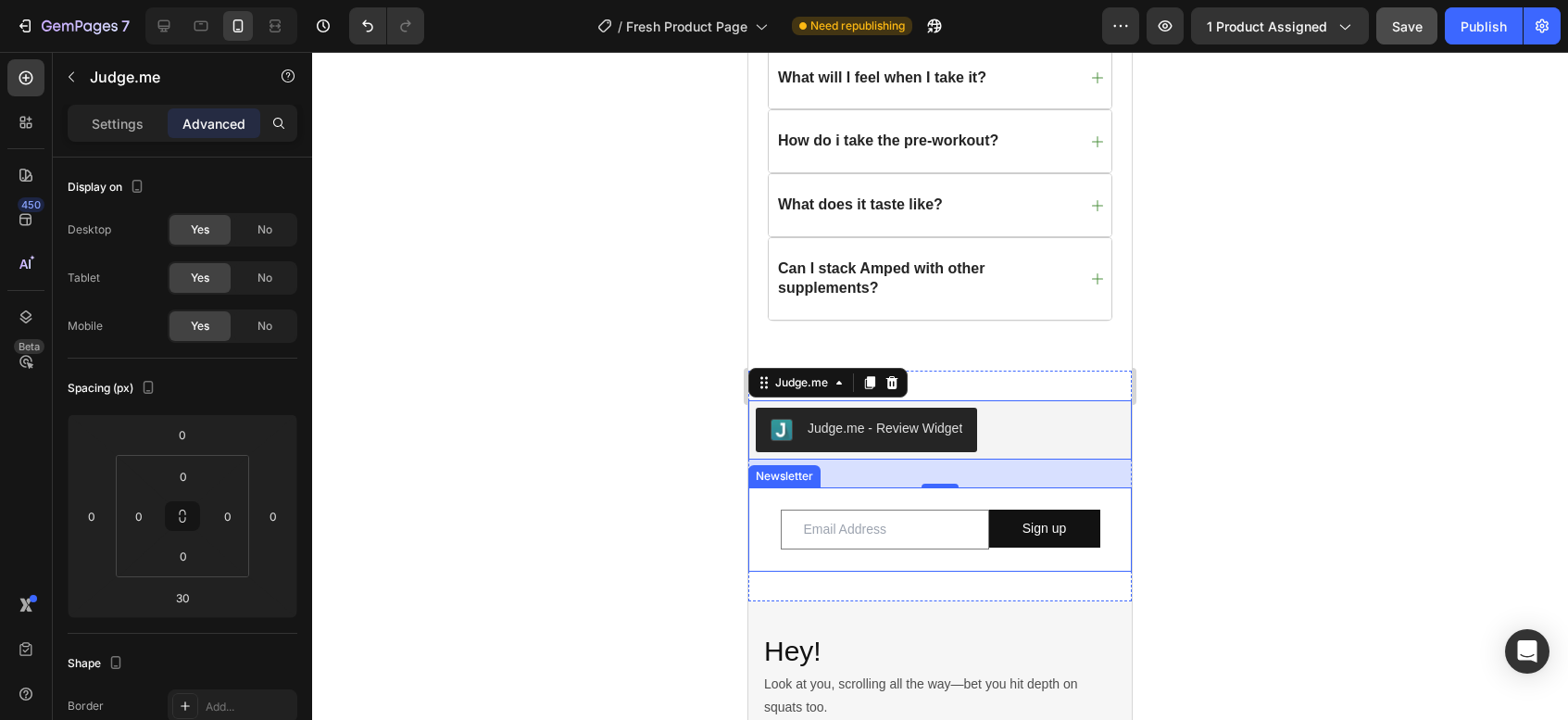 click 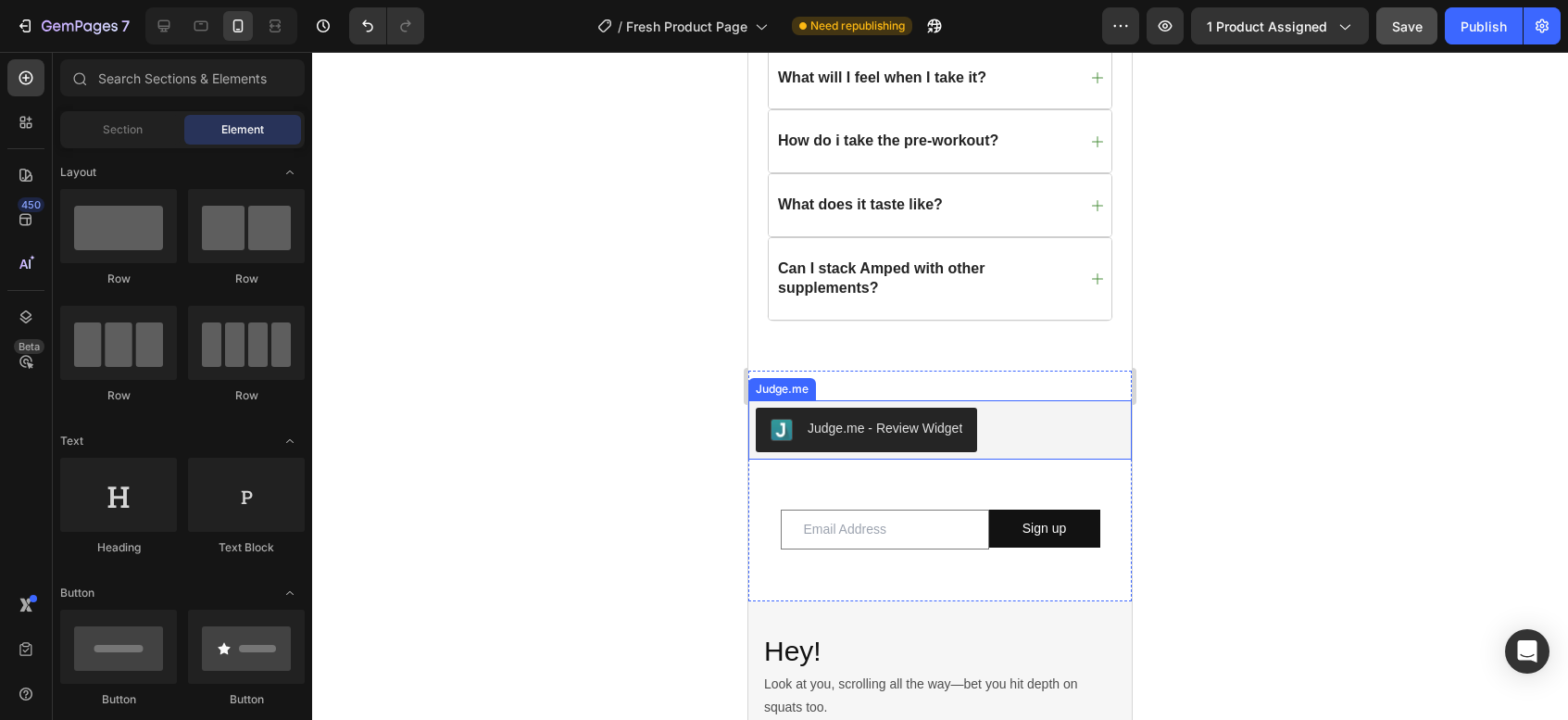 click on "Judge.me - Review Widget" at bounding box center [940, 430] 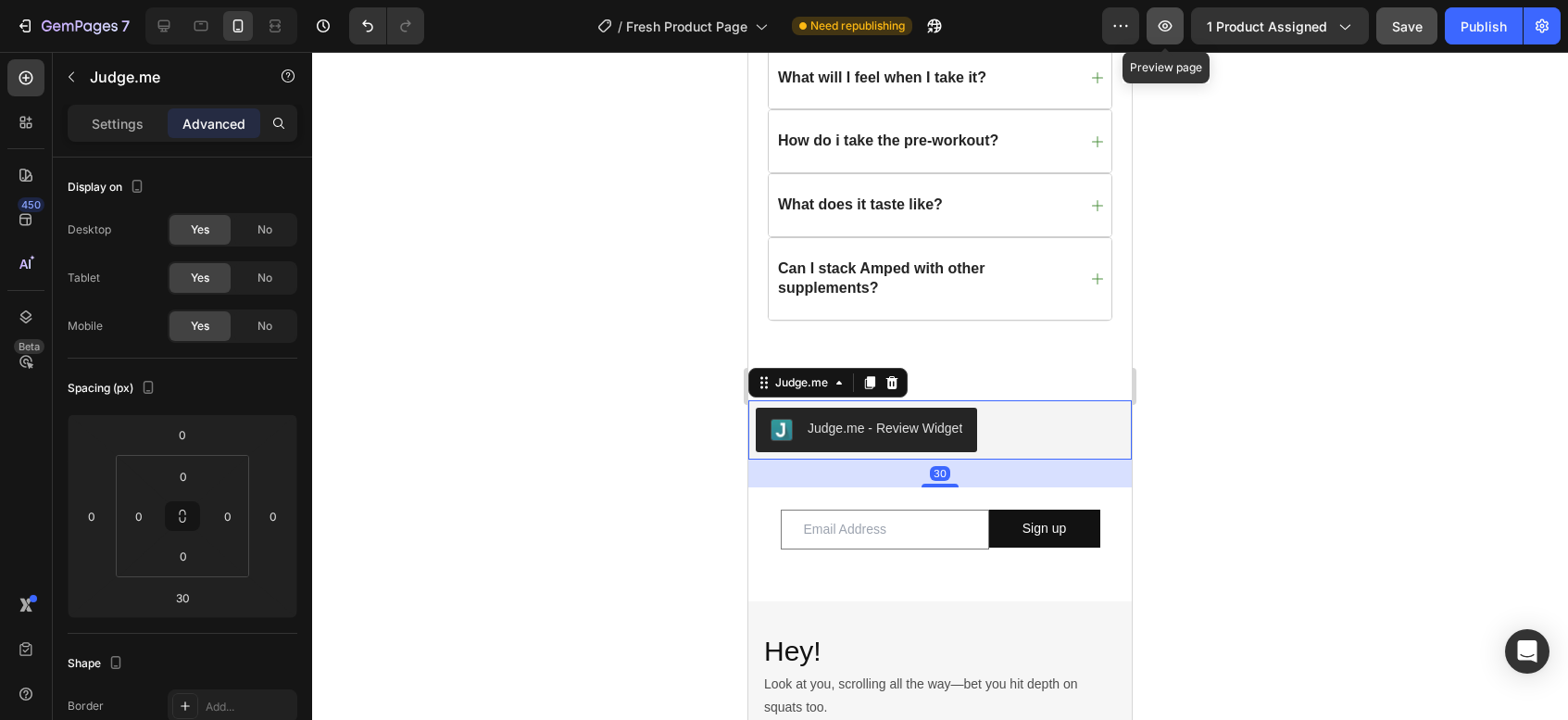 click 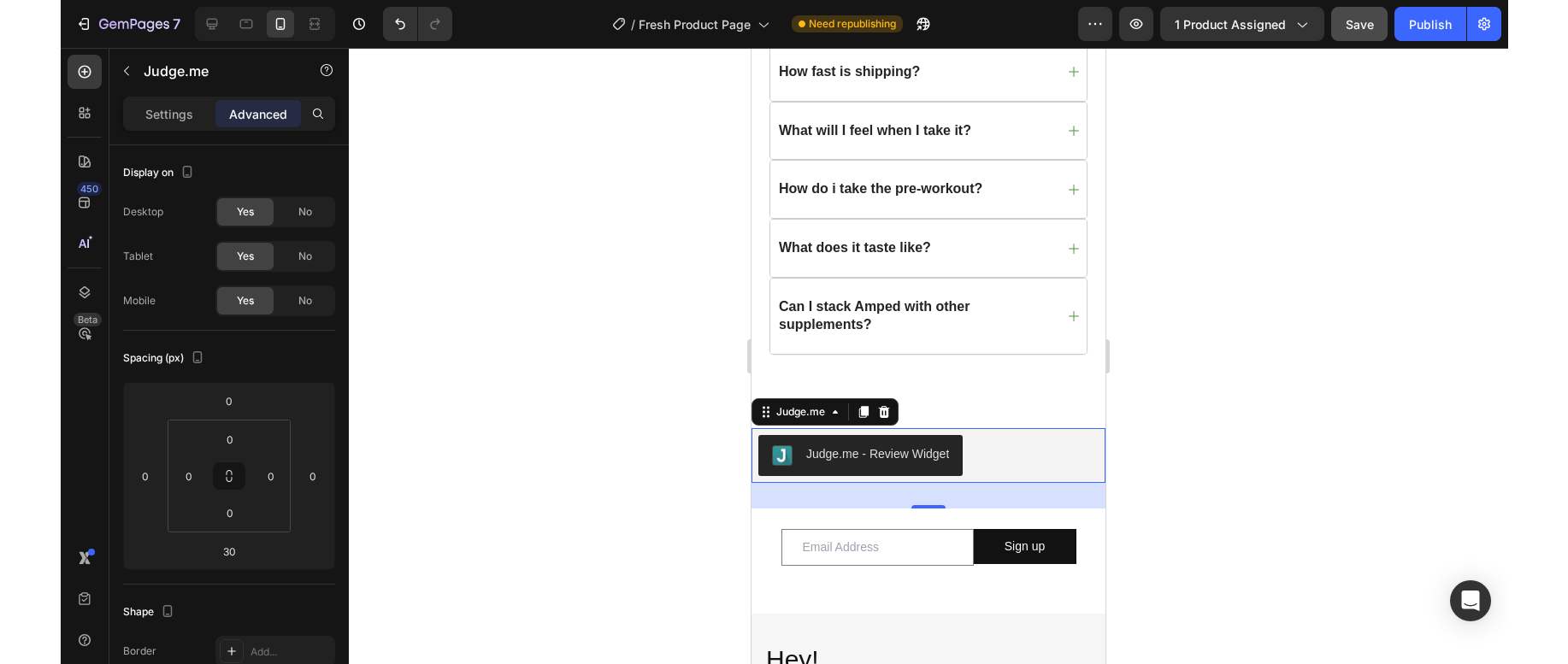 scroll, scrollTop: 3914, scrollLeft: 0, axis: vertical 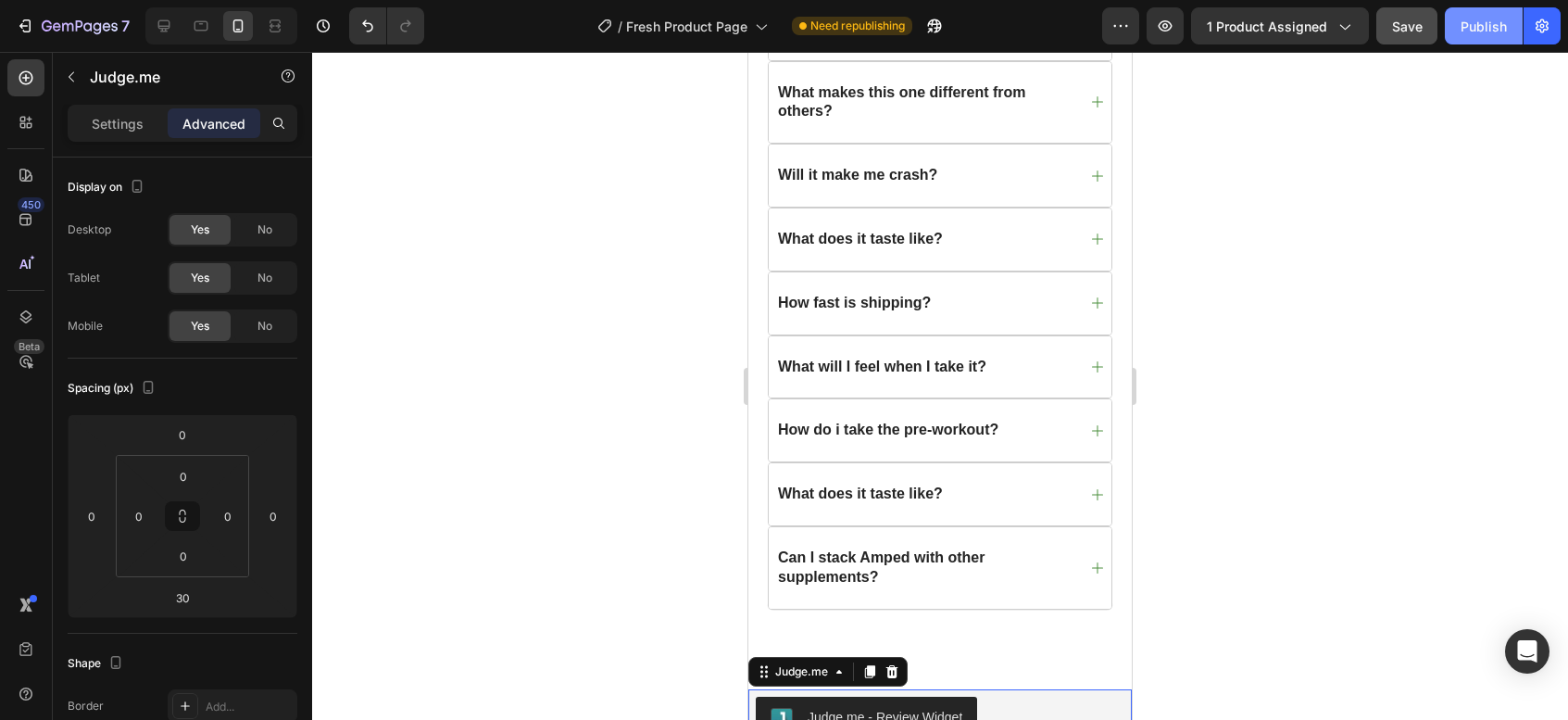 click on "Publish" 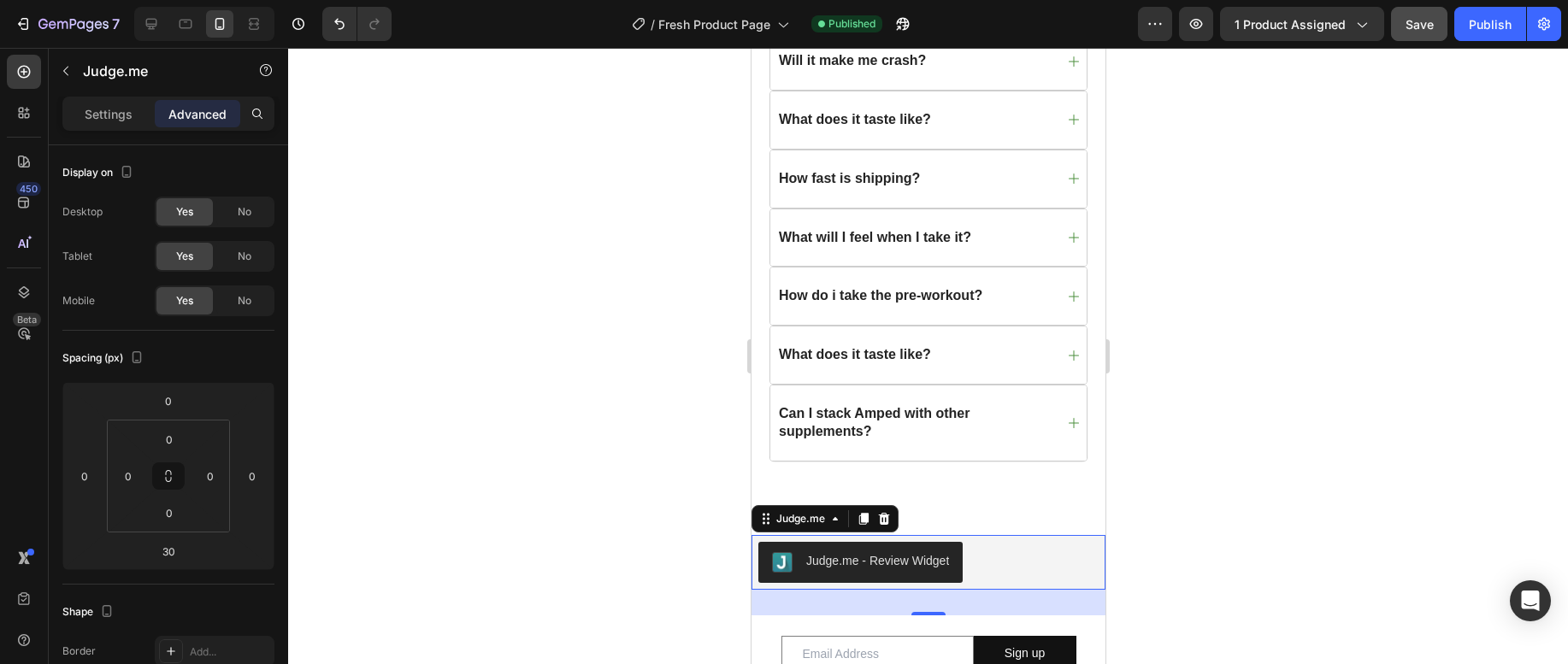scroll, scrollTop: 4026, scrollLeft: 0, axis: vertical 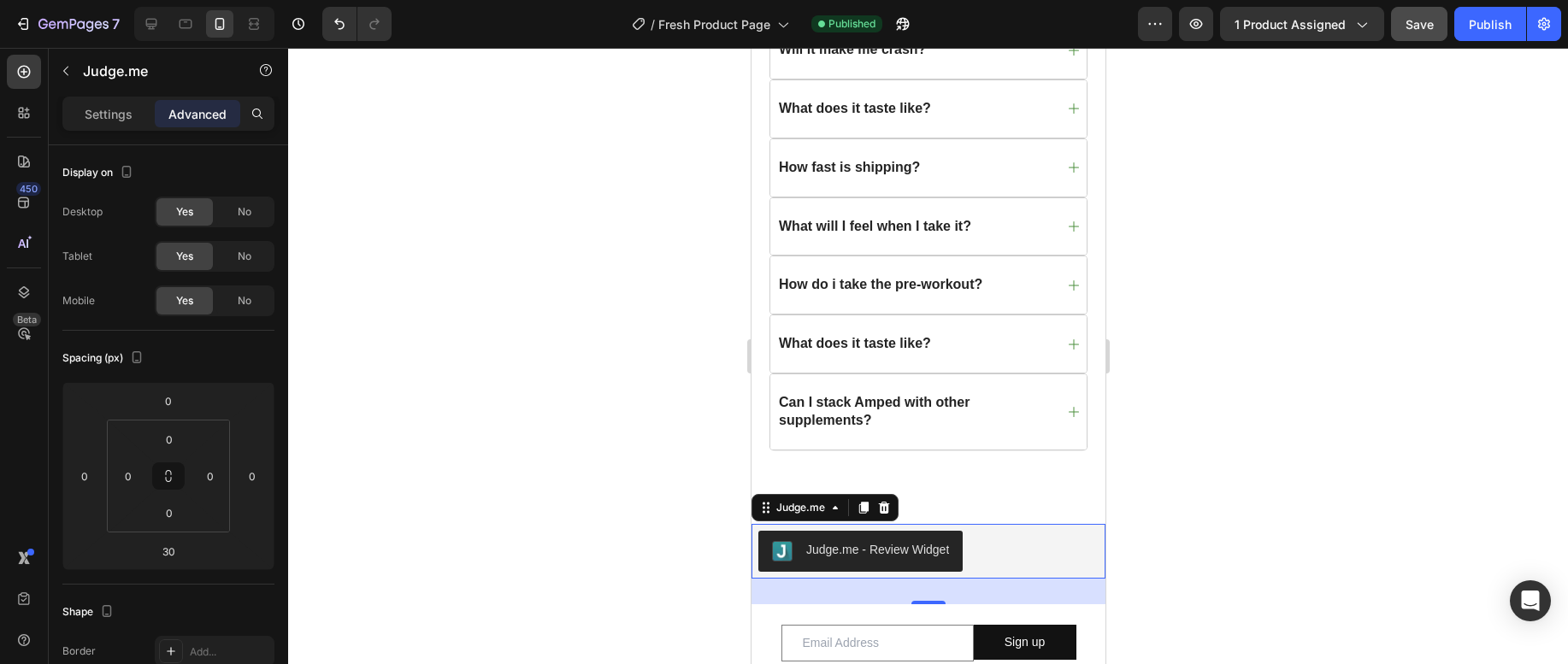 click on "Judge.me - Review Widget" at bounding box center [928, 551] 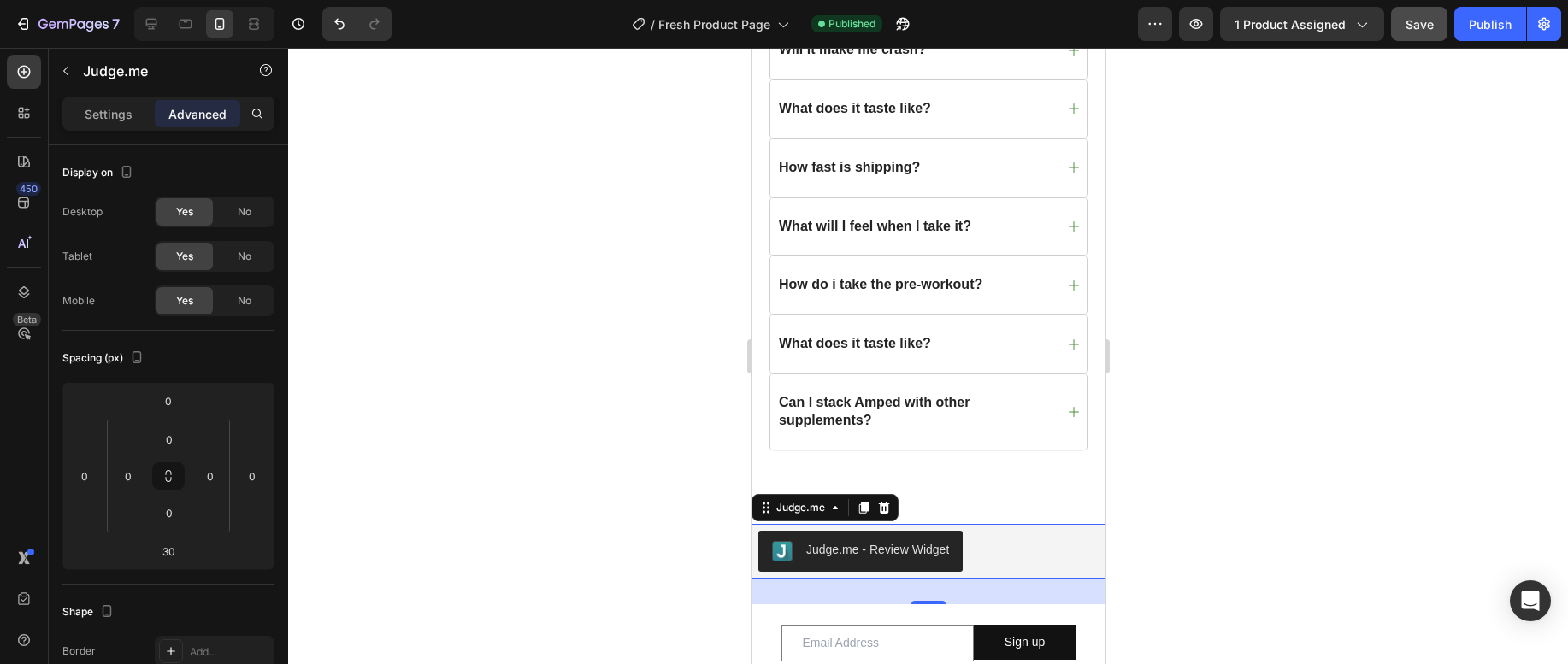 click on "Advanced" at bounding box center [197, 114] 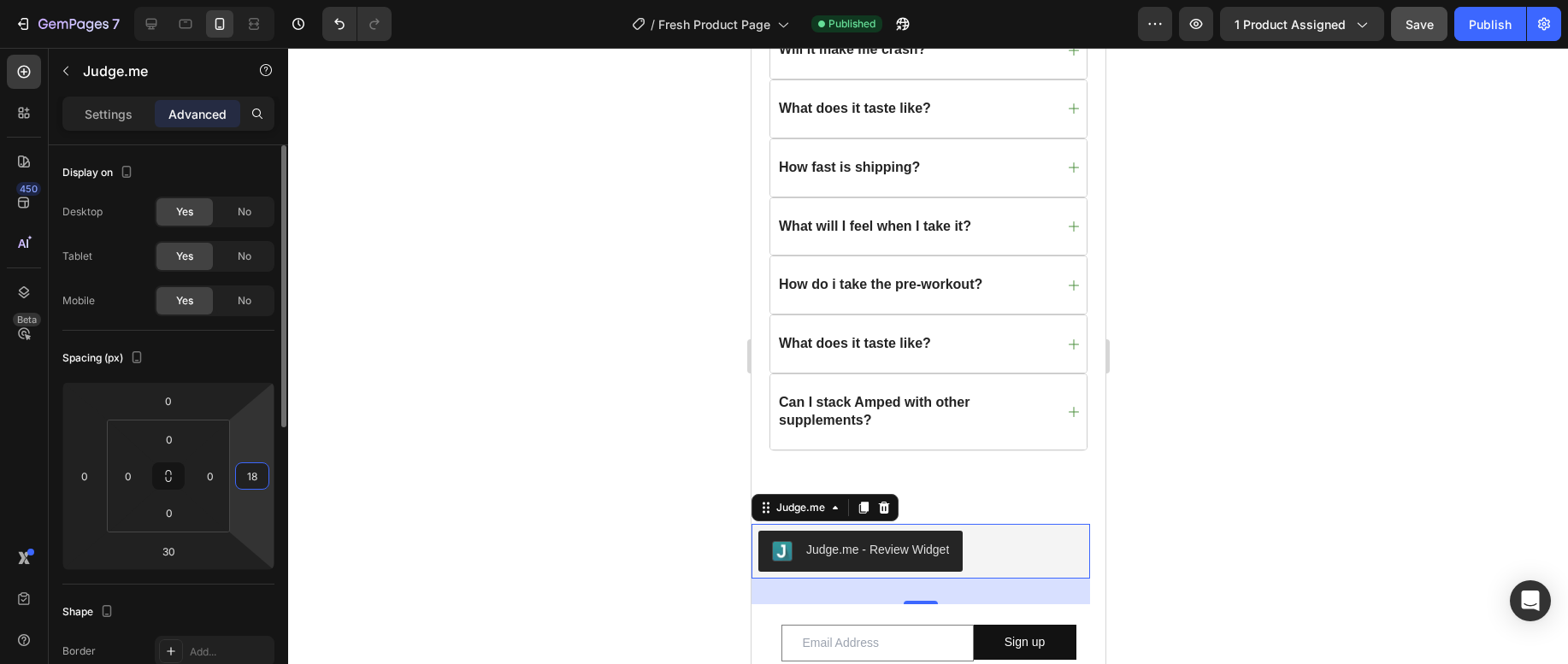 click on "7  Version history  /  Fresh Product Page Published Preview 1 product assigned  Save   Publish  450 Beta Sections(18) Elements(84) Section Element Hero Section Product Detail Brands Trusted Badges Guarantee Product Breakdown How to use Testimonials Compare Bundle FAQs Social Proof Brand Story Product List Collection Blog List Contact Sticky Add to Cart Custom Footer Browse Library 450 Layout
Row
Row
Row
Row Text
Heading
Text Block Button
Button
Button Media
Image
Image" at bounding box center (784, 0) 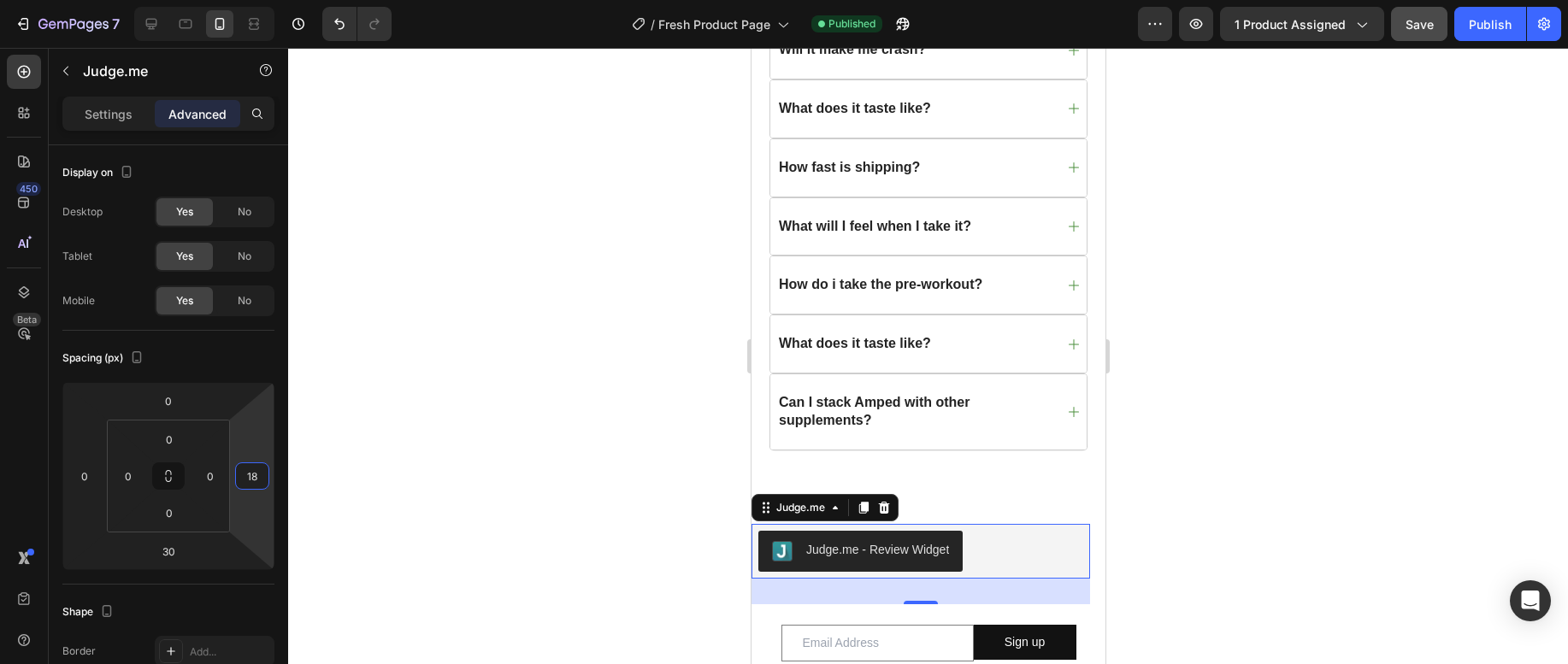 type on "1" 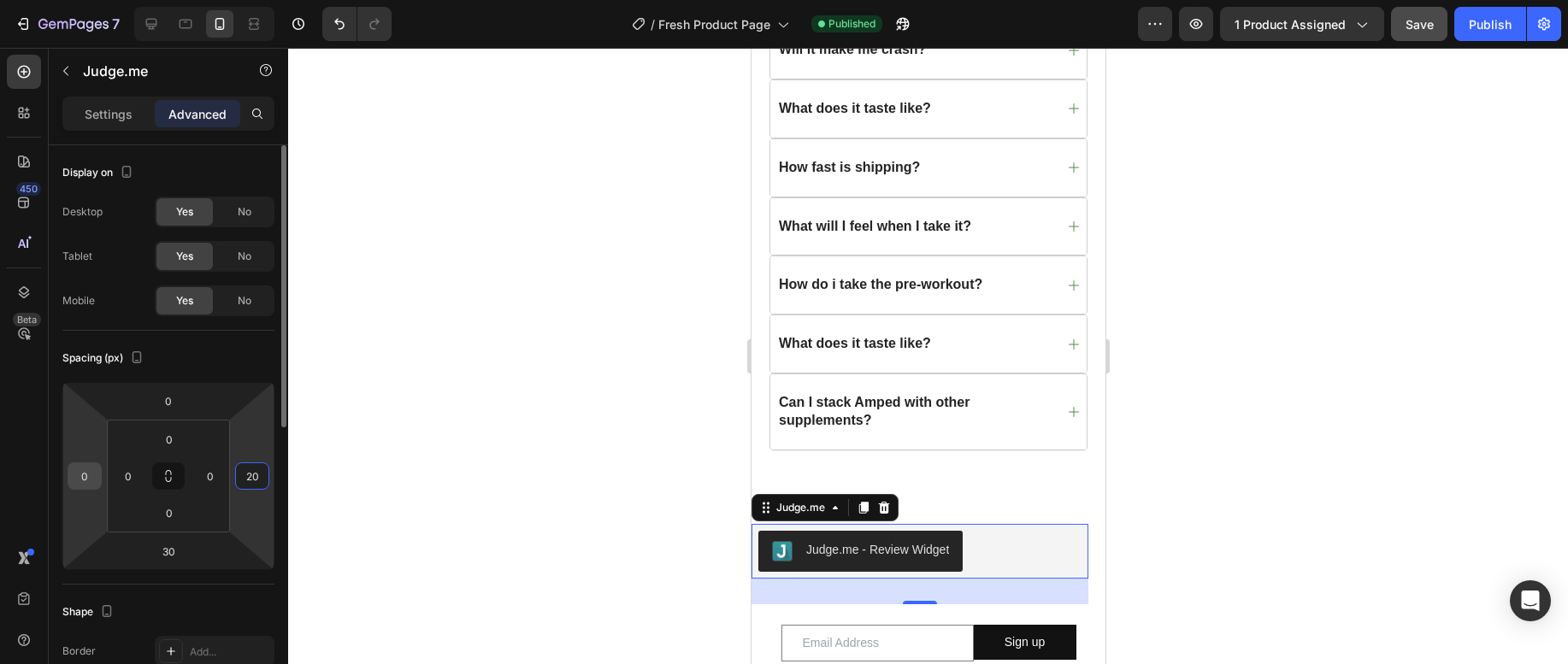 type on "20" 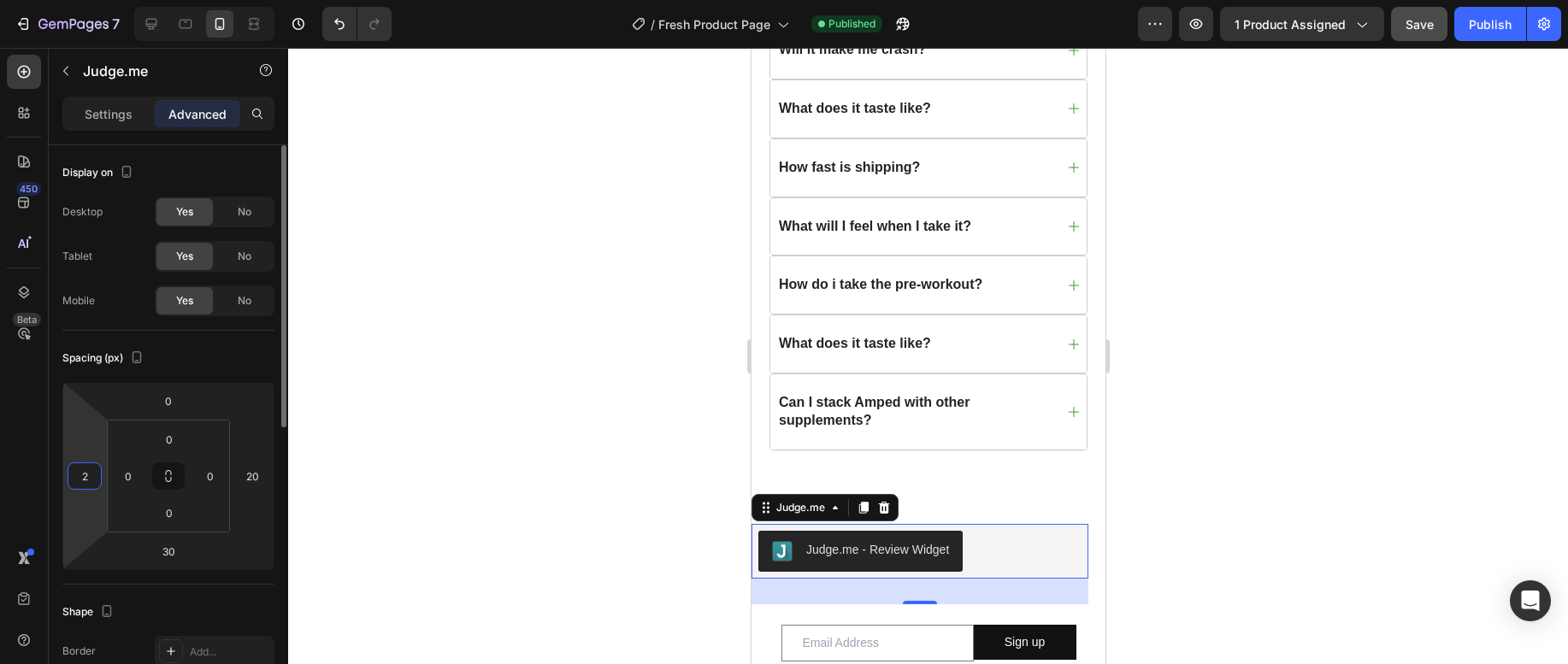 type on "20" 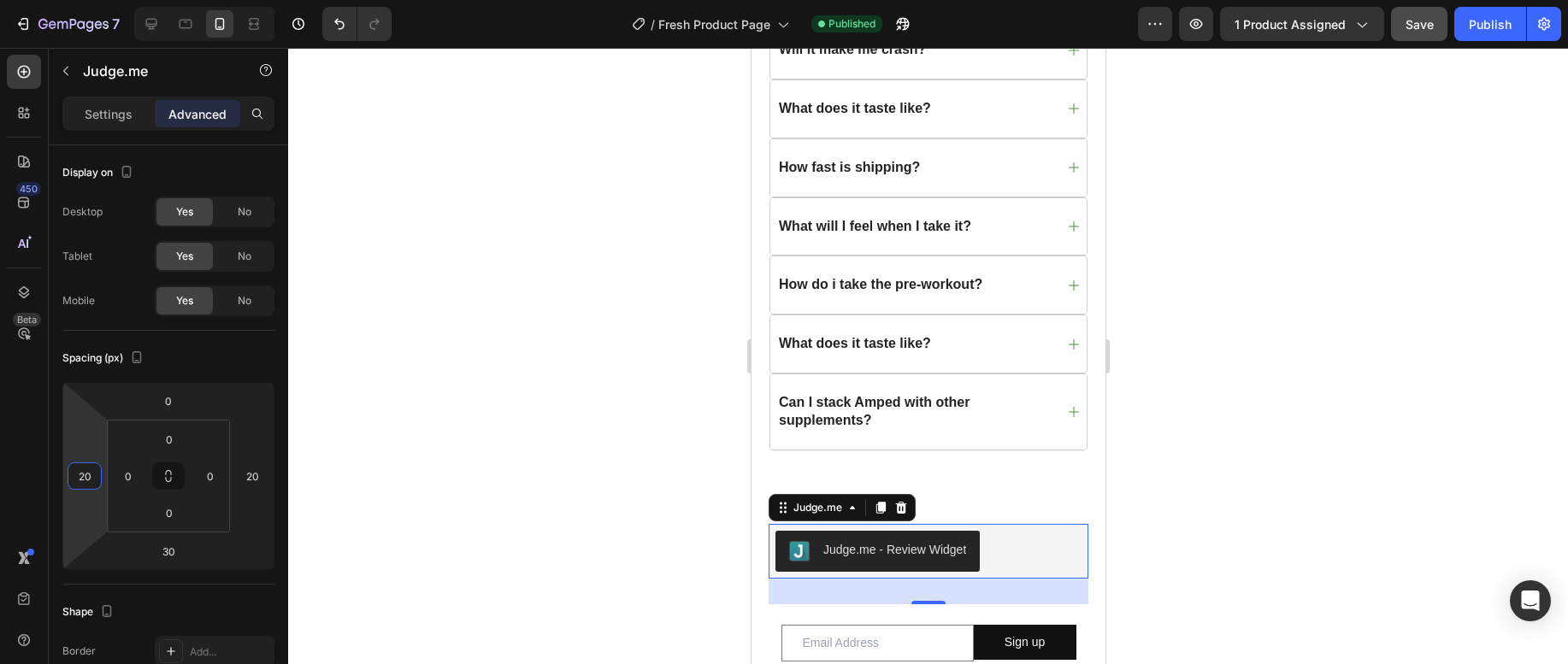 click 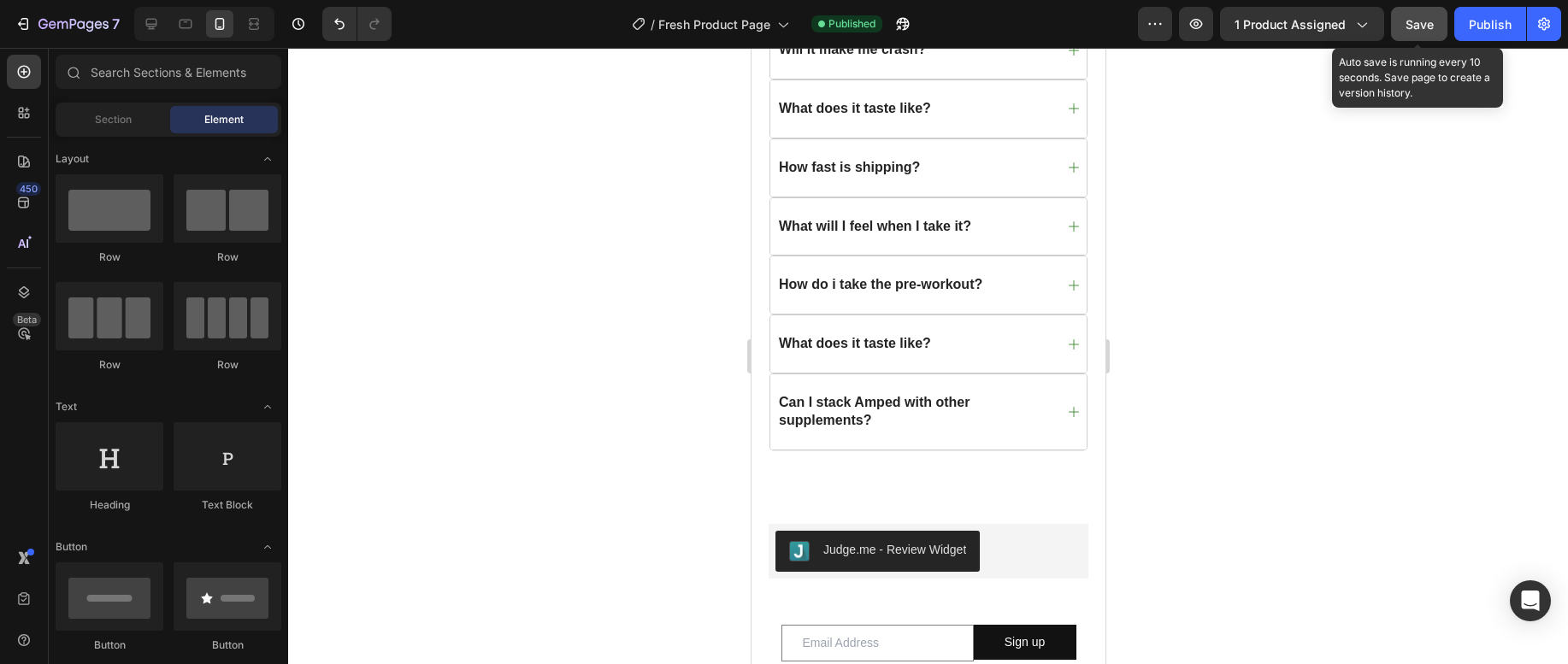click on "Save" at bounding box center (1419, 24) 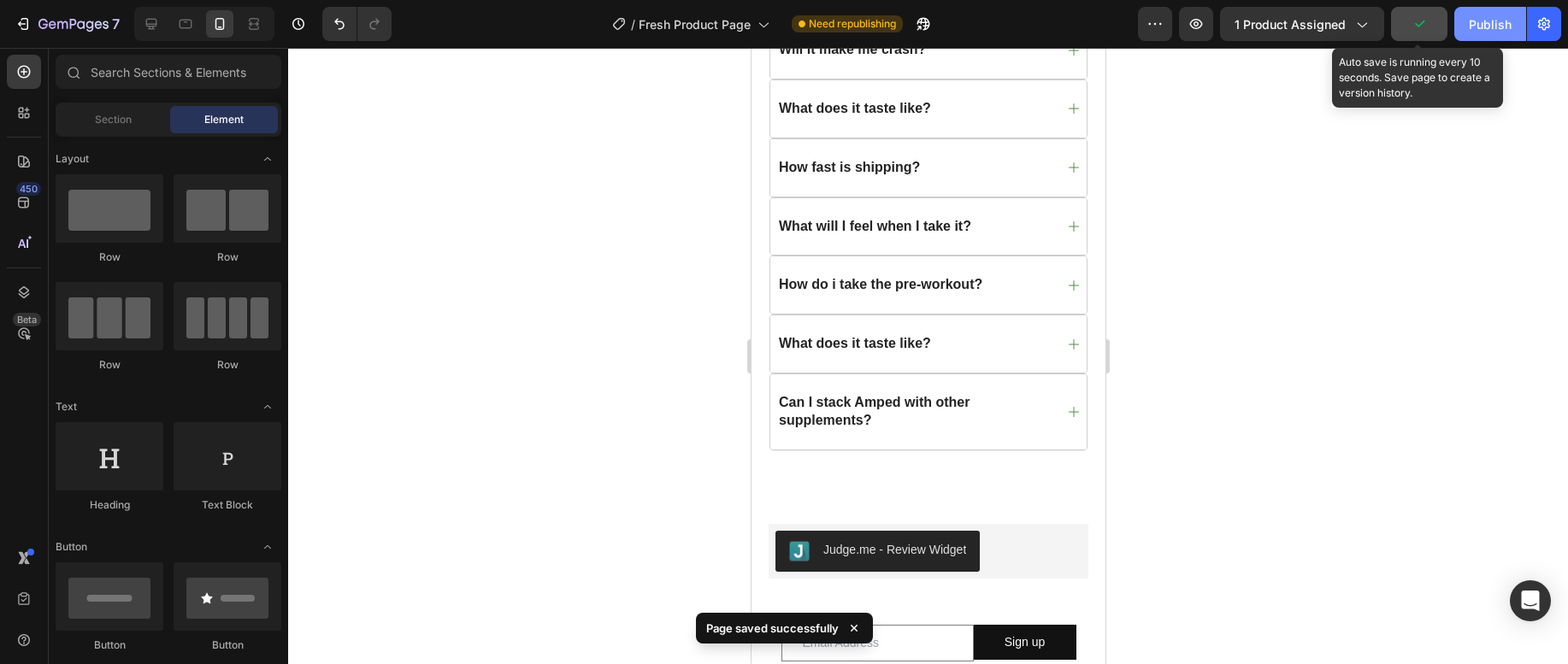 click on "Publish" 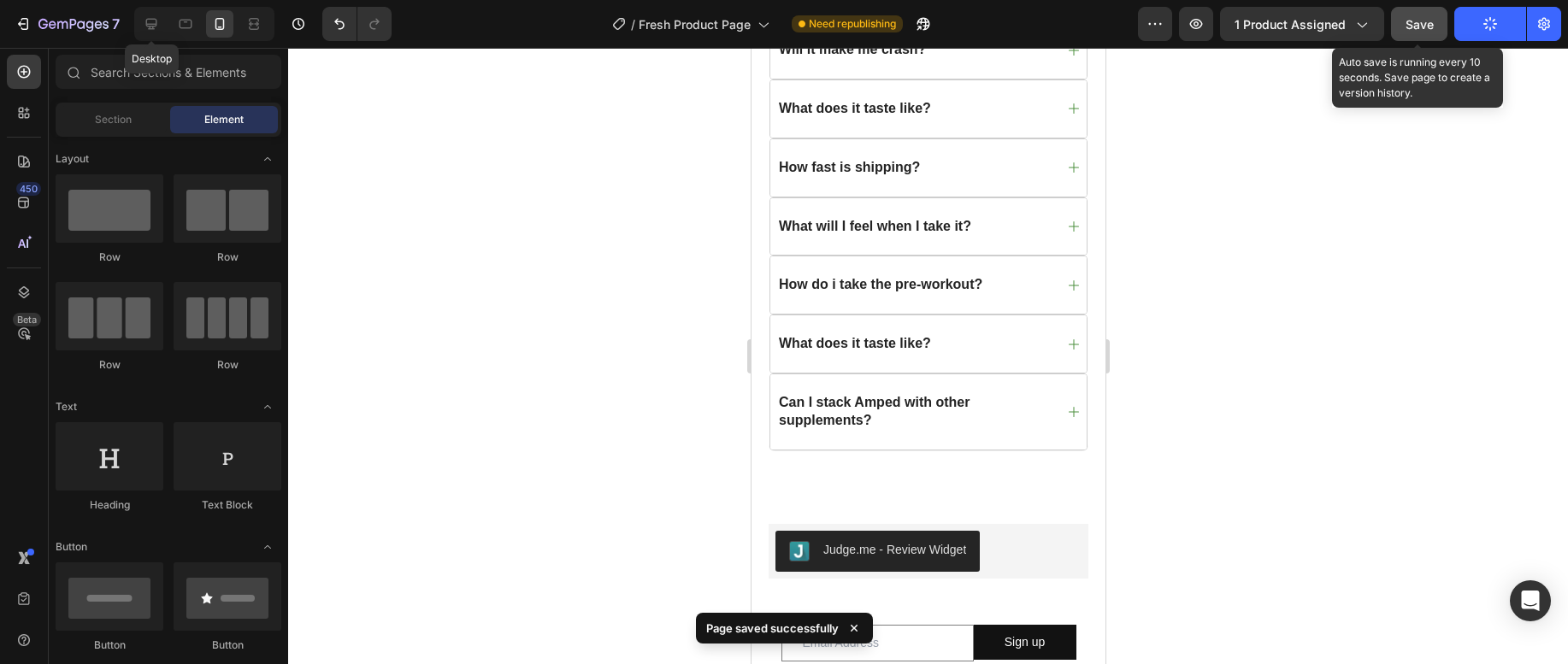 drag, startPoint x: 145, startPoint y: 26, endPoint x: 339, endPoint y: 181, distance: 248.3163 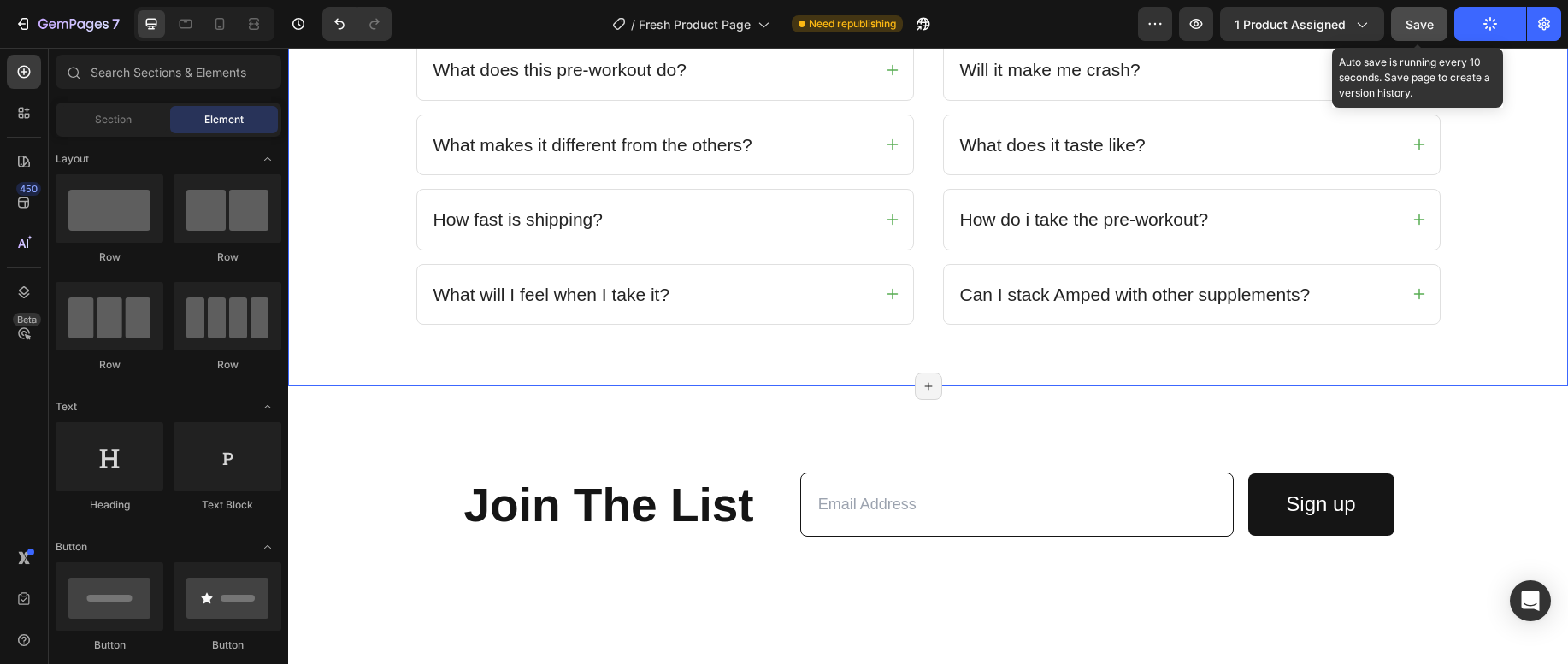 scroll, scrollTop: 3881, scrollLeft: 0, axis: vertical 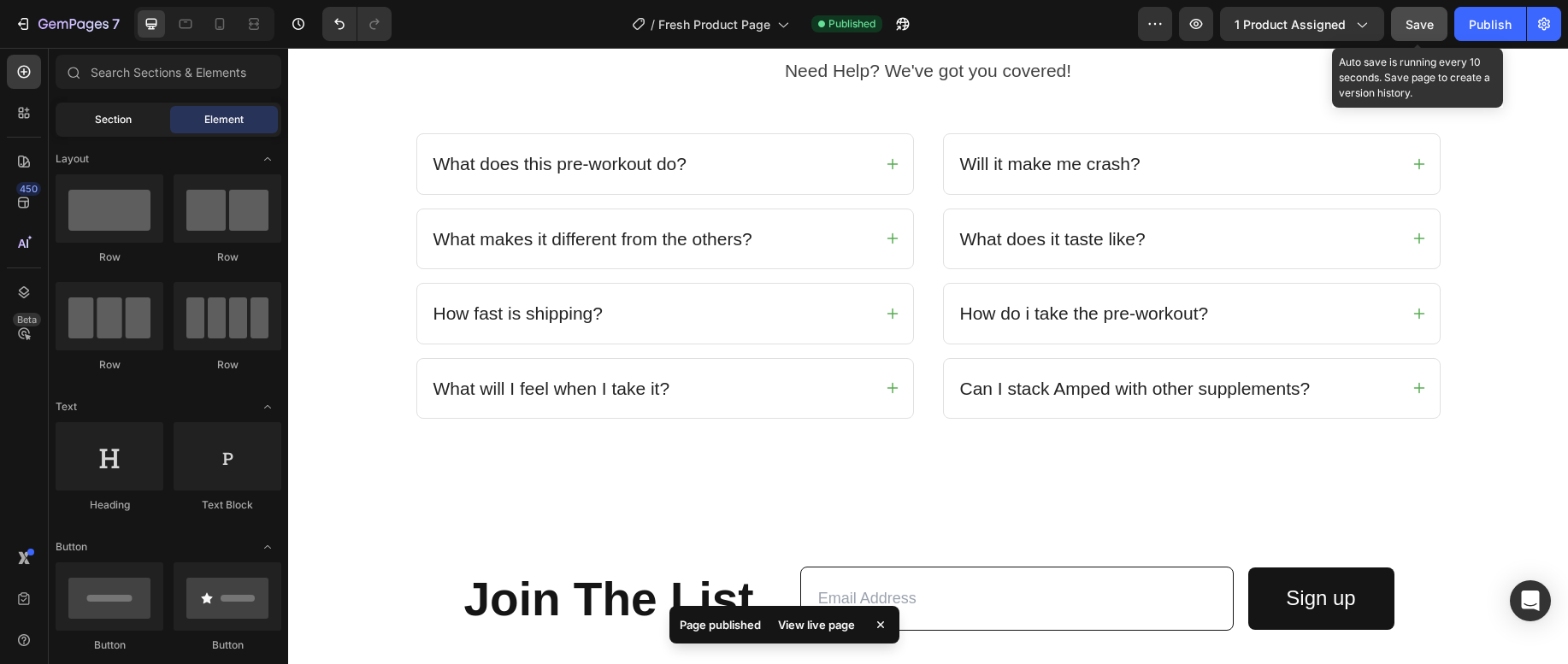 click on "Section" at bounding box center (113, 120) 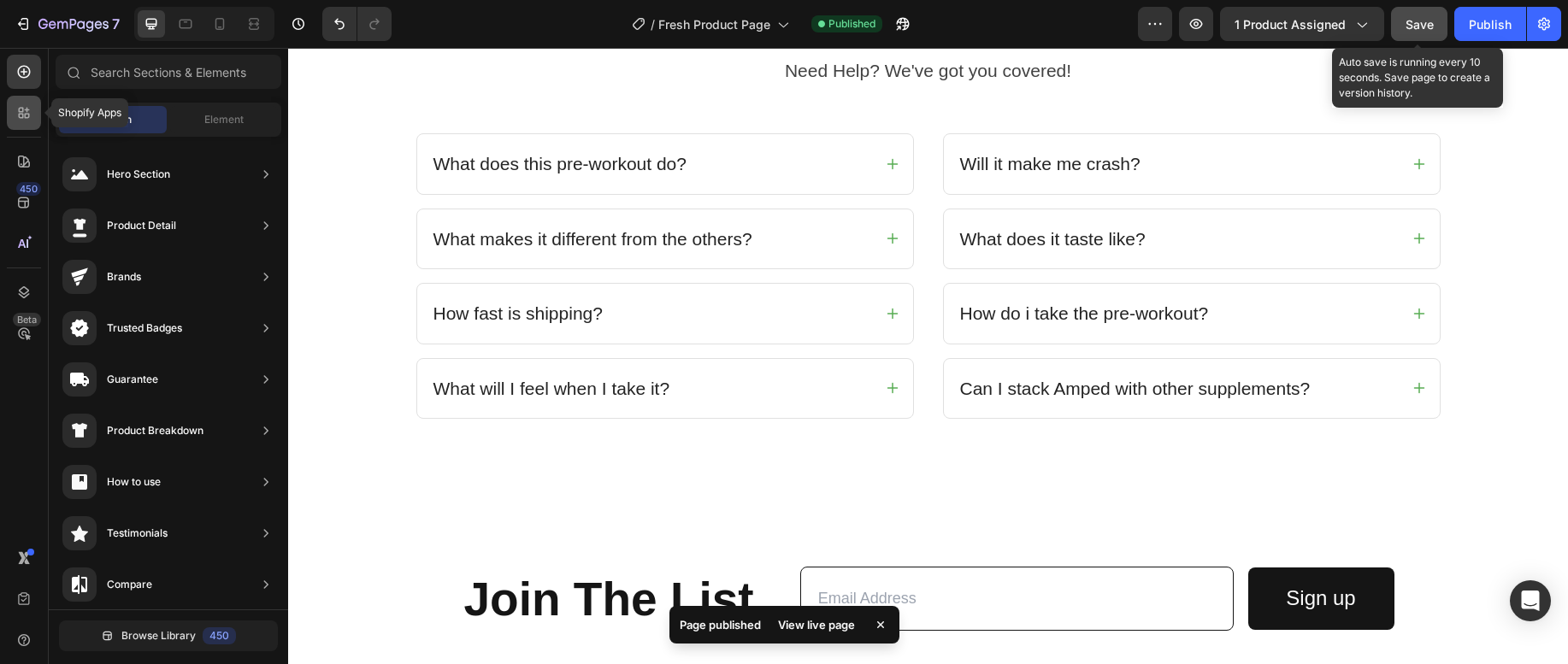 click 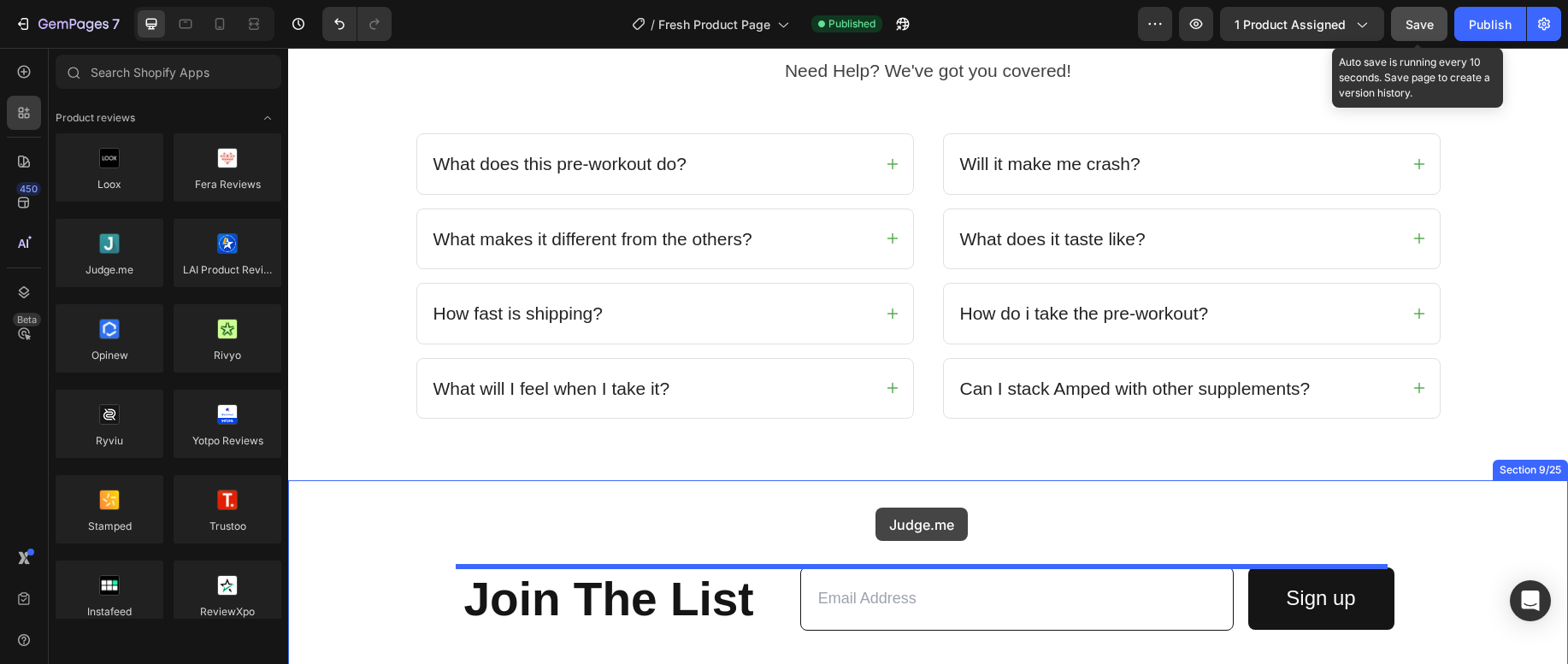 drag, startPoint x: 439, startPoint y: 312, endPoint x: 876, endPoint y: 508, distance: 478.9415 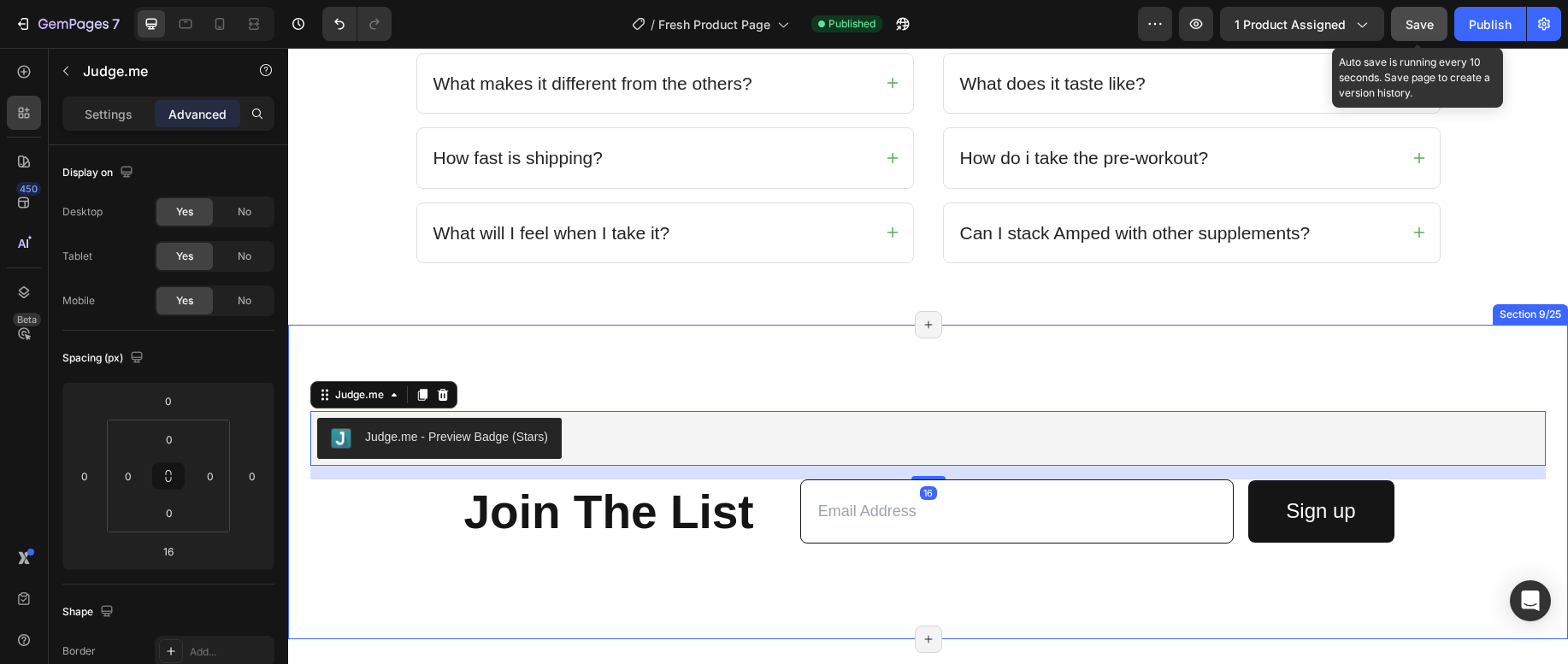 scroll, scrollTop: 4054, scrollLeft: 0, axis: vertical 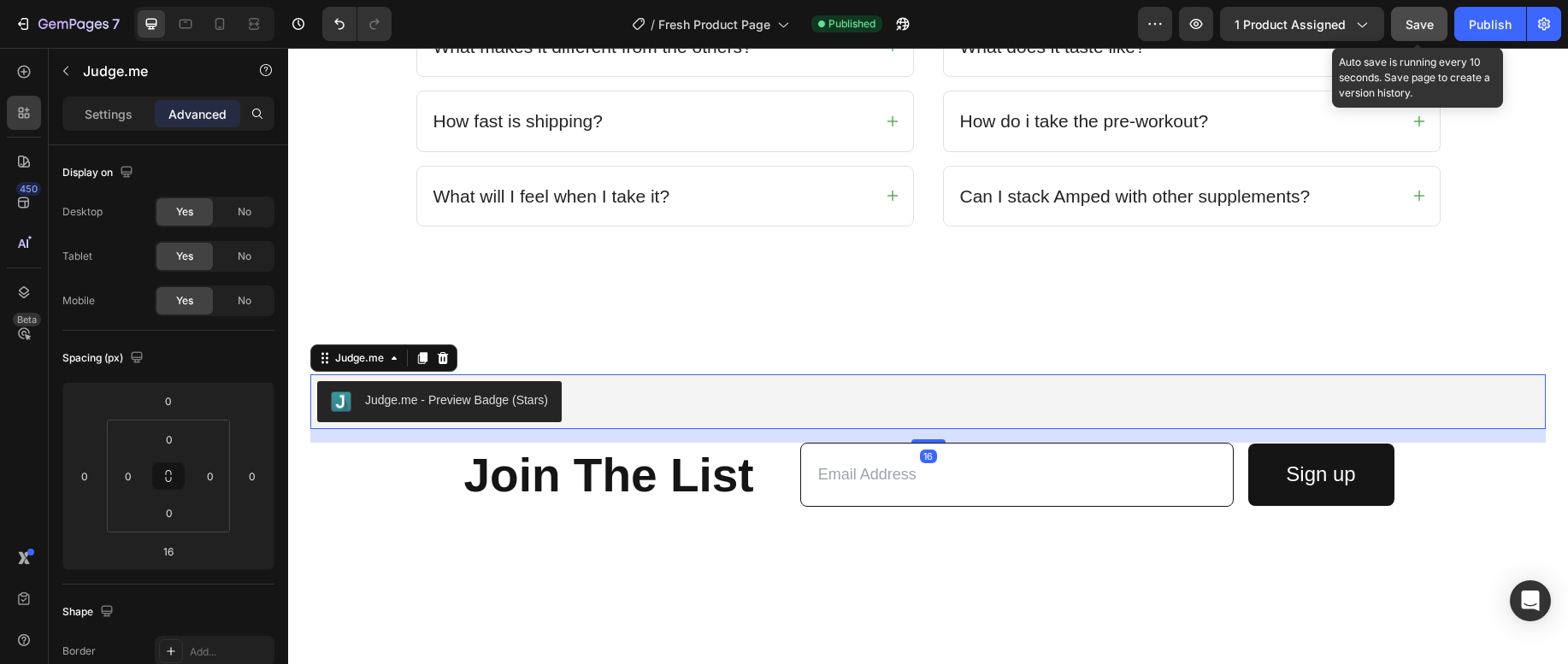 click at bounding box center (928, 441) 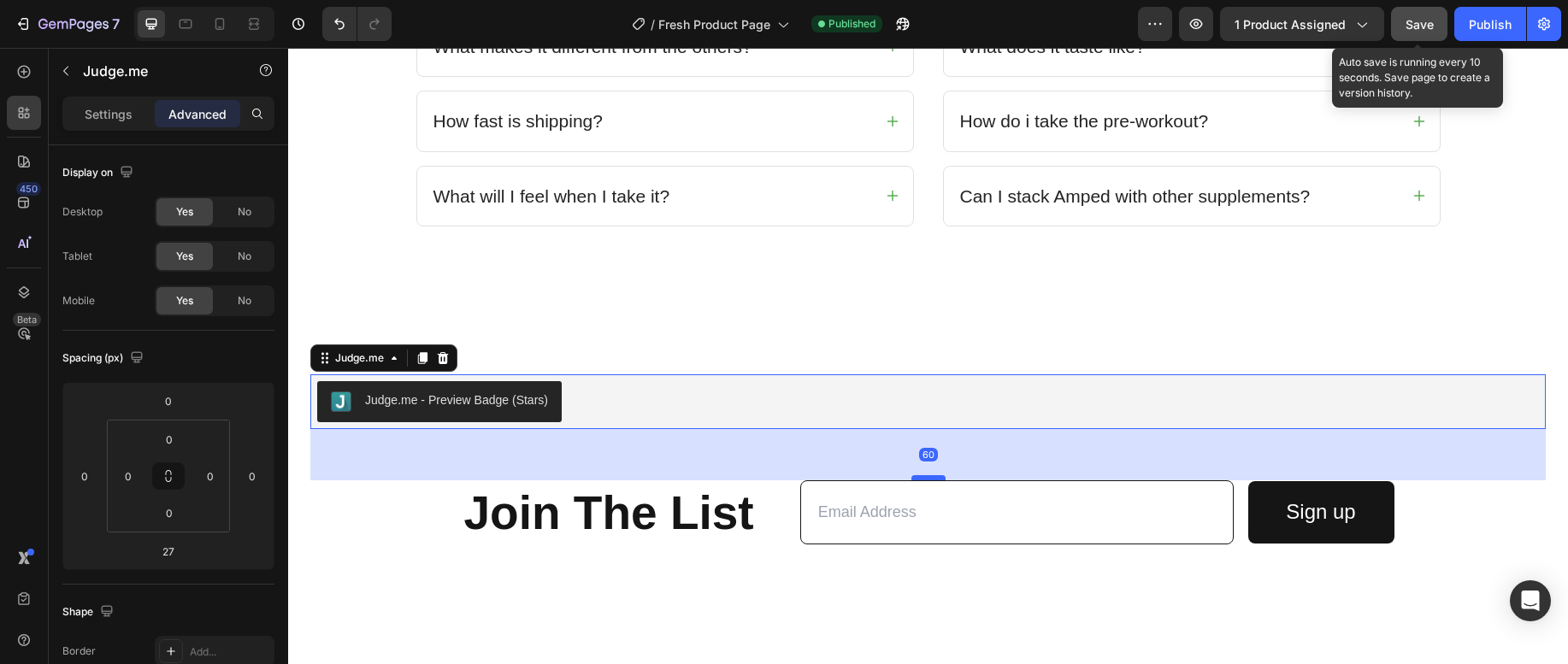 drag, startPoint x: 926, startPoint y: 449, endPoint x: 927, endPoint y: 477, distance: 28.01785 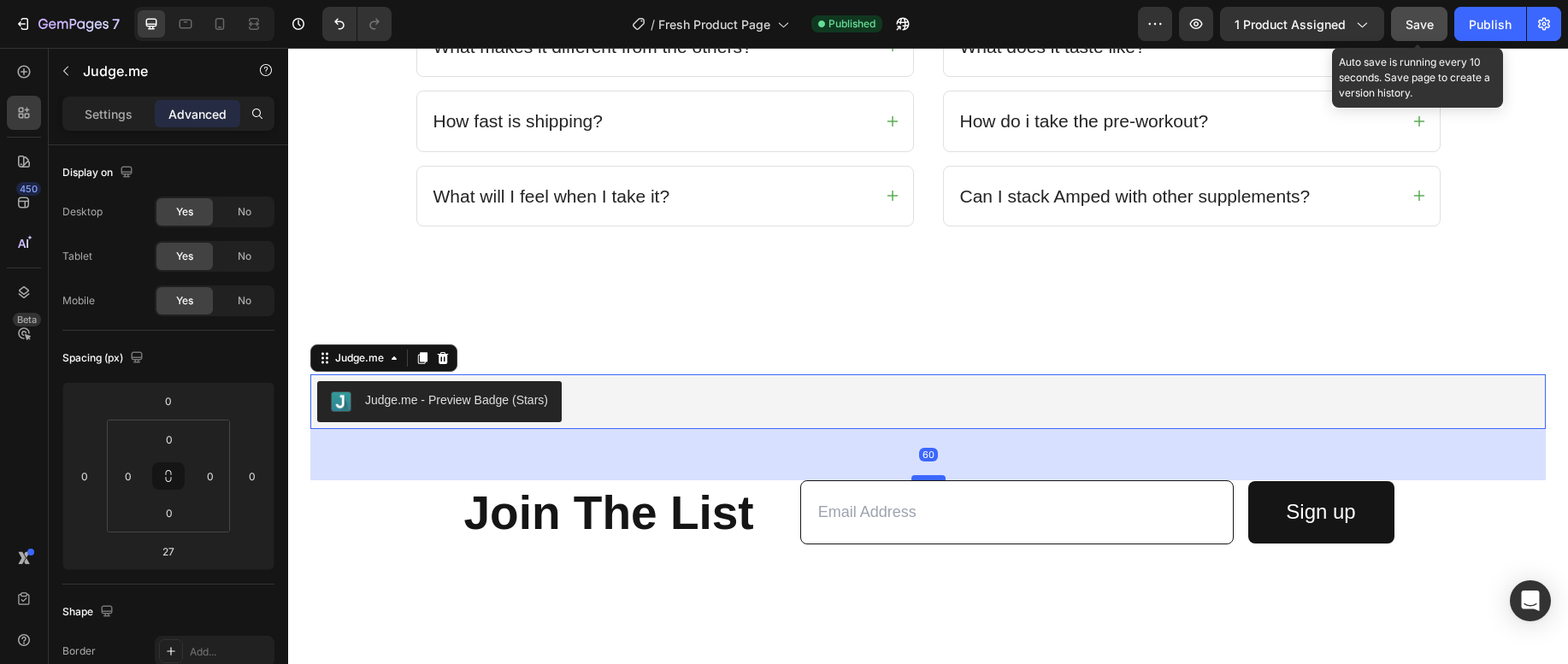 click at bounding box center (928, 478) 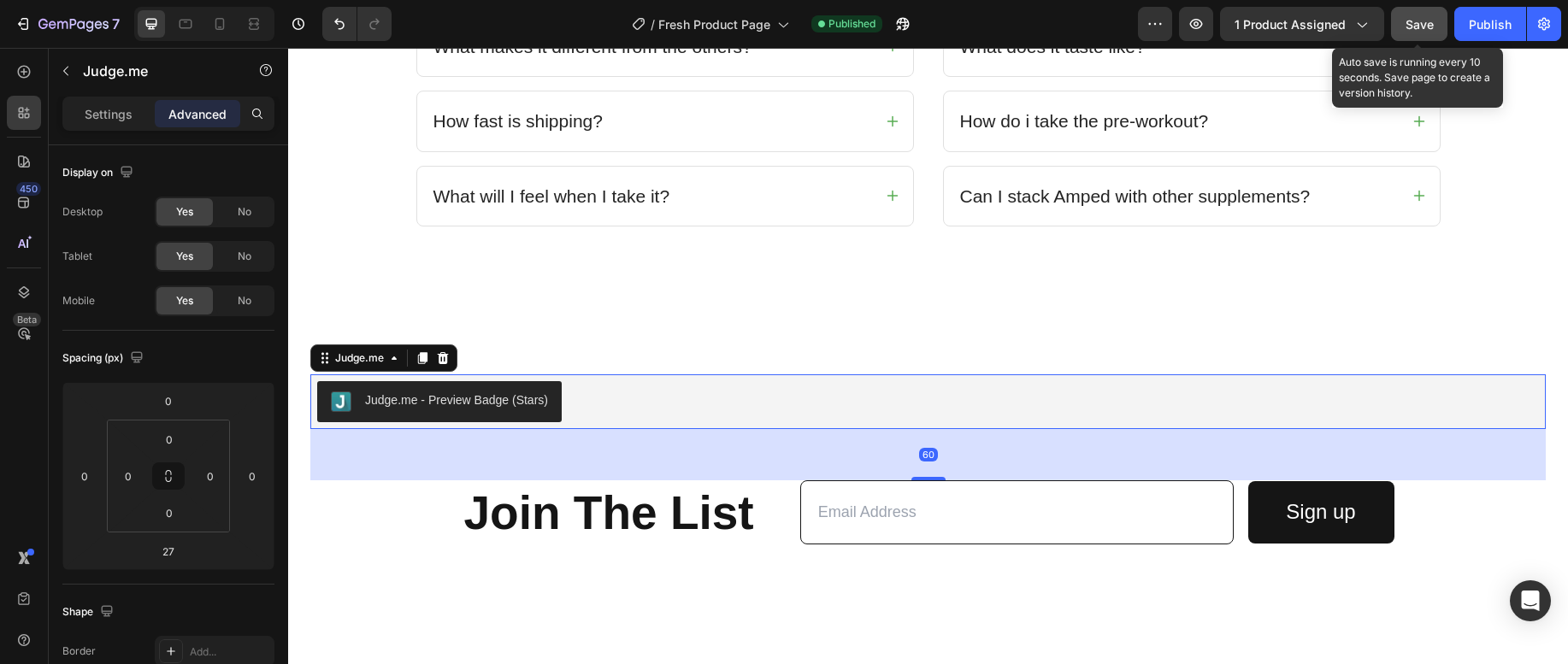 type on "60" 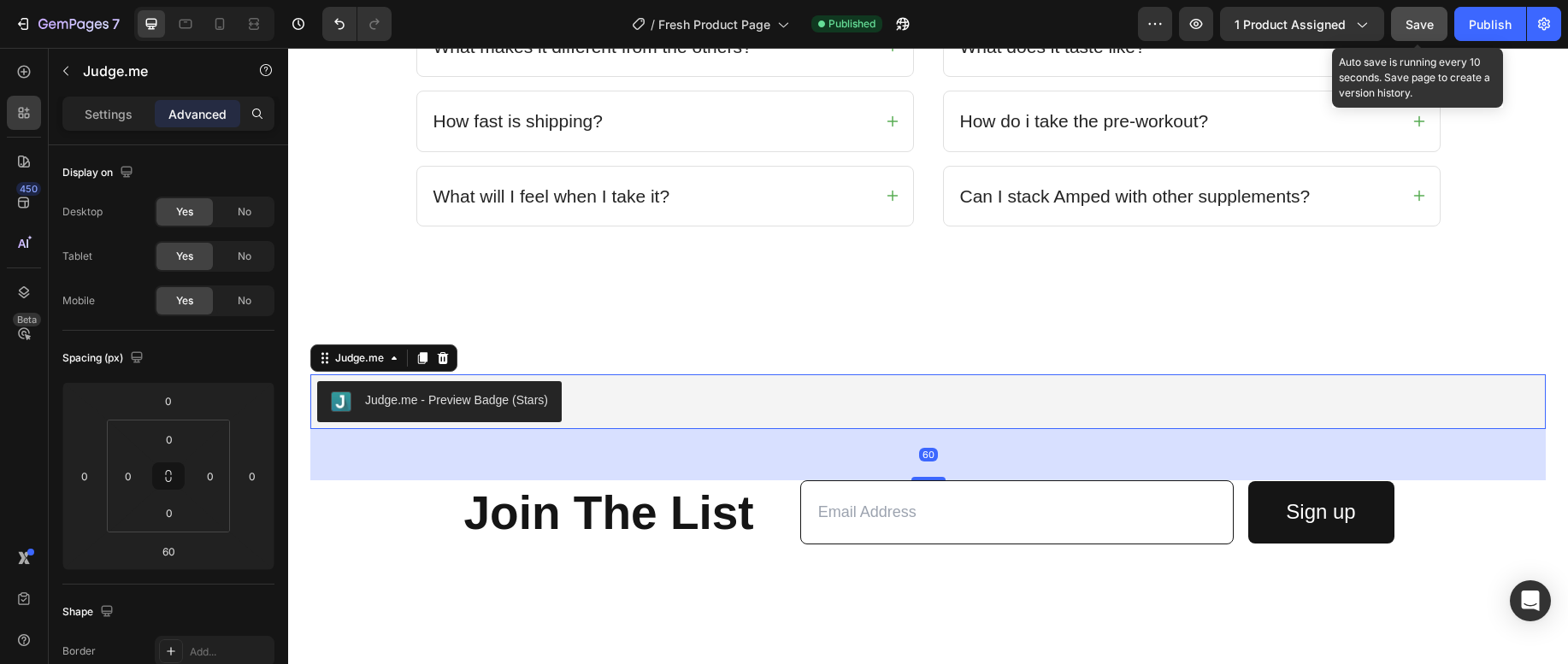 click on "Judge.me - Preview Badge (Stars)" at bounding box center (928, 402) 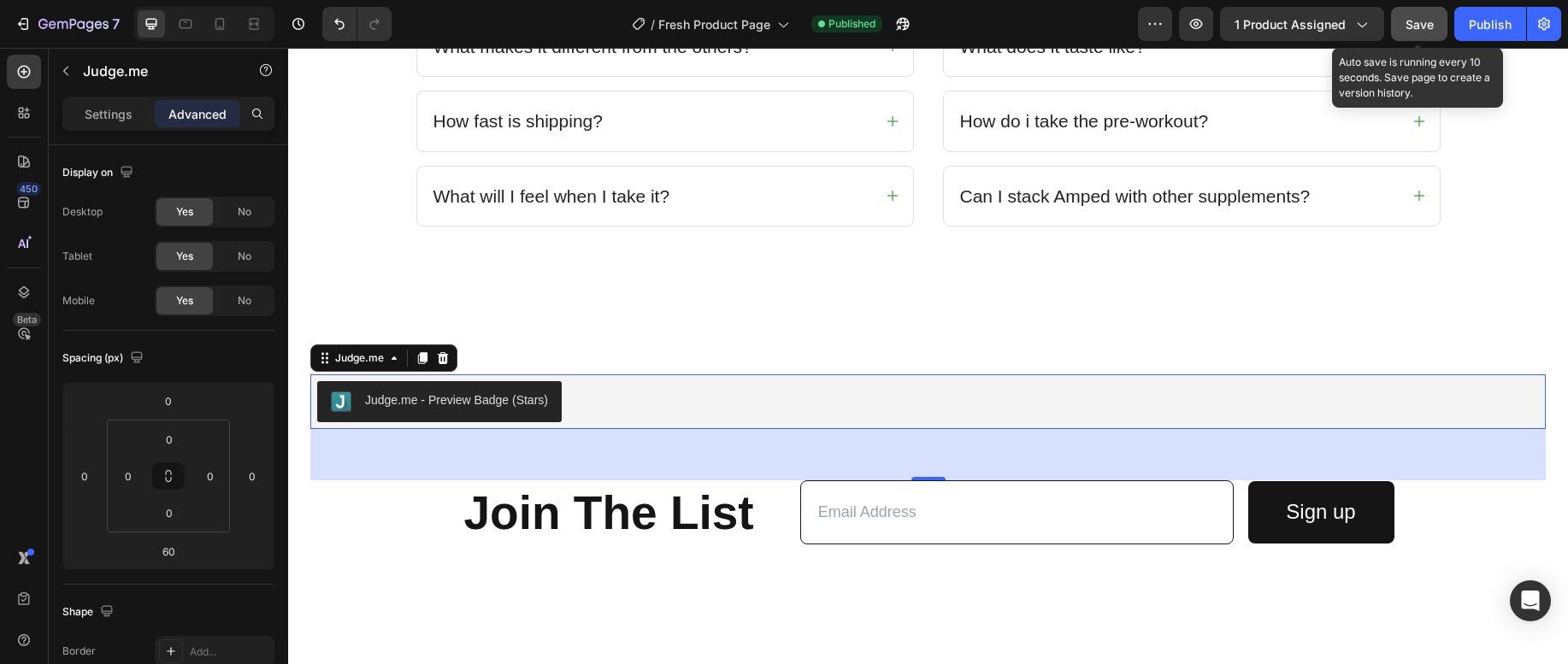 click on "Judge.me - Preview Badge (Stars)" at bounding box center (928, 402) 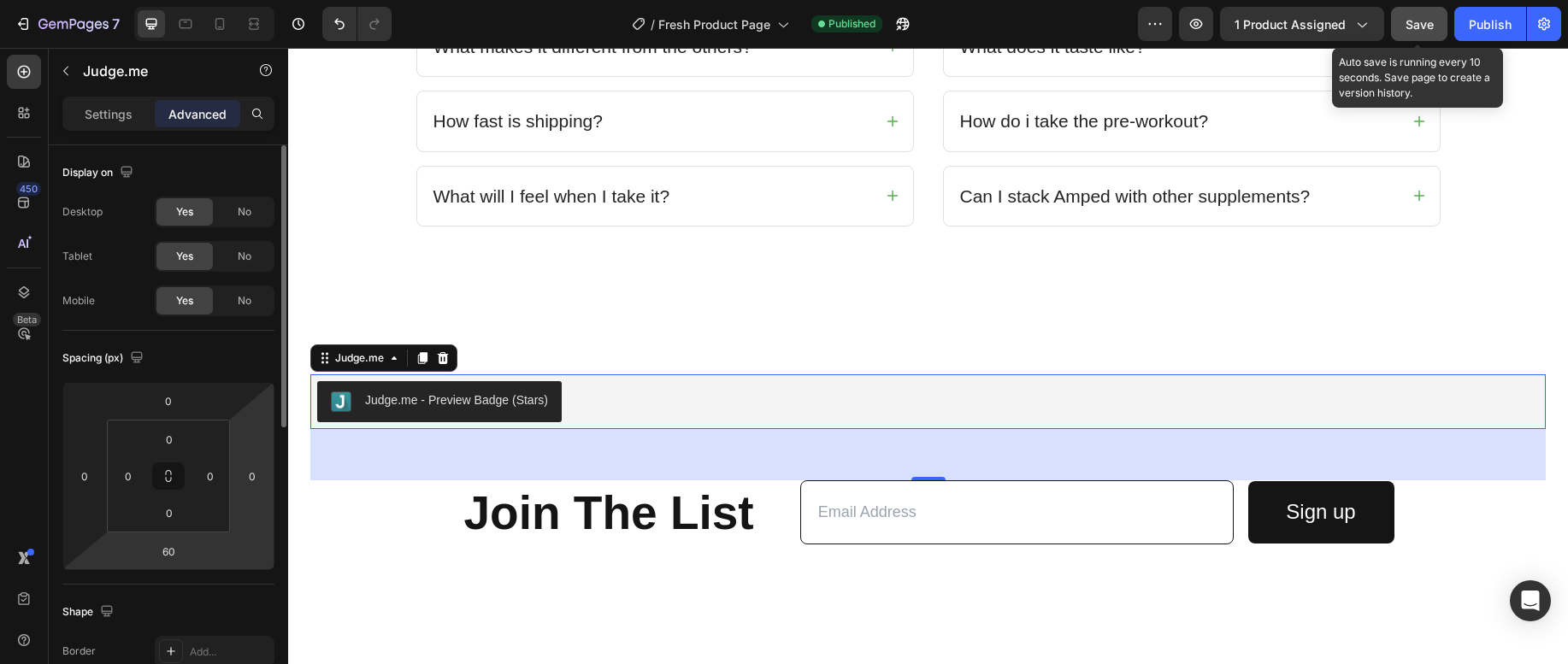 click on "7  Version history  /  Fresh Product Page Published Preview 1 product assigned  Save  Auto save is running every 10 seconds. Save page to create a version history.  Publish  450 Beta Sections(18) Elements(84) Section Element Hero Section Product Detail Brands Trusted Badges Guarantee Product Breakdown How to use Testimonials Compare Bundle FAQs Social Proof Brand Story Product List Collection Blog List Contact Sticky Add to Cart Custom Footer Browse Library 450 Layout
Row
Row
Row
Row Text
Heading
Text Block Button
Button
Button Media
Image" at bounding box center [784, 0] 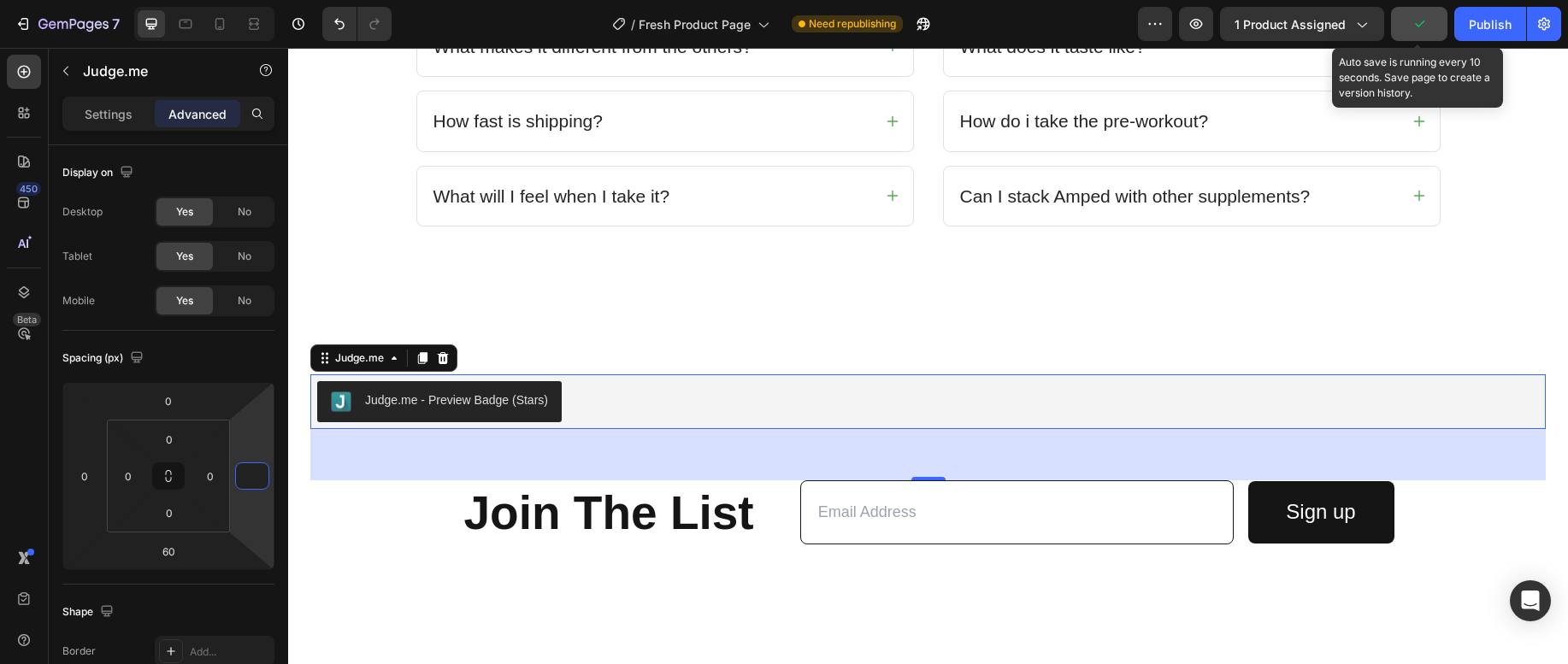 type on "2" 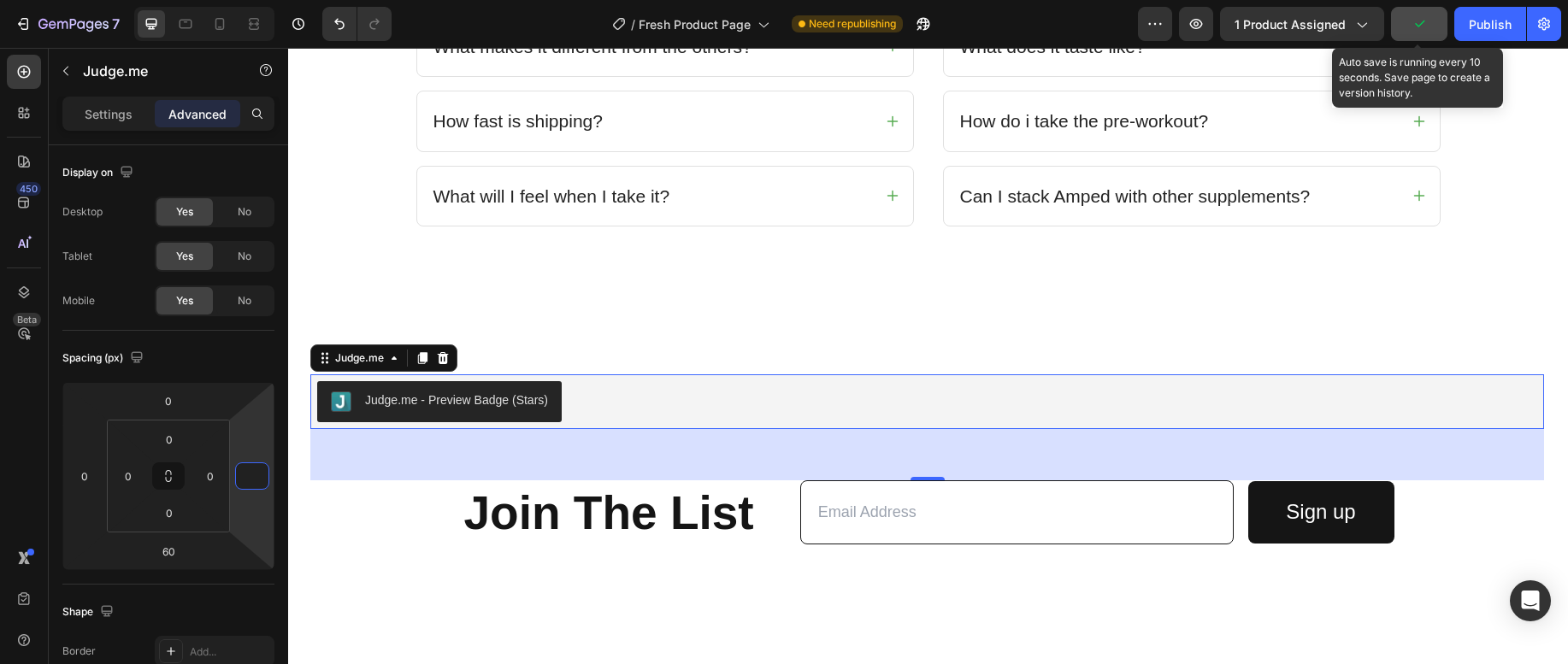 type on "2" 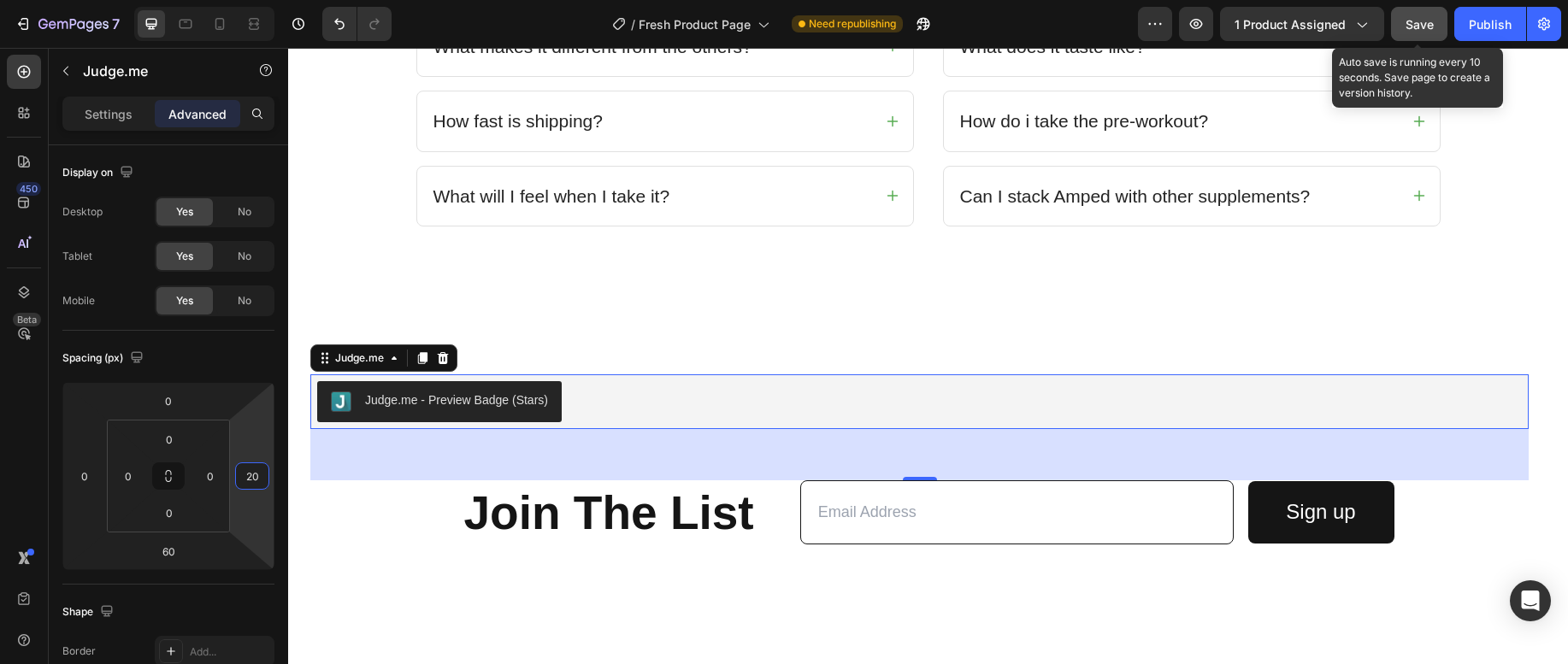 type on "2" 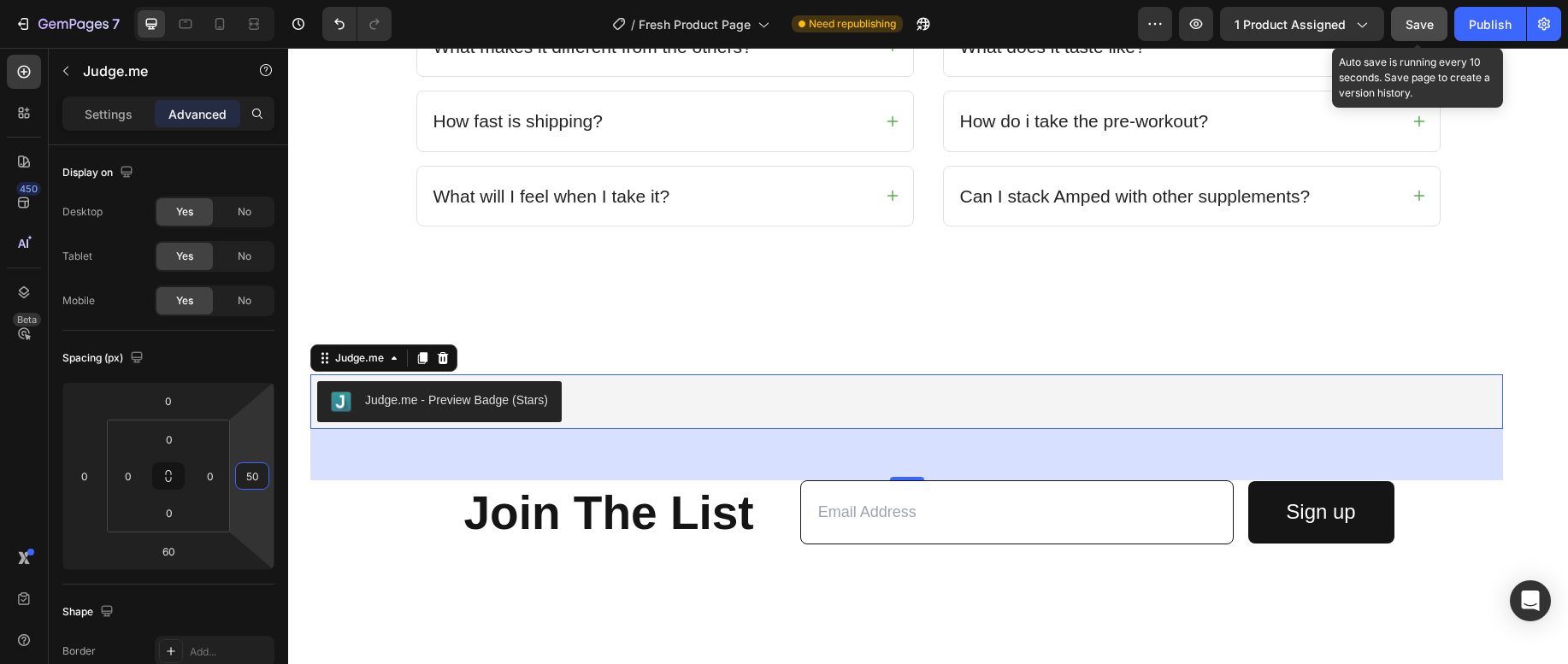 type on "5" 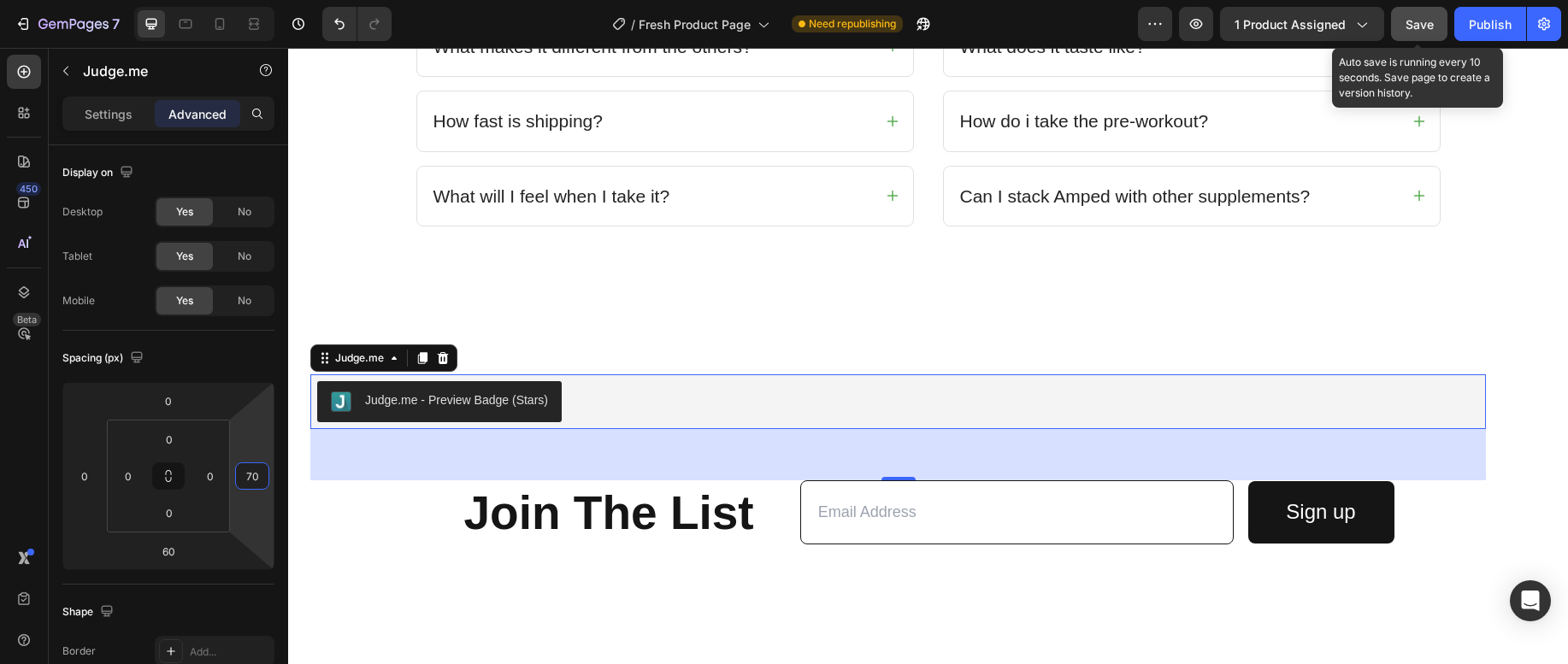 type on "7" 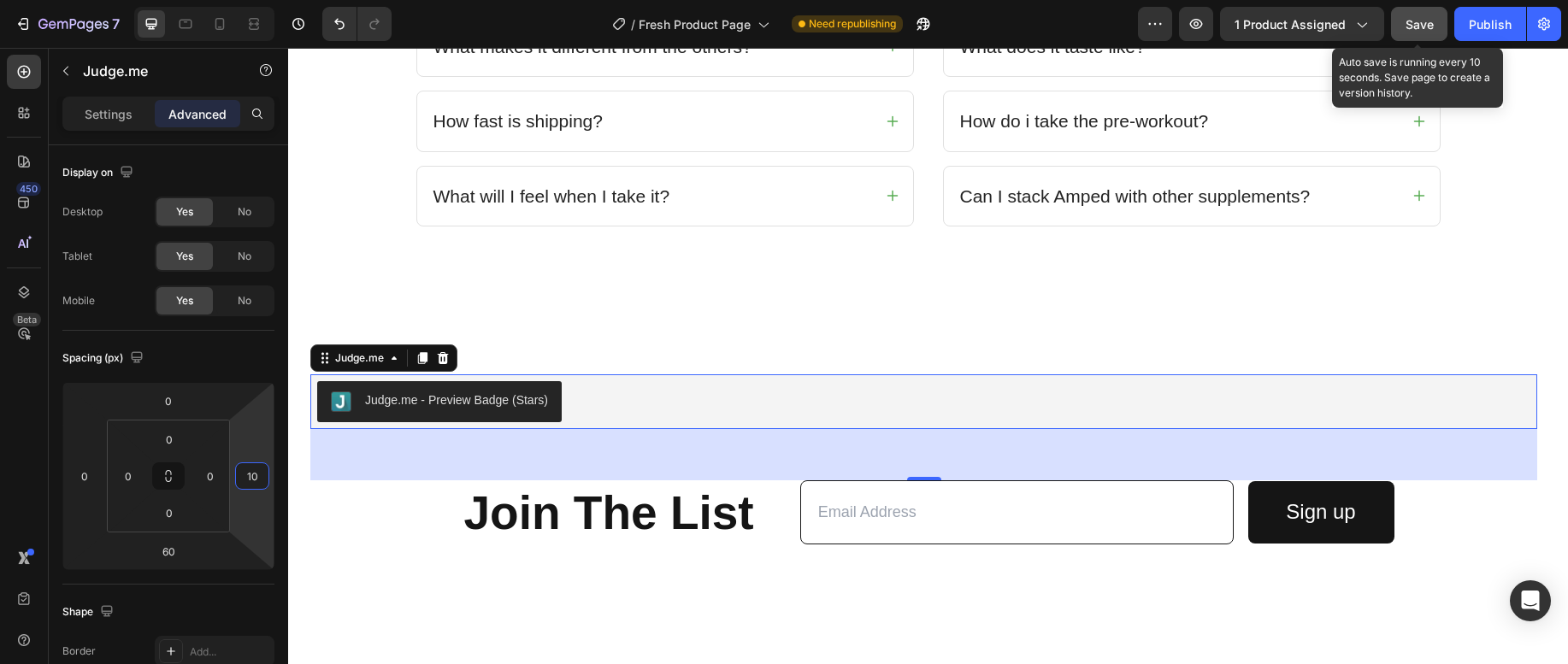 type on "1" 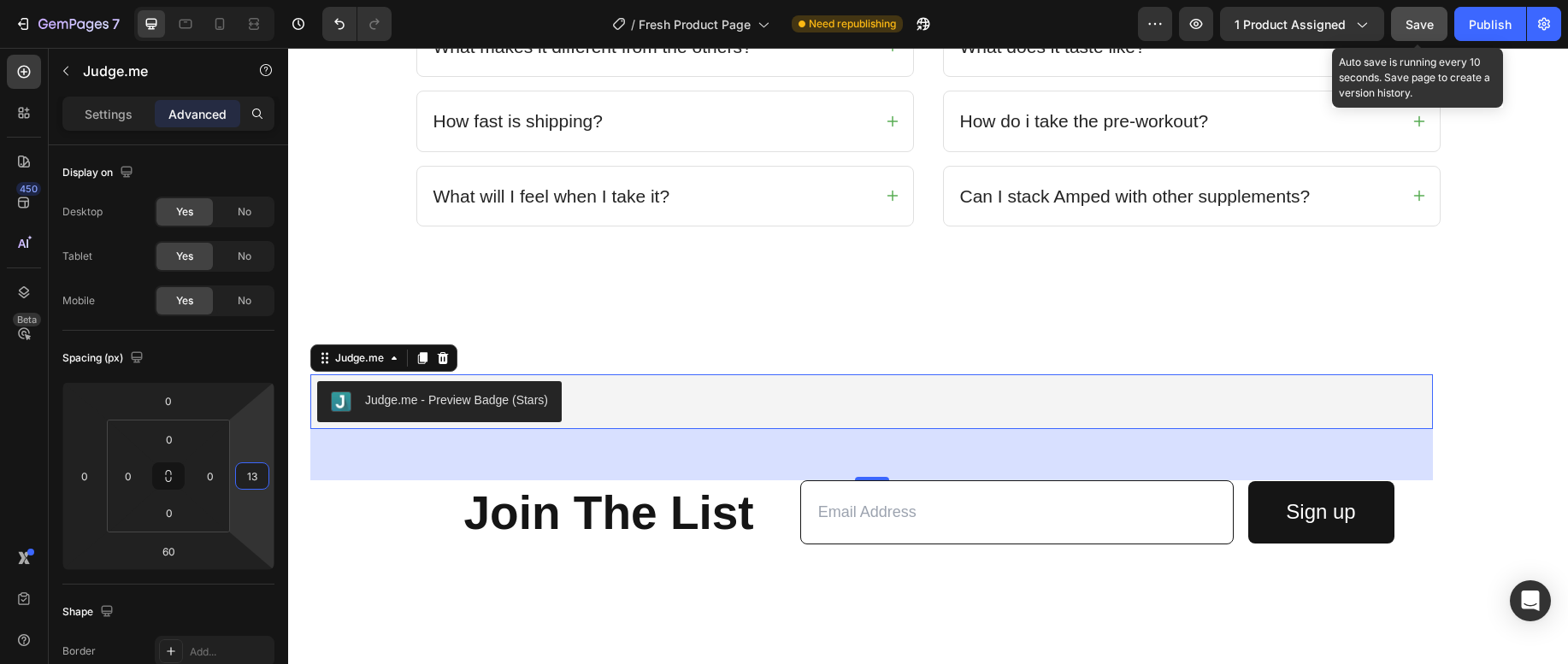 type on "1" 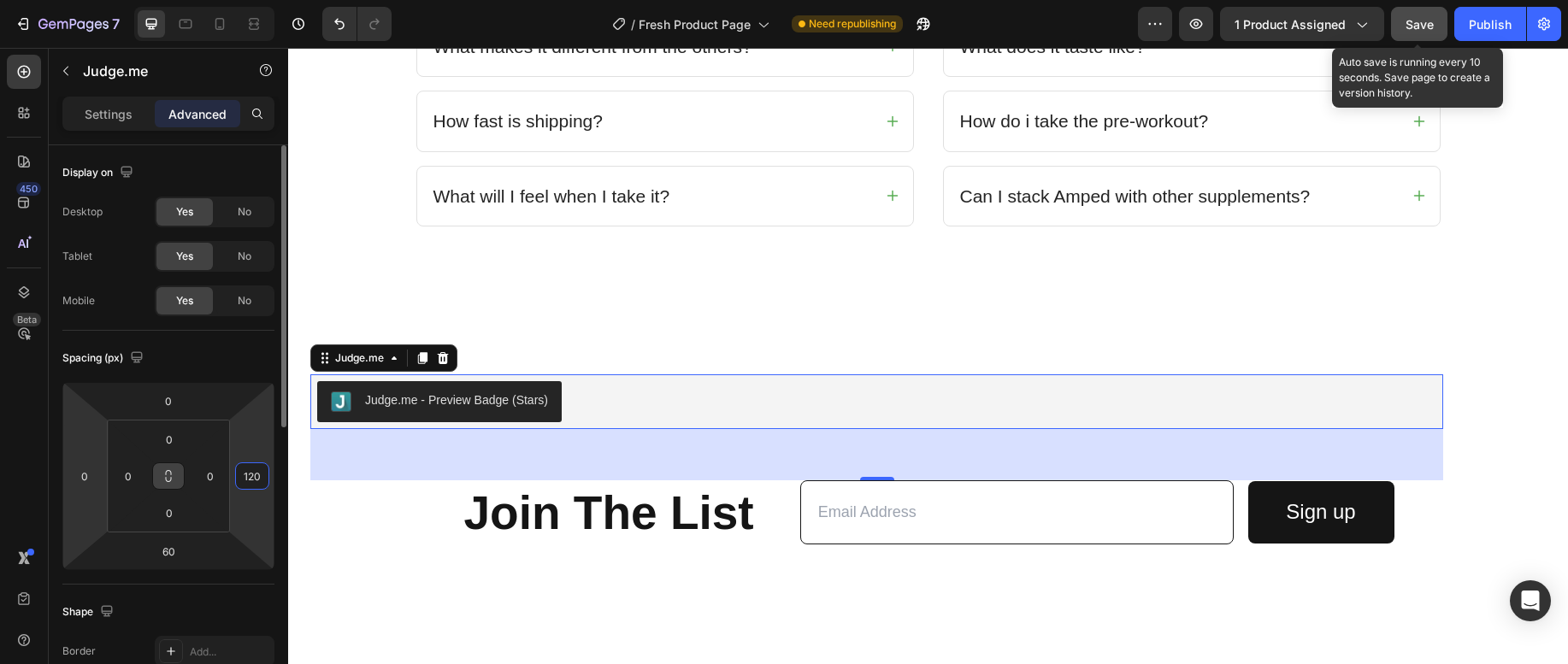 type on "120" 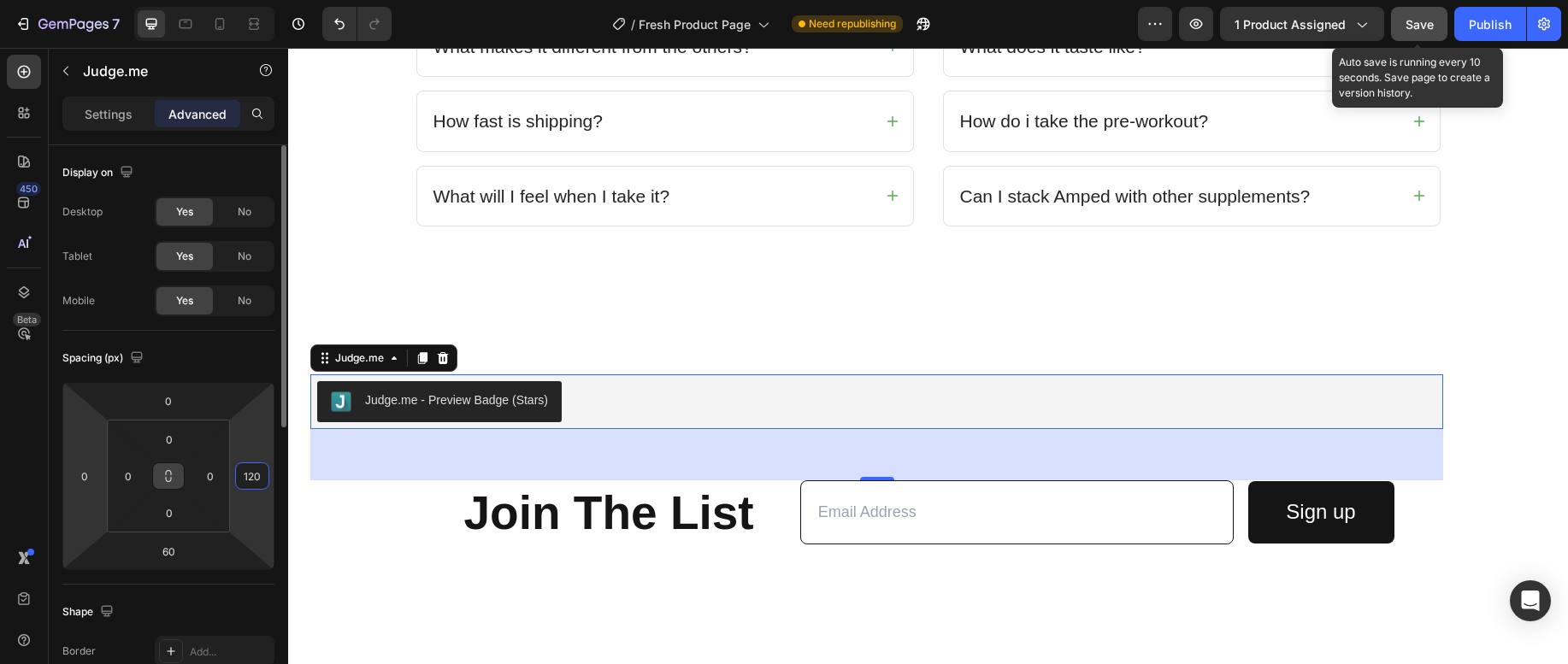 click on "0" at bounding box center [85, 476] 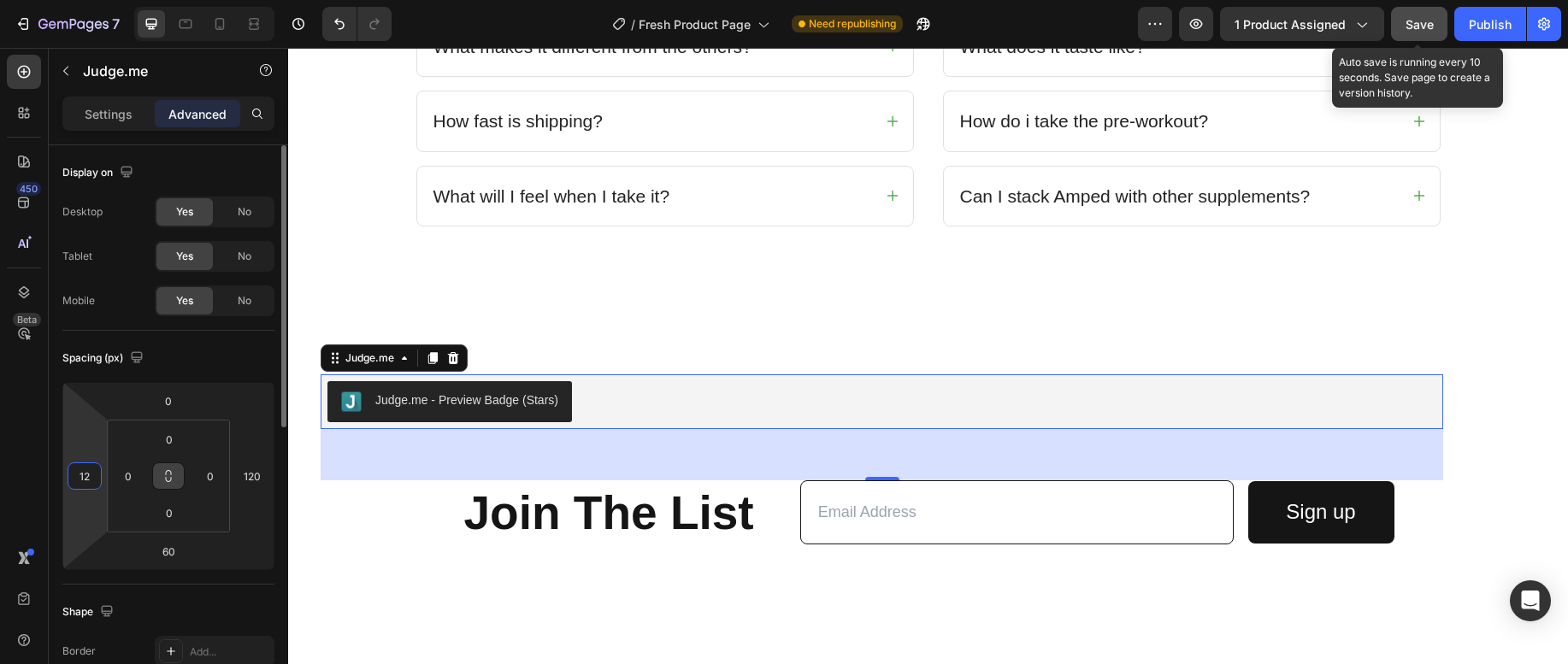 type on "120" 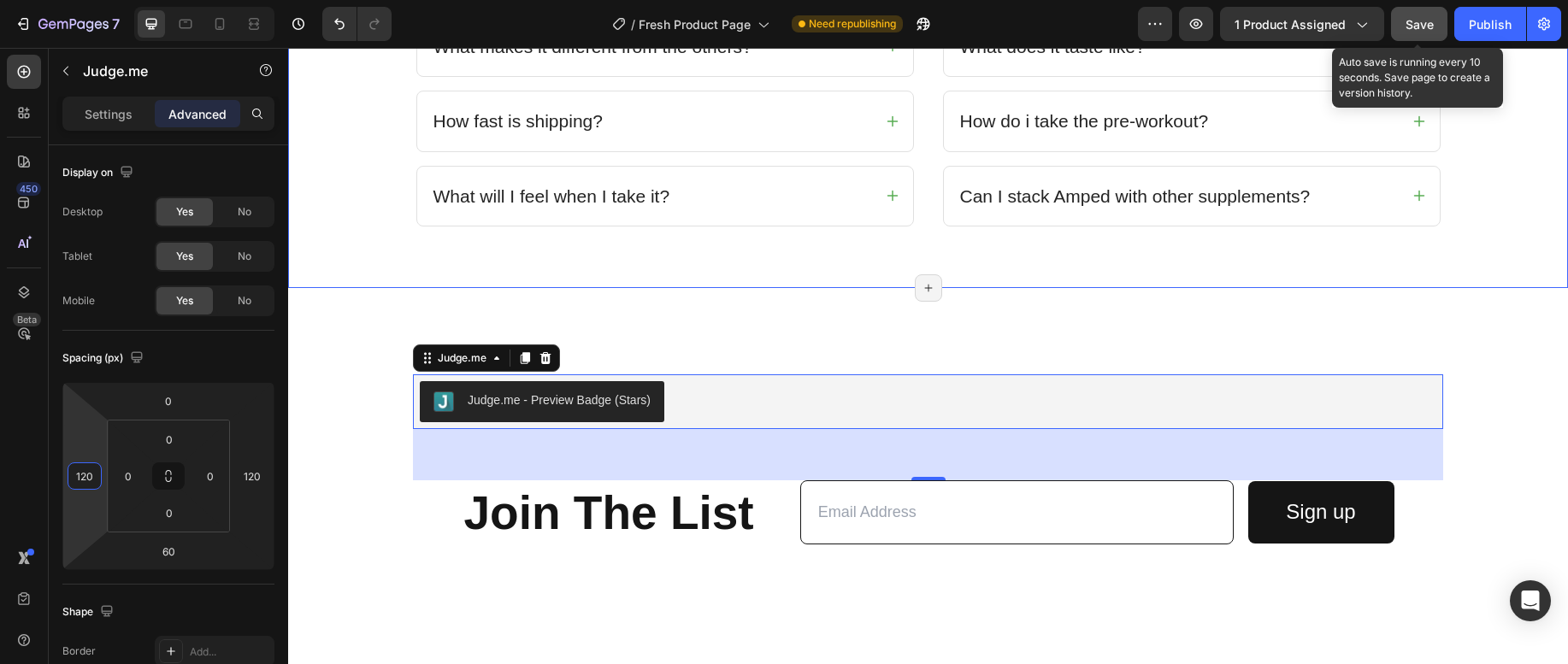 click on "Frequently Asked Questions Heading Need Help? We've got you covered! Text block Row
What does this pre-workout do?
What makes it different from the others?
How fast is shipping?
What will I feel when I take it? Accordion
Will it make me crash?
What does it taste like?
How do i take the pre-workout?
Can I stack Amped with other supplements? Accordion Row Section 8/25 Page has reached Shopify’s 25 section-limit Page has reached Shopify’s 25 section-limit" at bounding box center [928, 2] 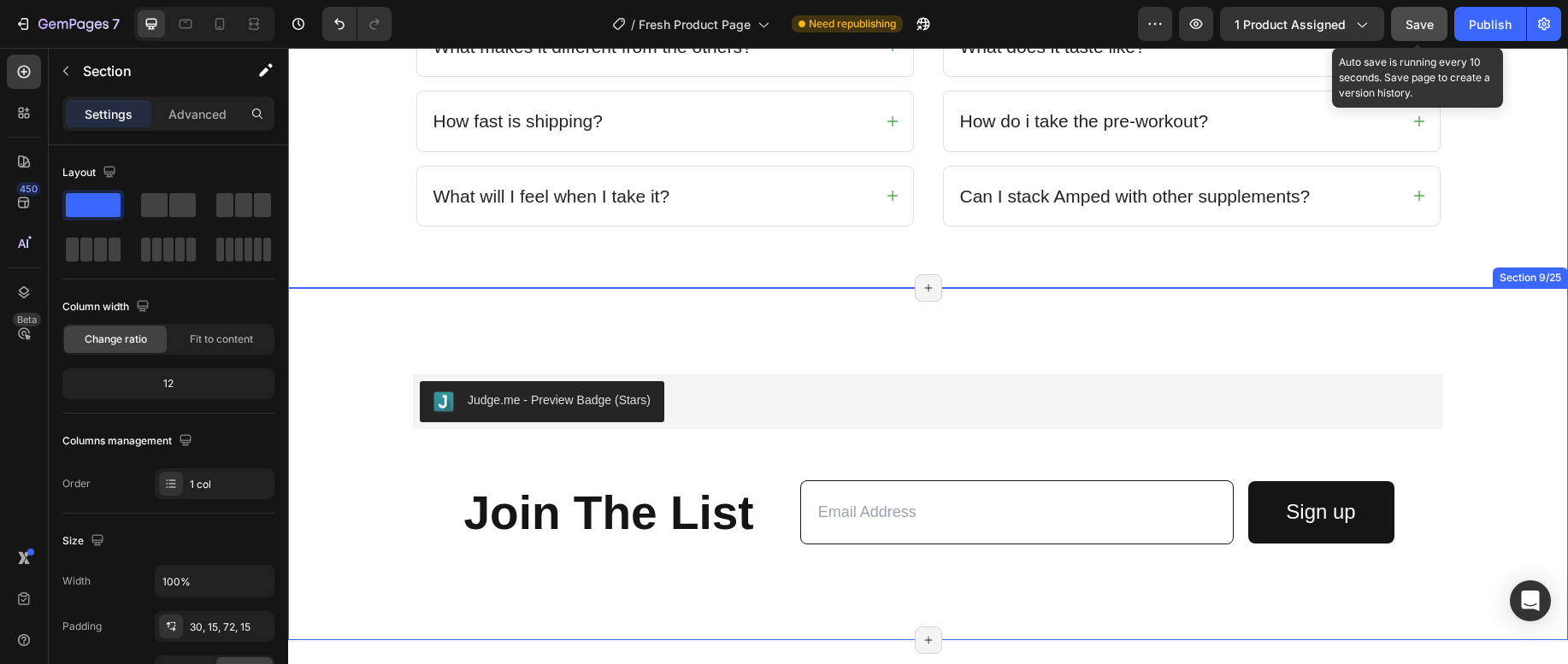 click on "Judge.me - Preview Badge (Stars) Judge.me join the list Heading Email Field Row Sign up Submit Button Row Contact Form Row Section 9/25 Page has reached Shopify’s 25 section-limit Page has reached Shopify’s 25 section-limit" at bounding box center [928, 464] 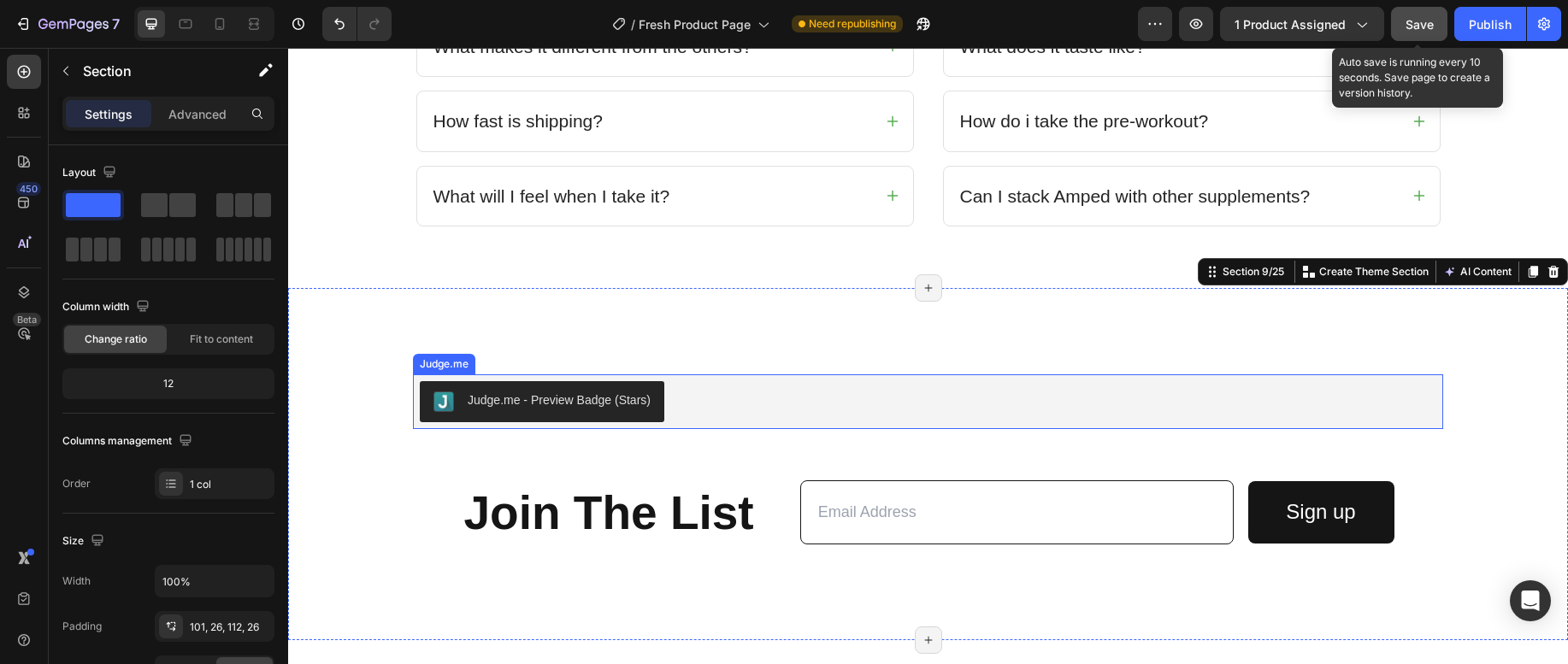click on "Judge.me - Preview Badge (Stars)" at bounding box center (928, 402) 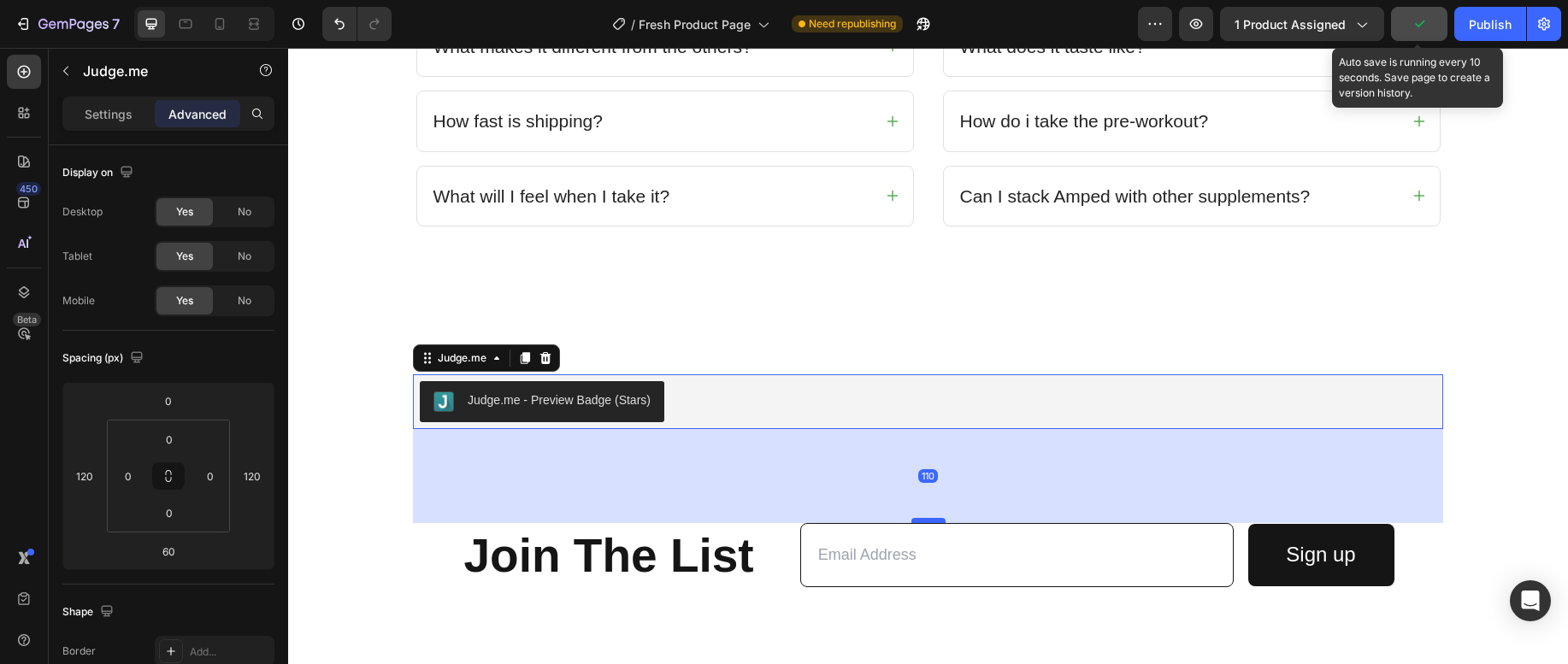 drag, startPoint x: 920, startPoint y: 479, endPoint x: 924, endPoint y: 521, distance: 42.19005 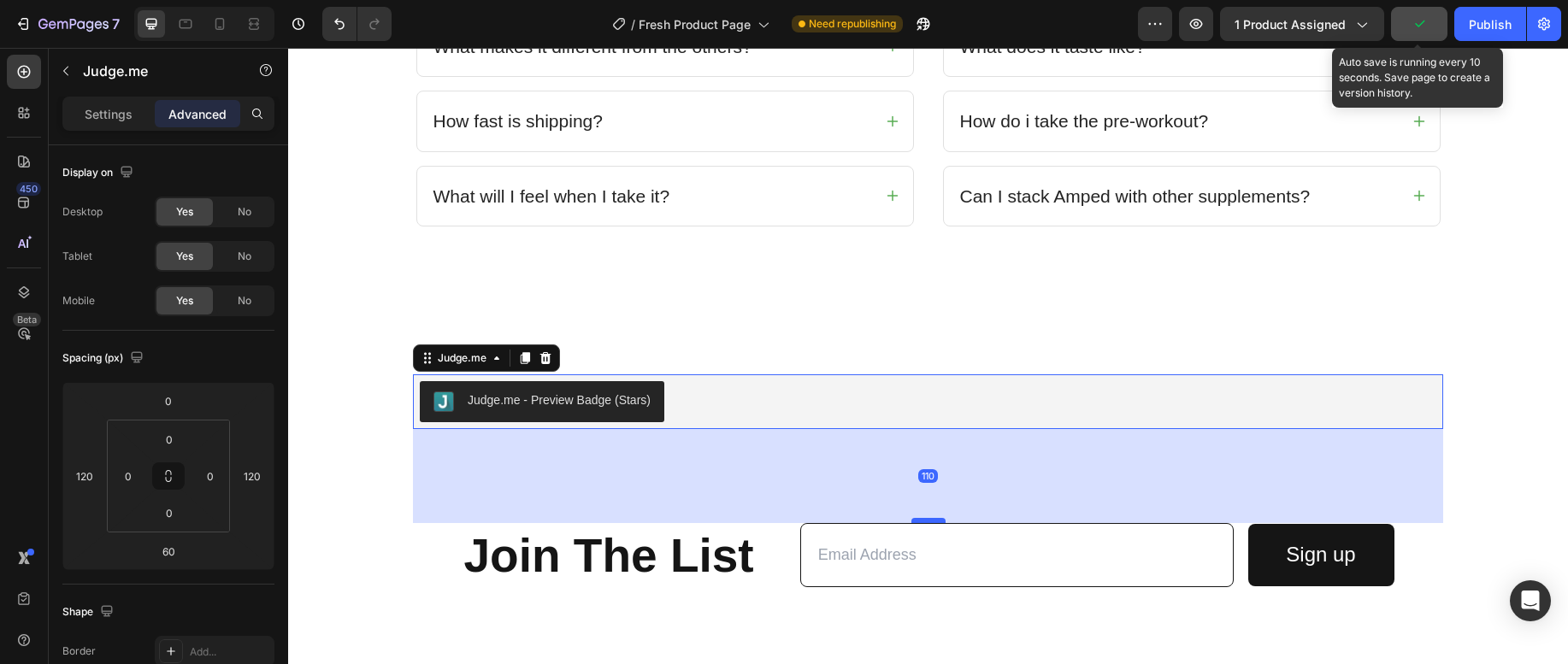 click at bounding box center [928, 520] 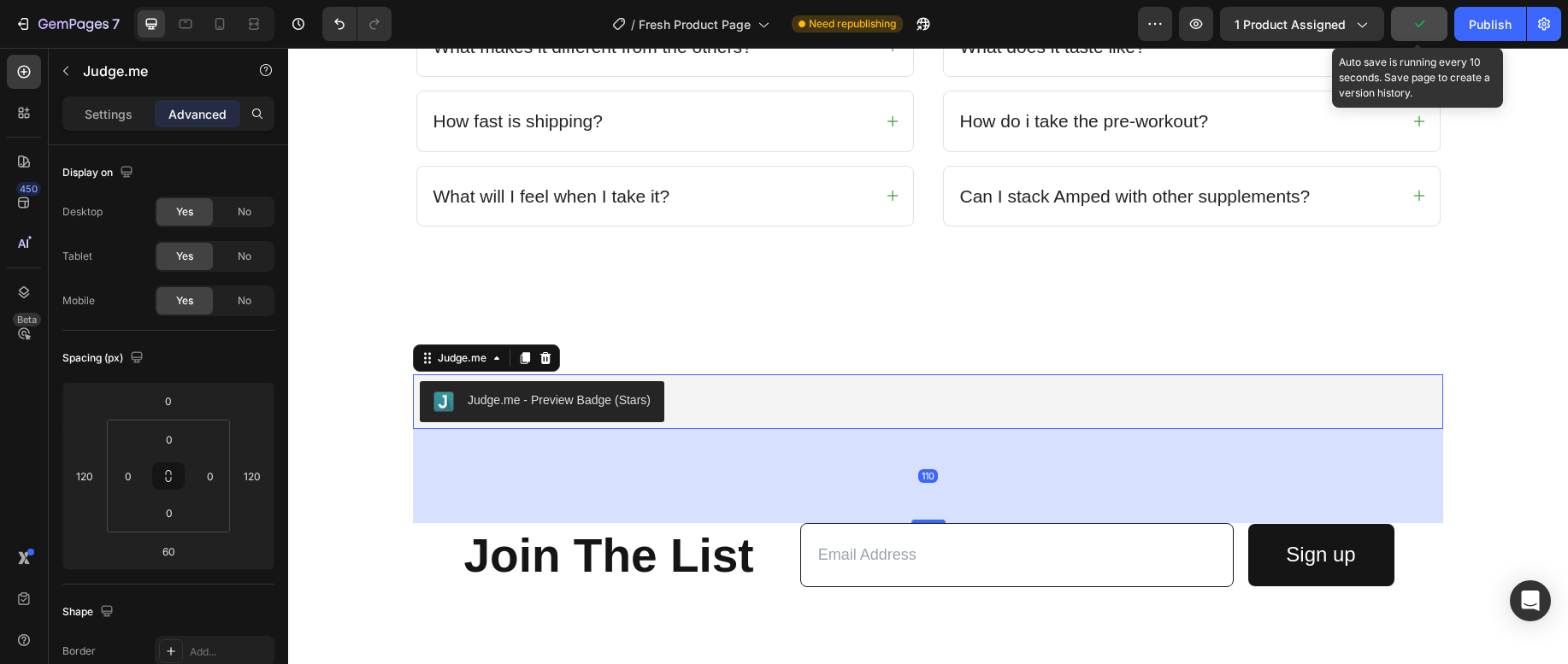 type on "110" 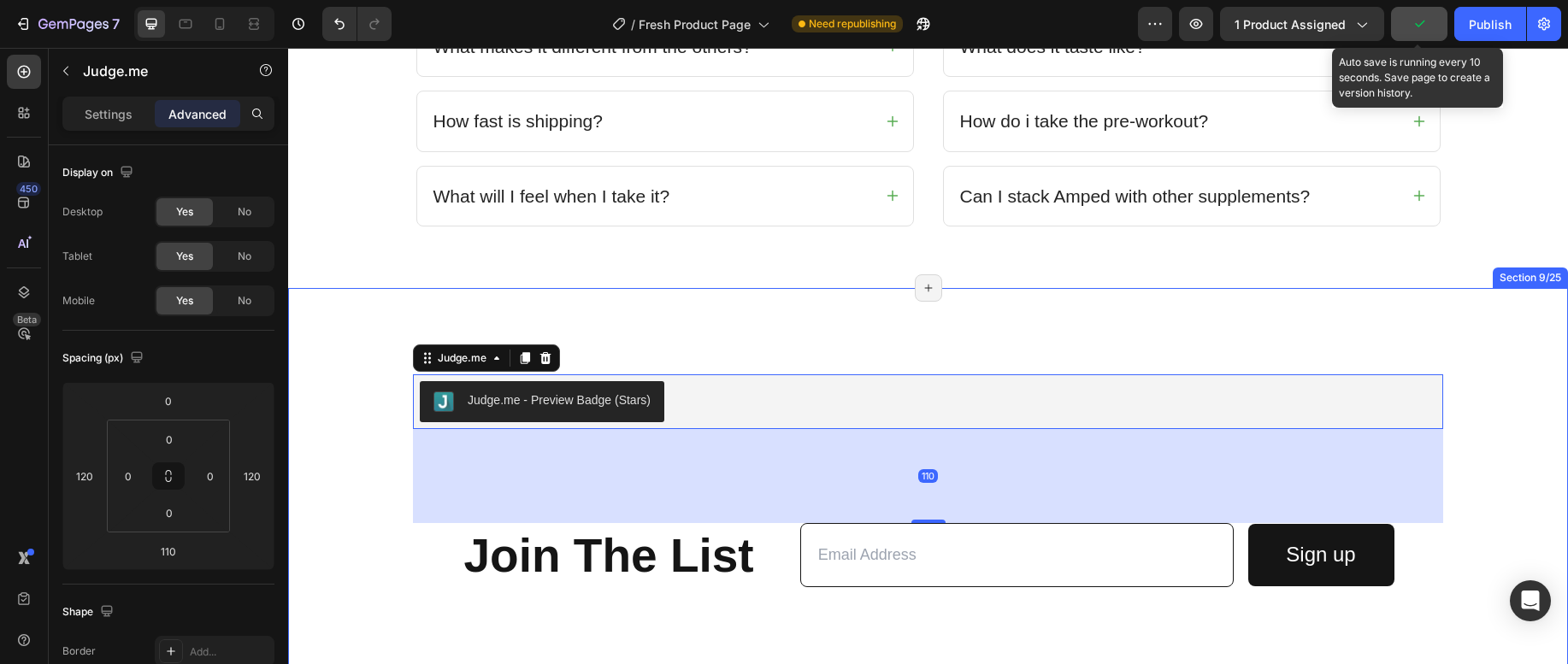 click on "Judge.me - Preview Badge (Stars) Judge.me   110 join the list Heading Email Field Row Sign up Submit Button Row Contact Form Row Section 9/25 Page has reached Shopify’s 25 section-limit Page has reached Shopify’s 25 section-limit" at bounding box center [928, 485] 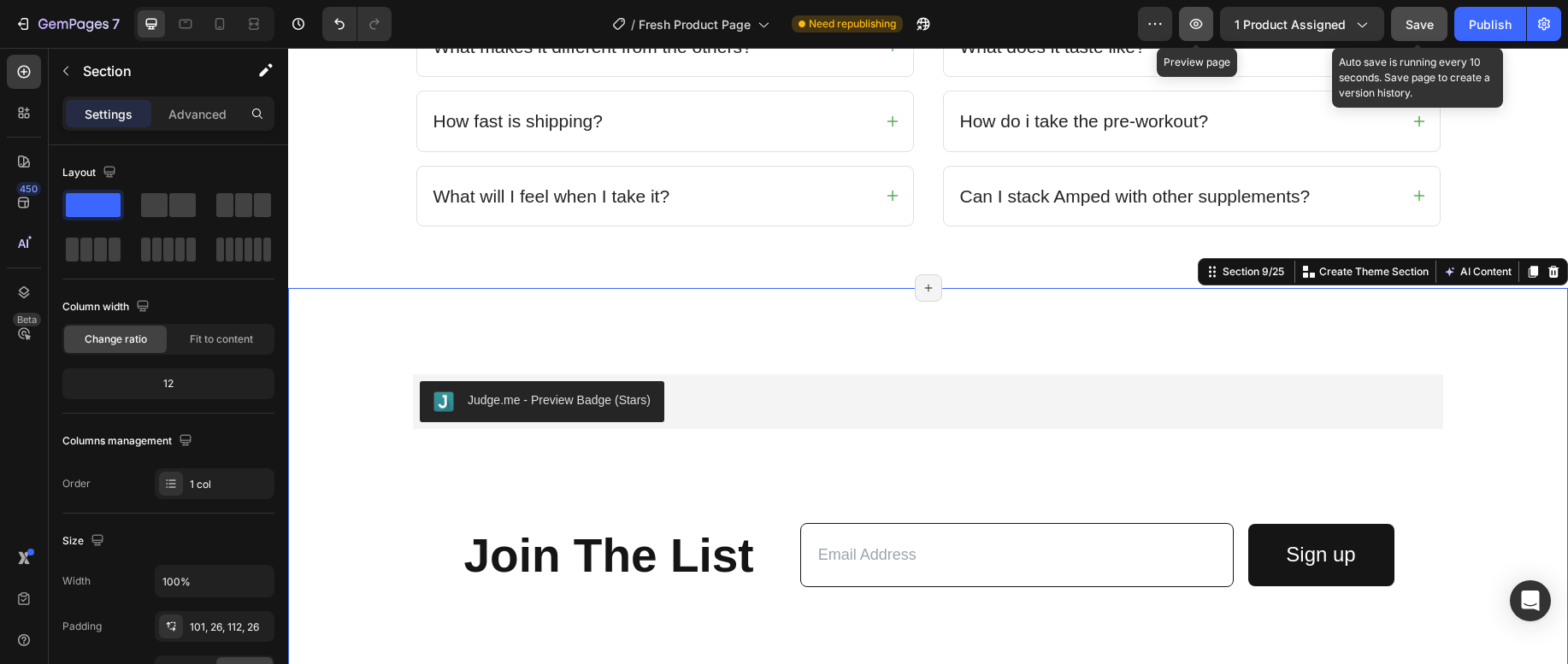 click 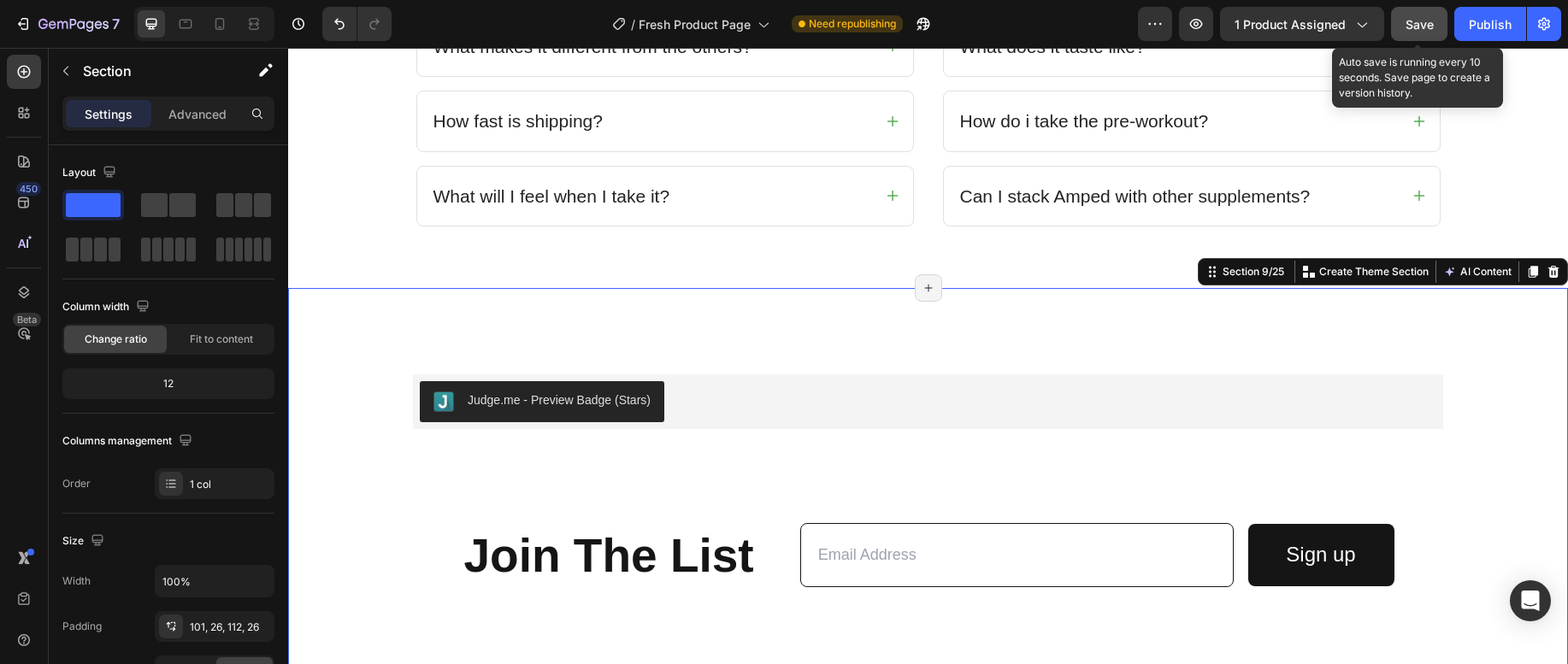 click on "Save" 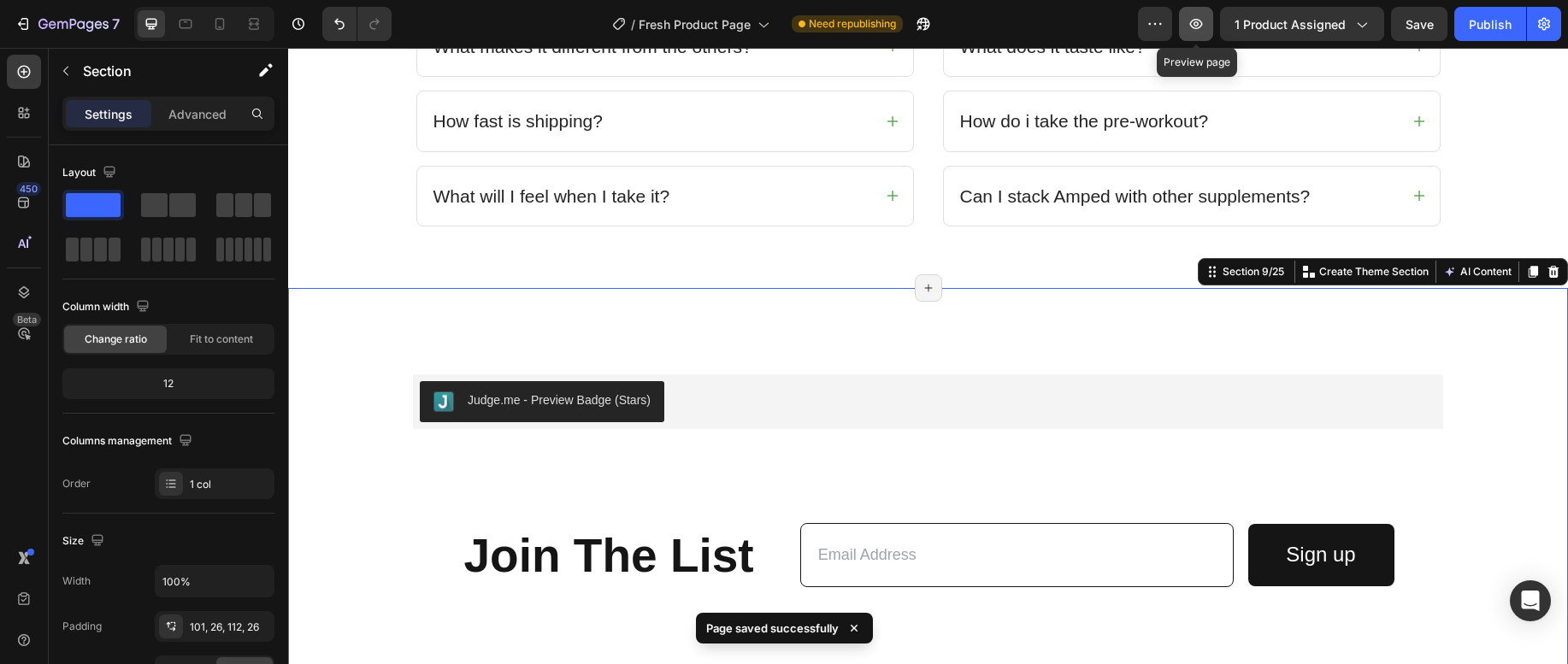 click 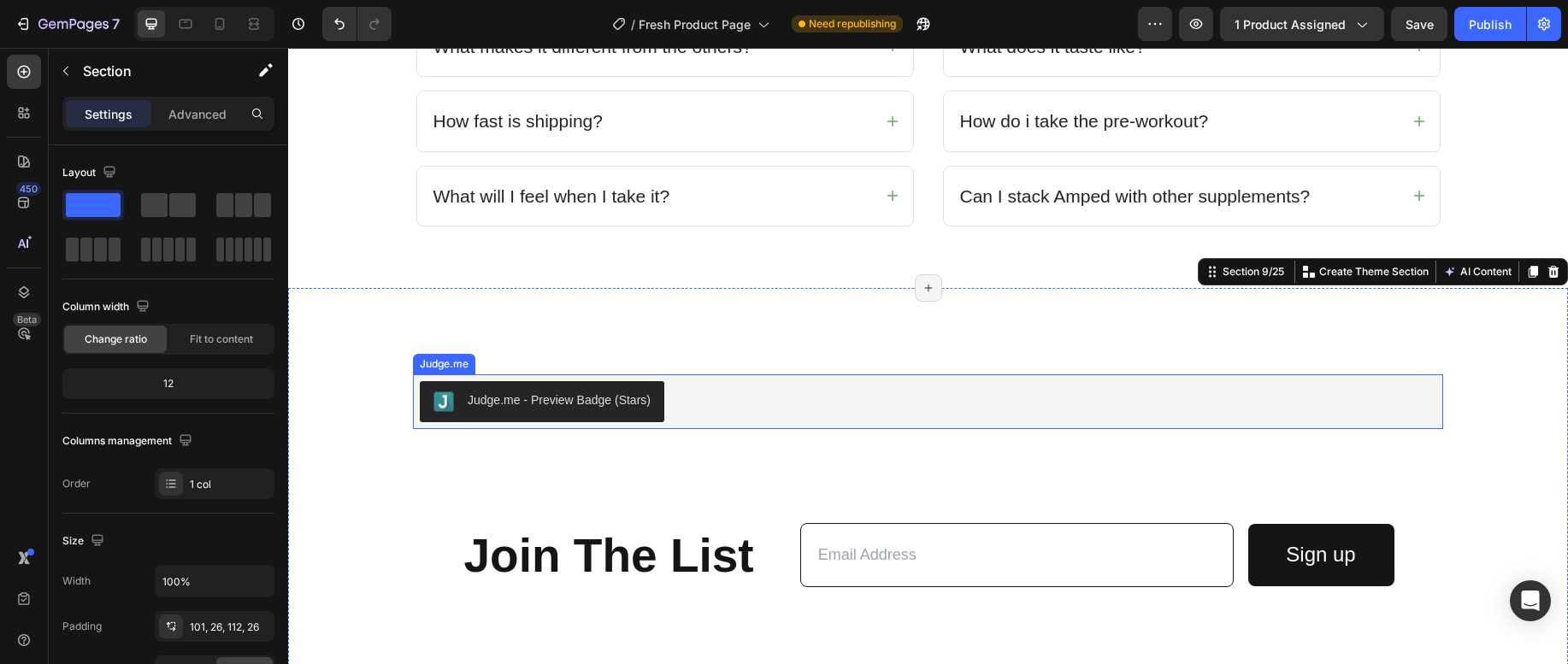 click on "Judge.me - Preview Badge (Stars)" at bounding box center [542, 402] 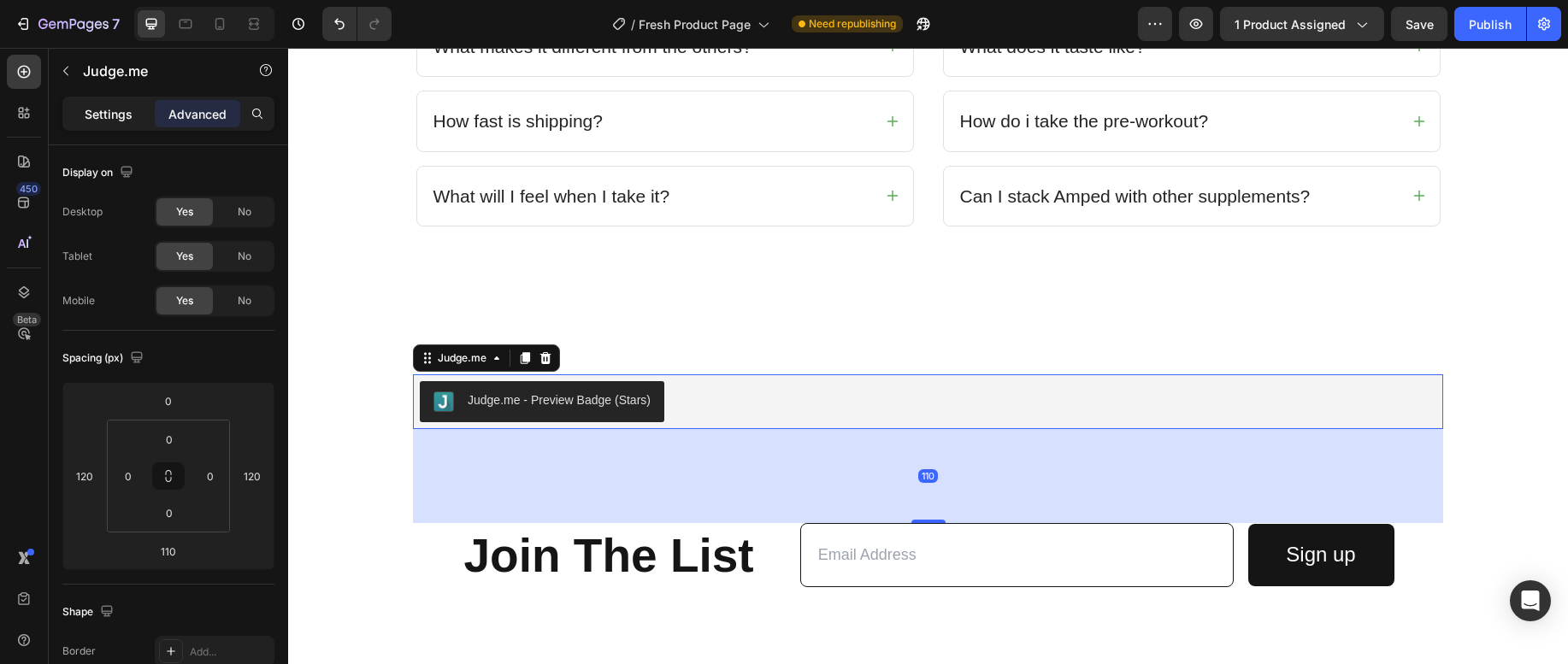 click on "Settings" at bounding box center (109, 114) 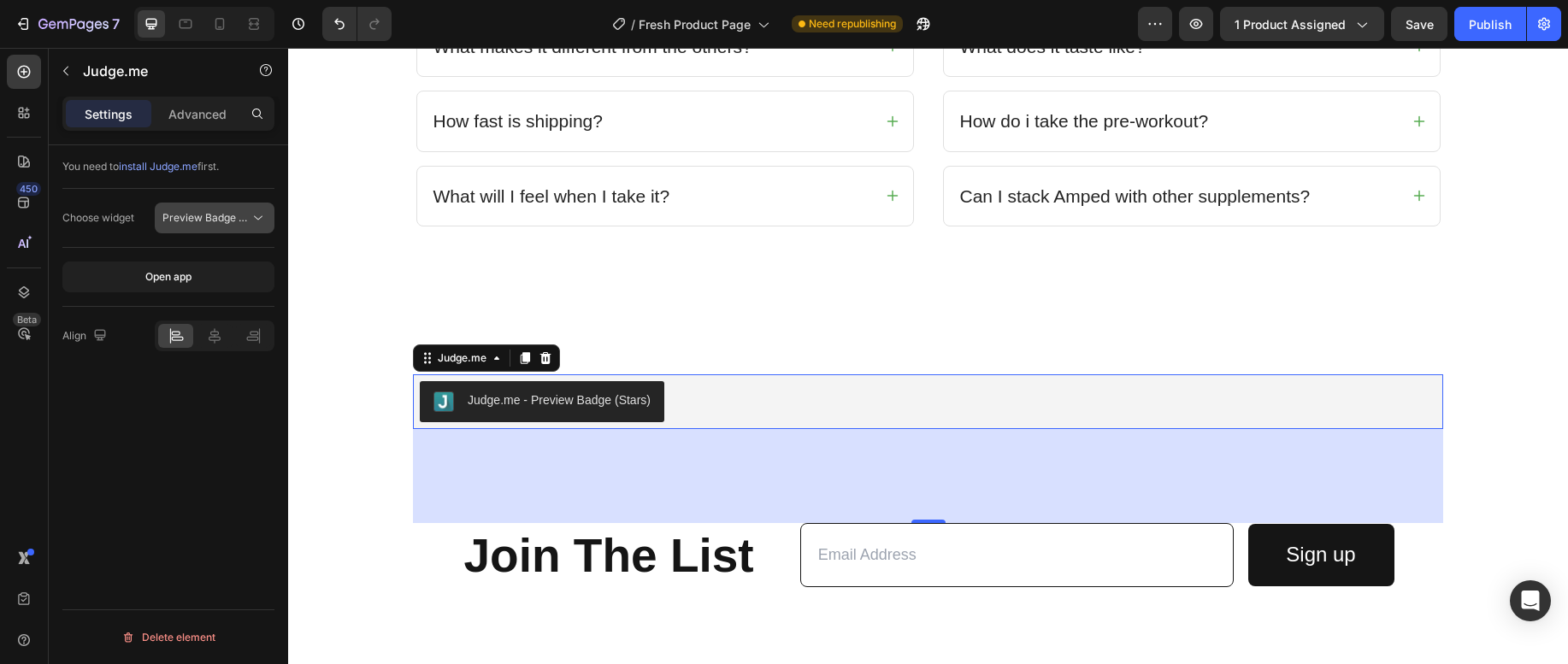 click on "Preview Badge (Stars)" at bounding box center (206, 218) 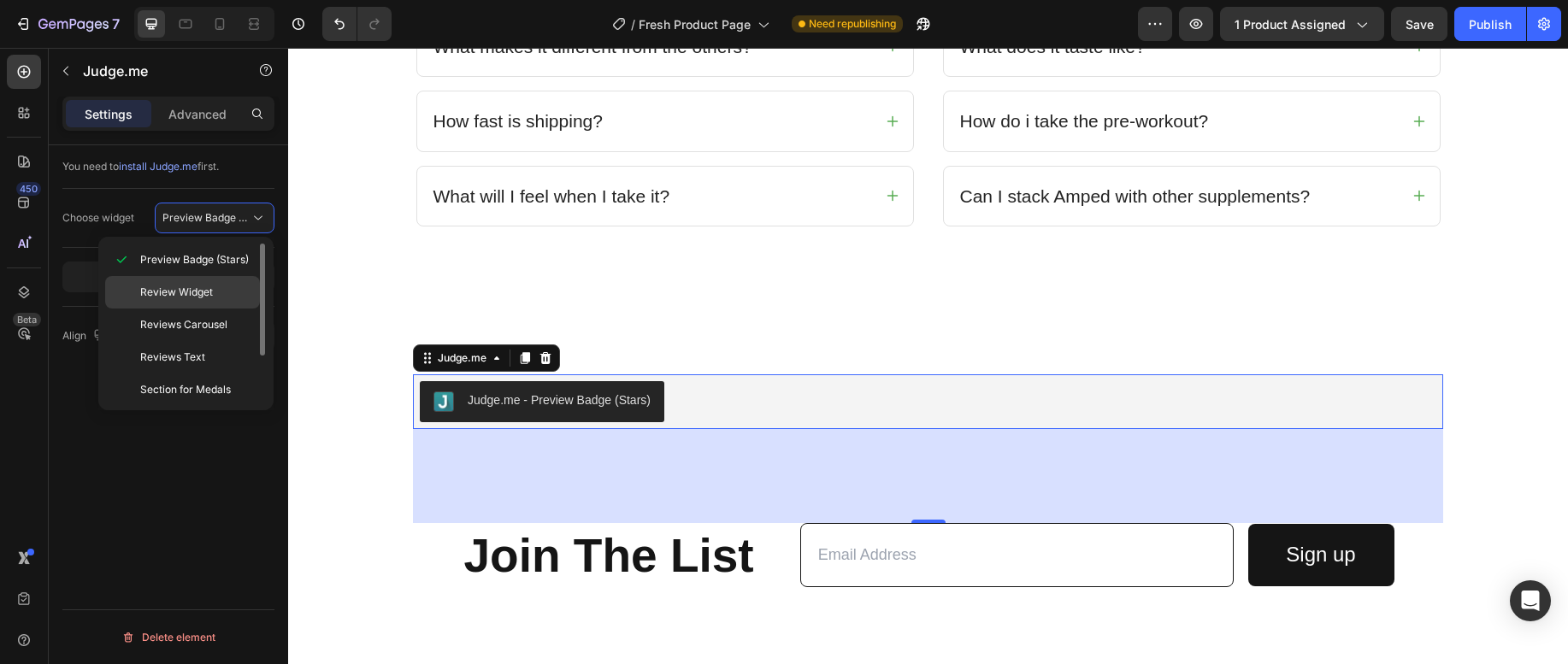 click on "Review Widget" at bounding box center (176, 292) 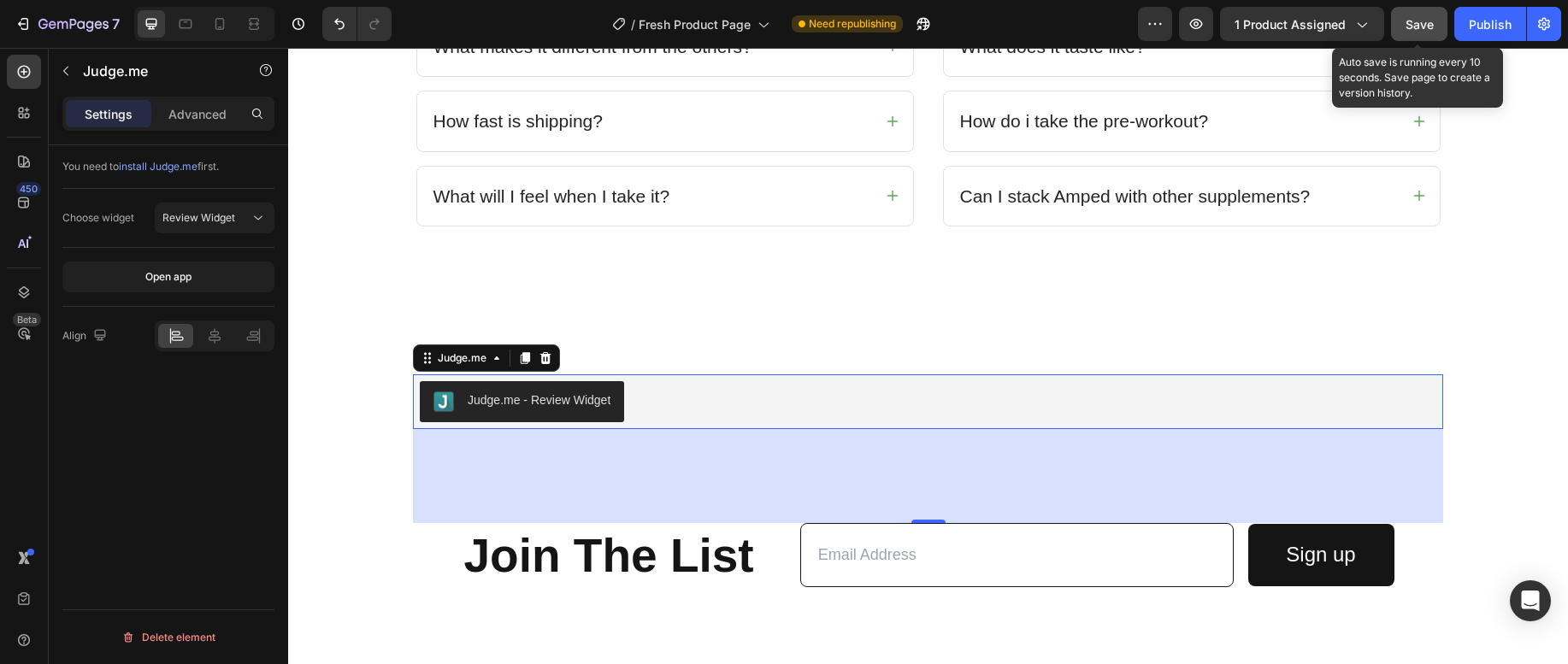 drag, startPoint x: 1412, startPoint y: 35, endPoint x: 1042, endPoint y: 20, distance: 370.30393 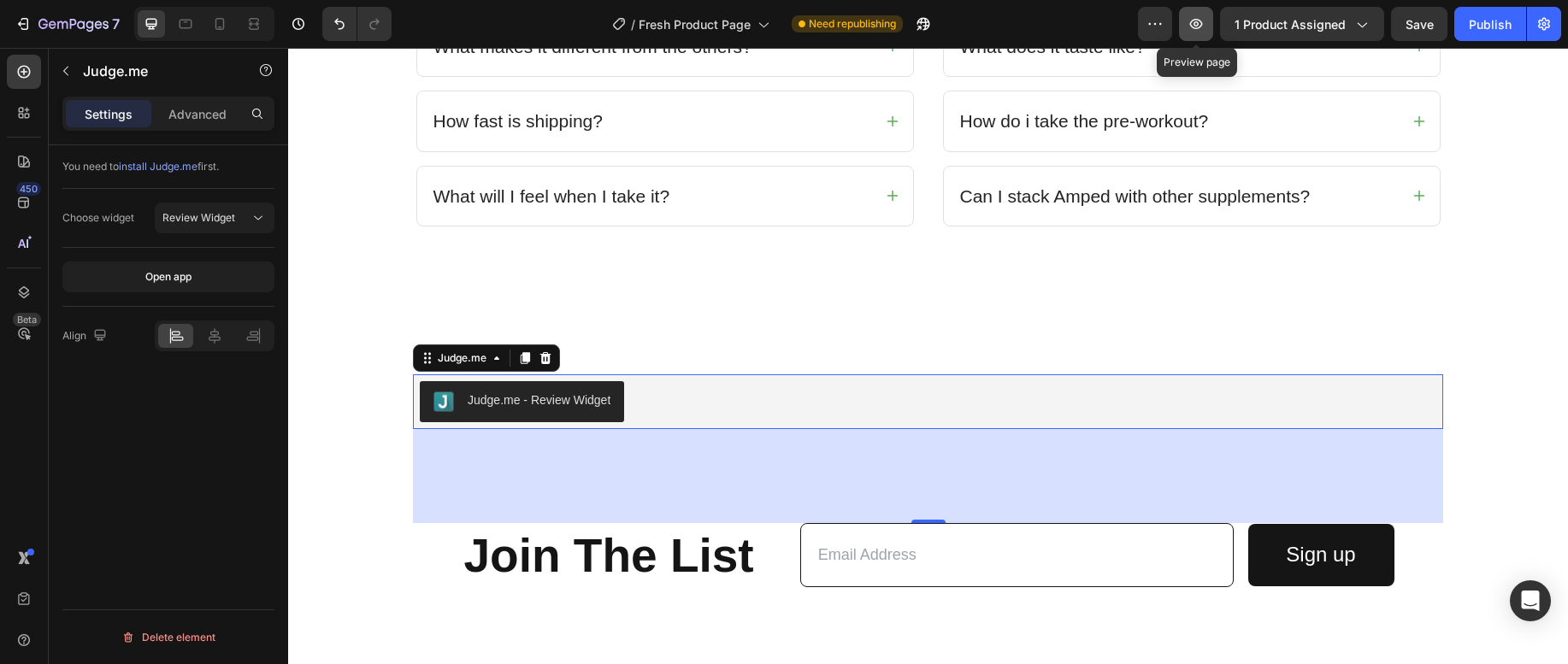 click 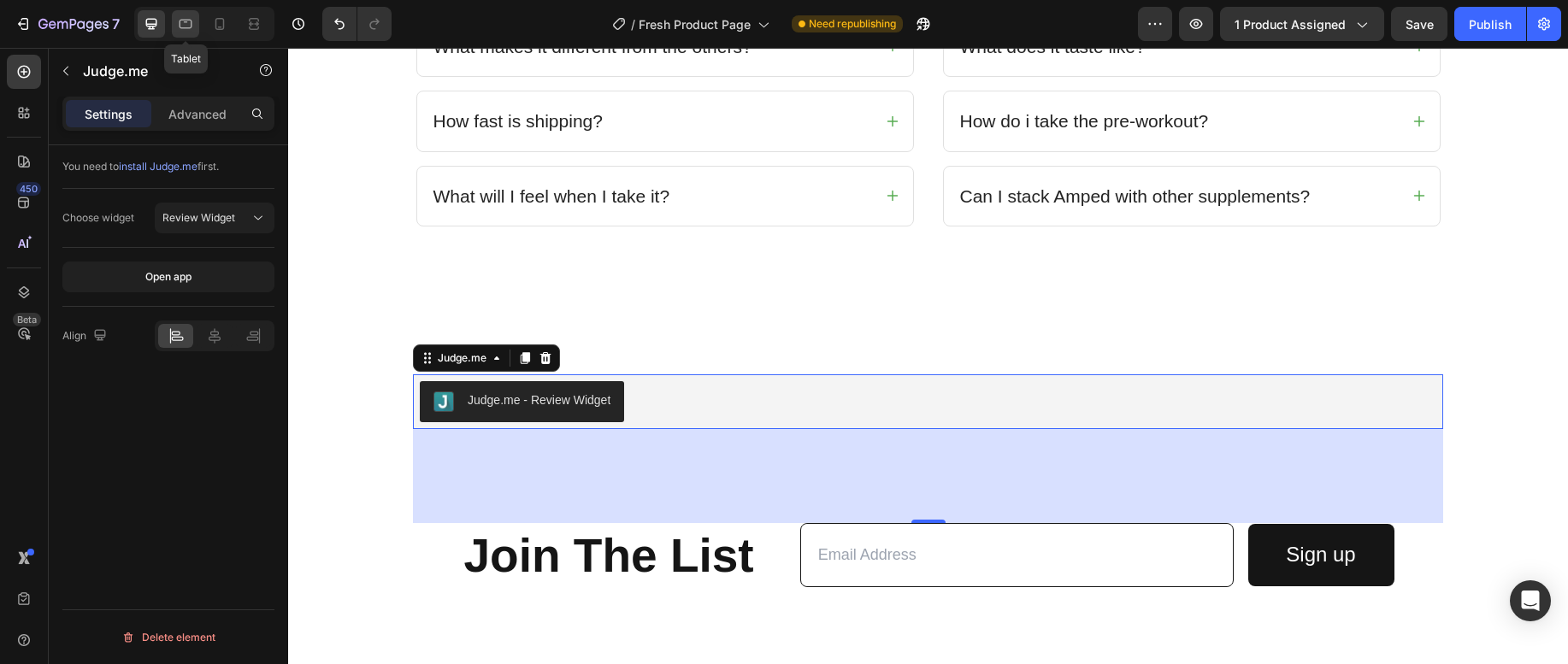 click 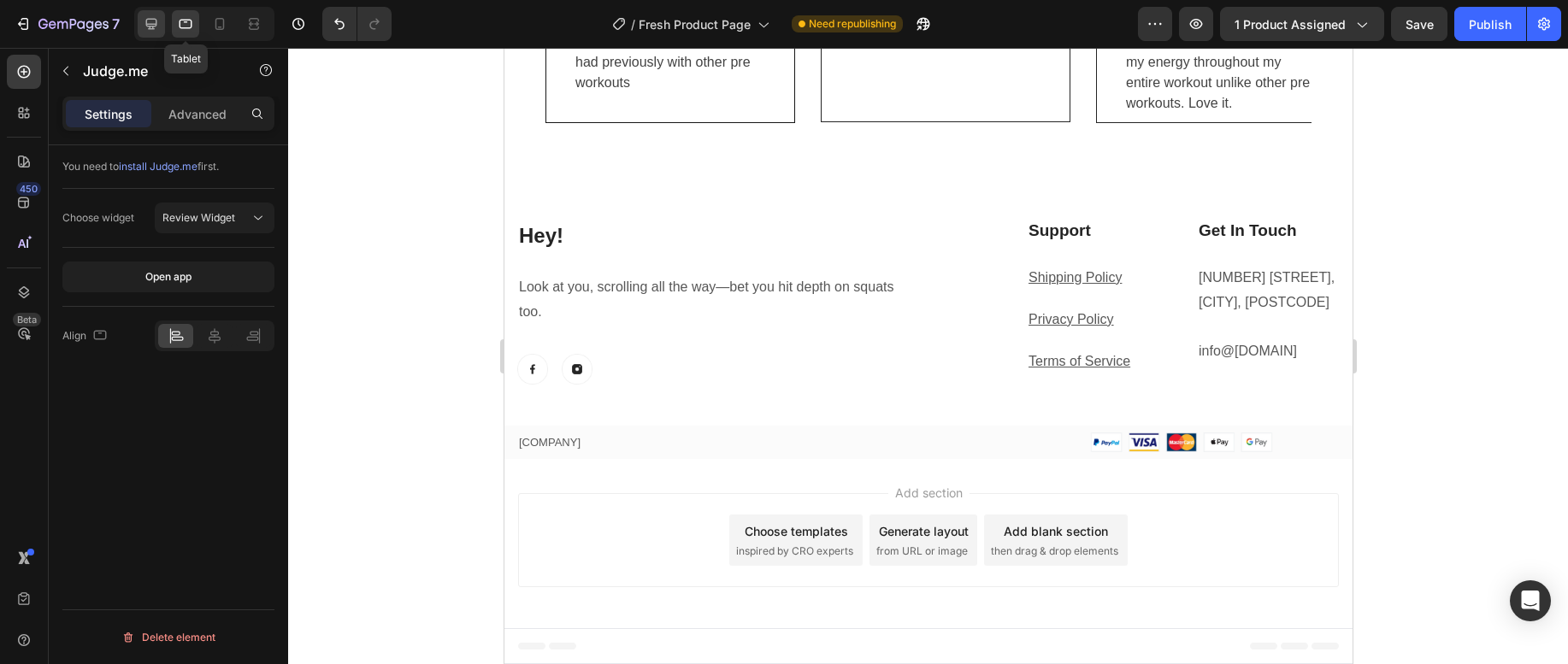 click 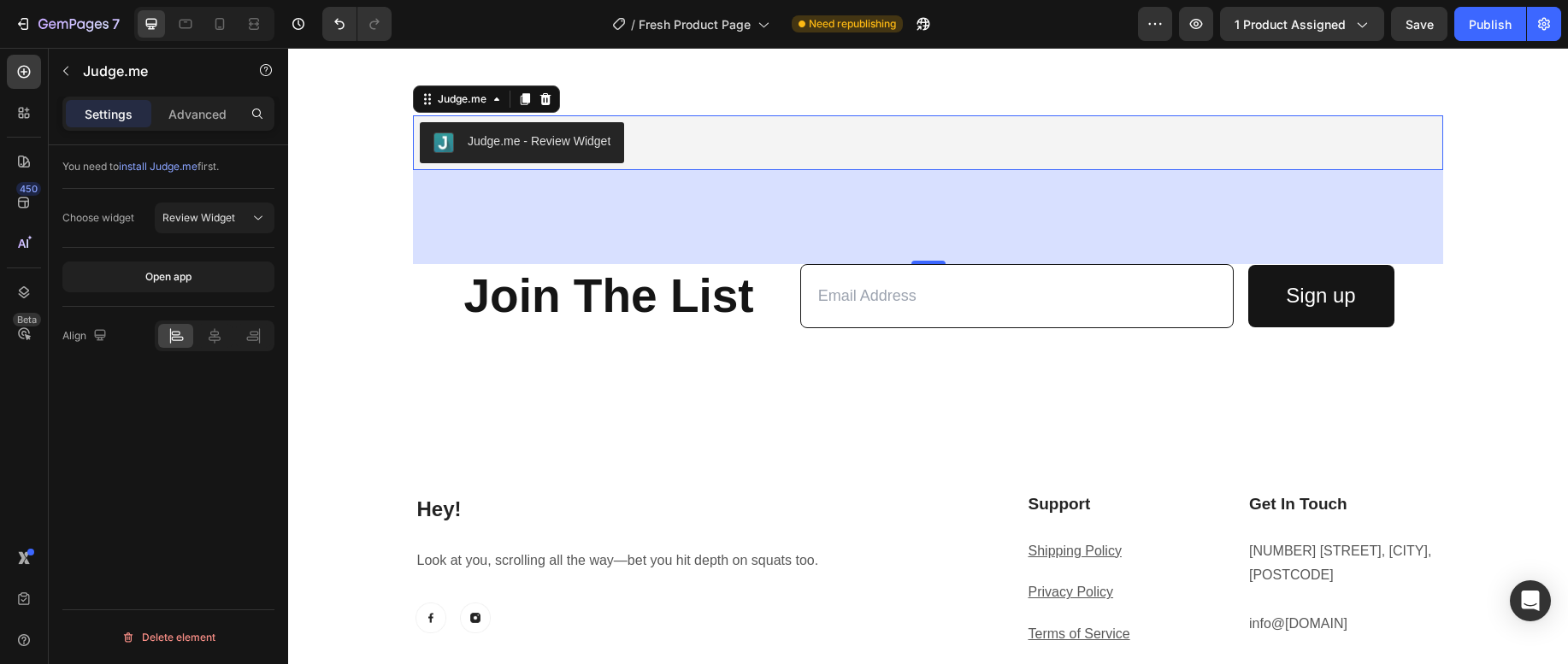scroll, scrollTop: 4298, scrollLeft: 0, axis: vertical 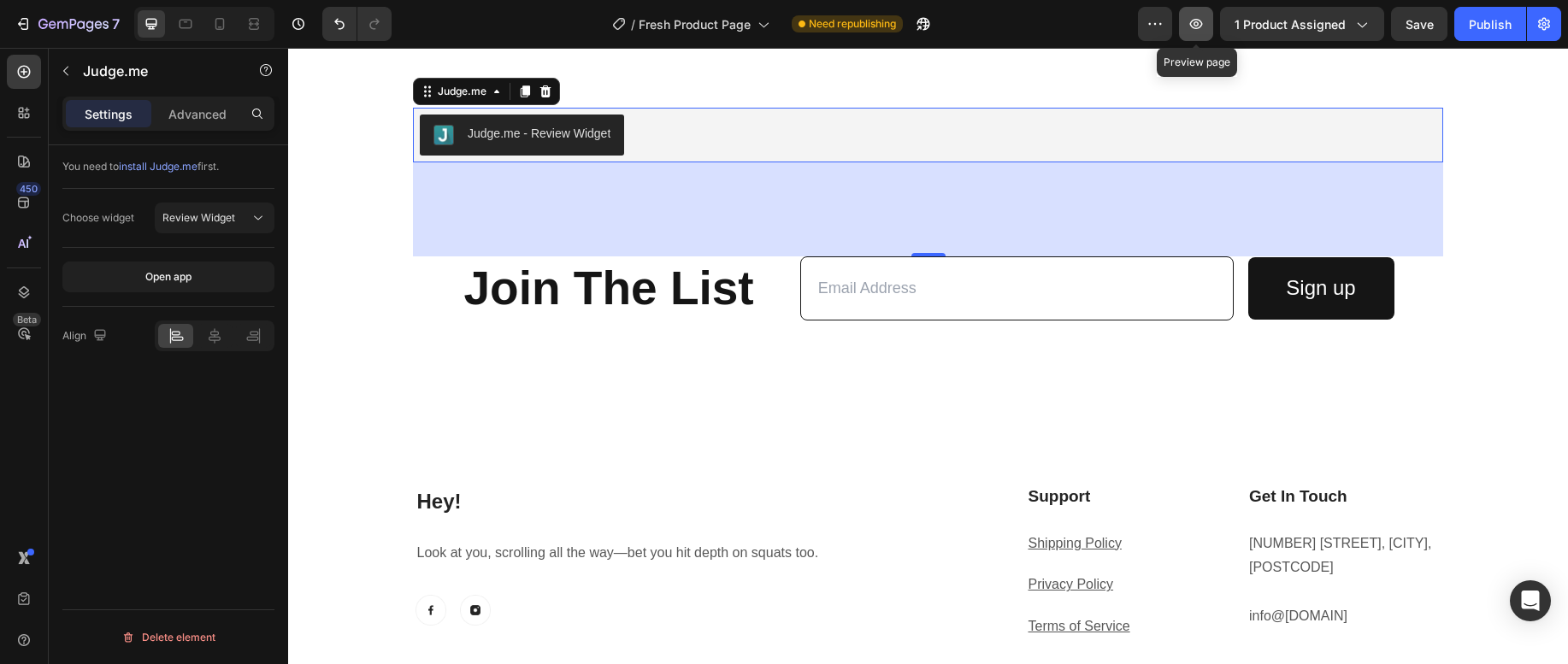 click 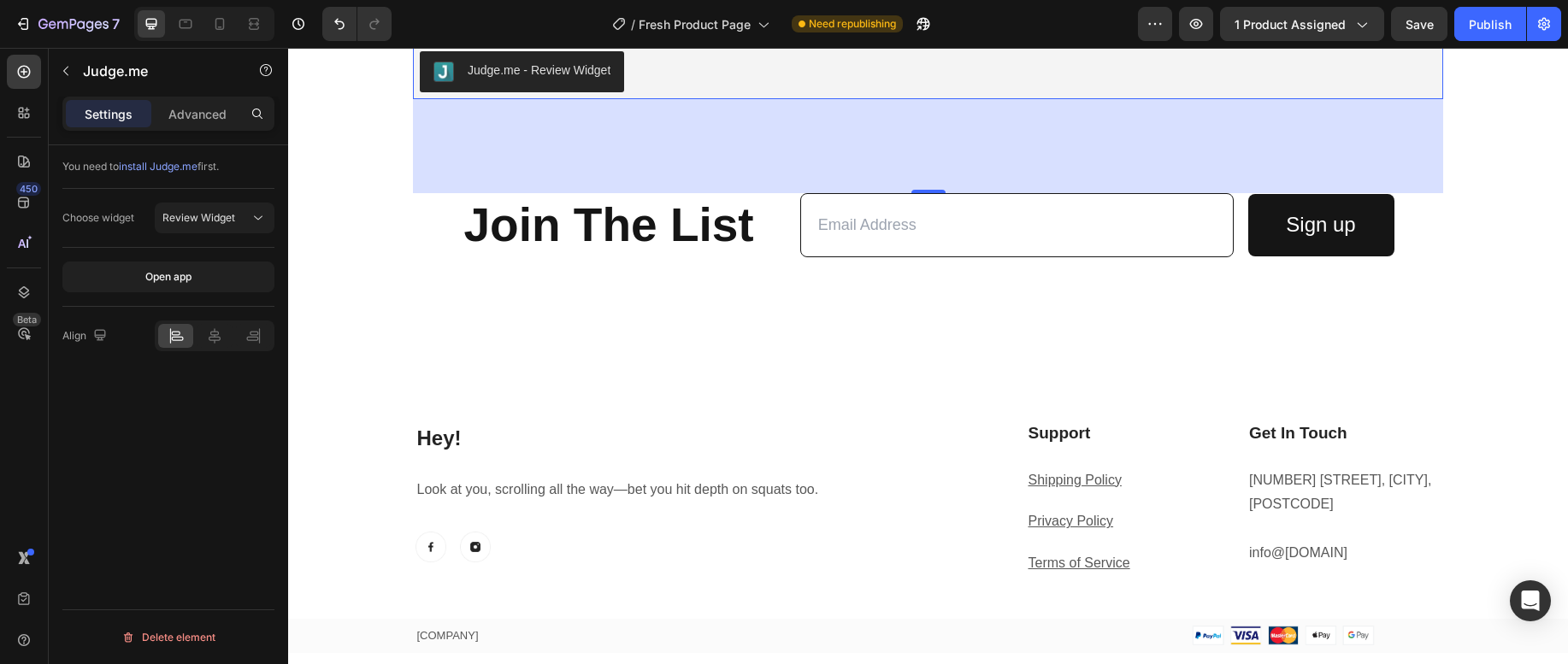 scroll, scrollTop: 4361, scrollLeft: 0, axis: vertical 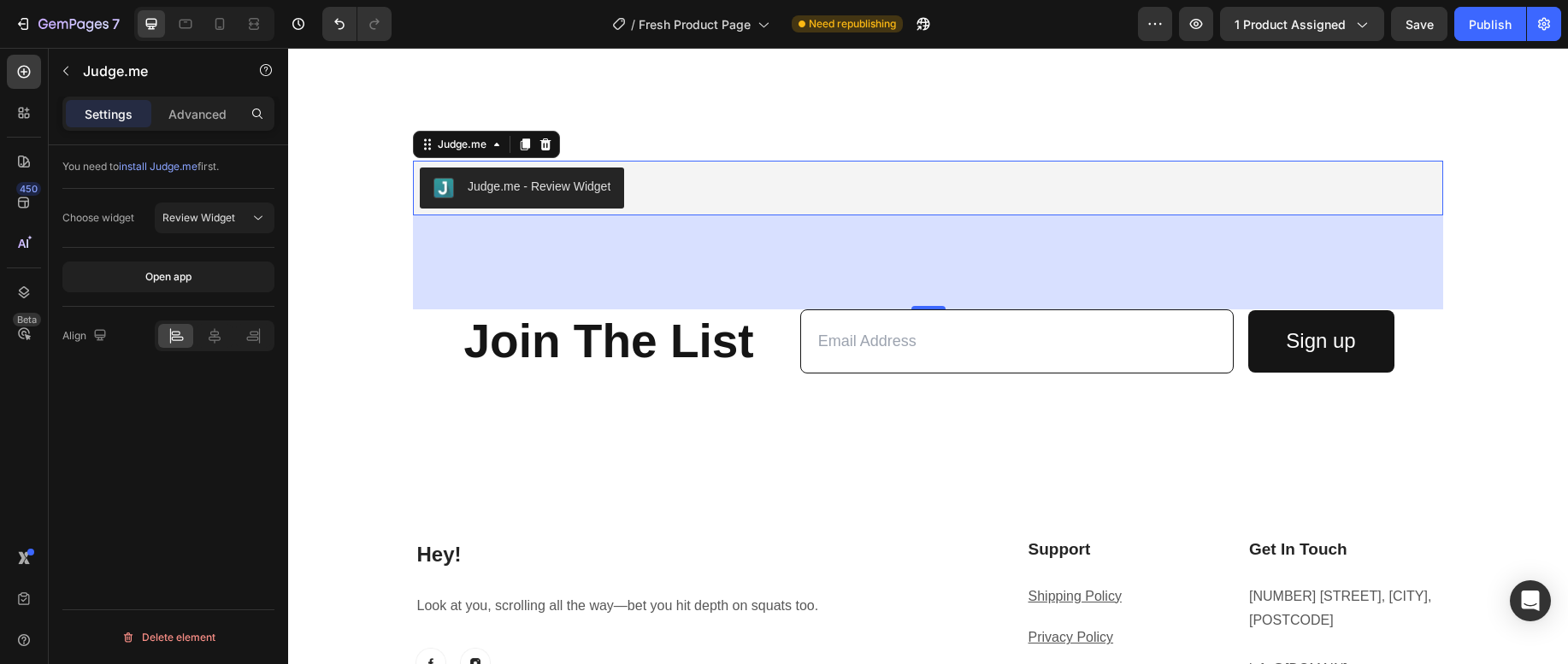 click on "110" at bounding box center [928, 262] 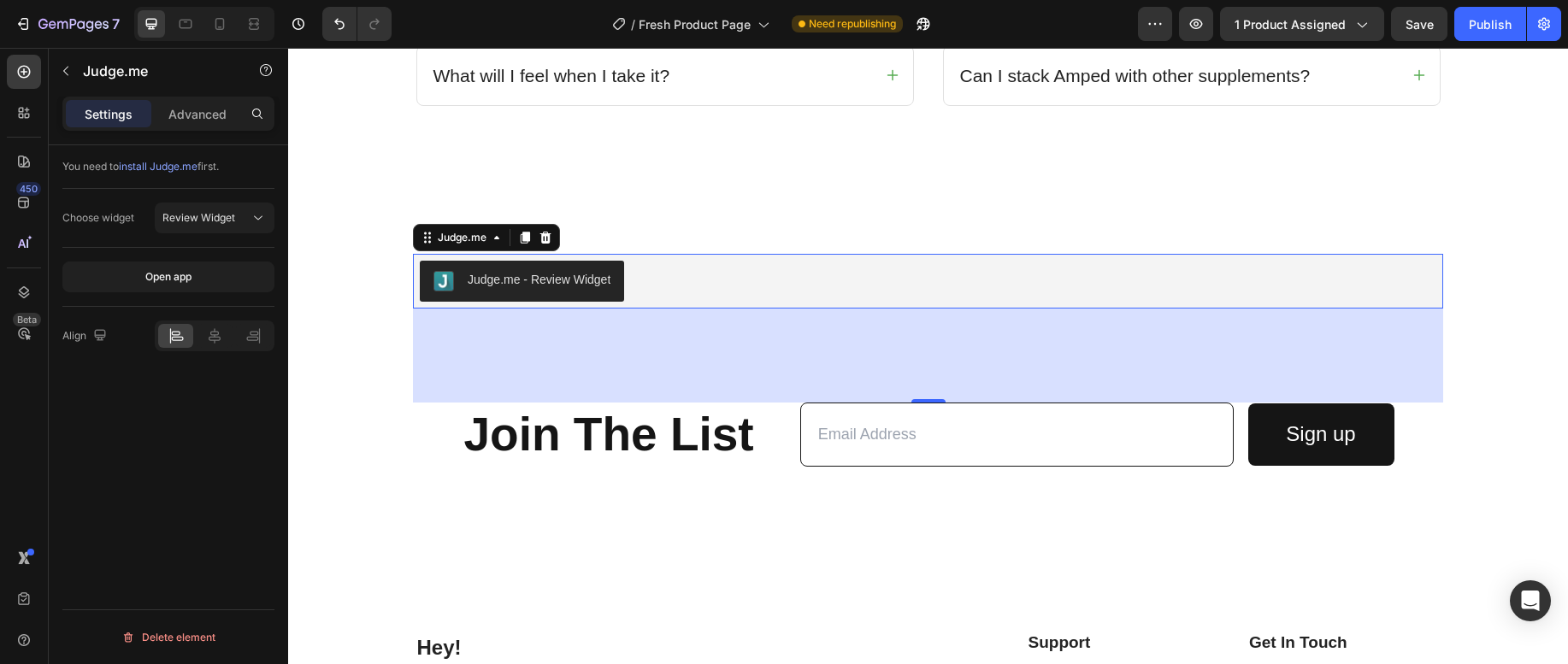scroll, scrollTop: 4125, scrollLeft: 0, axis: vertical 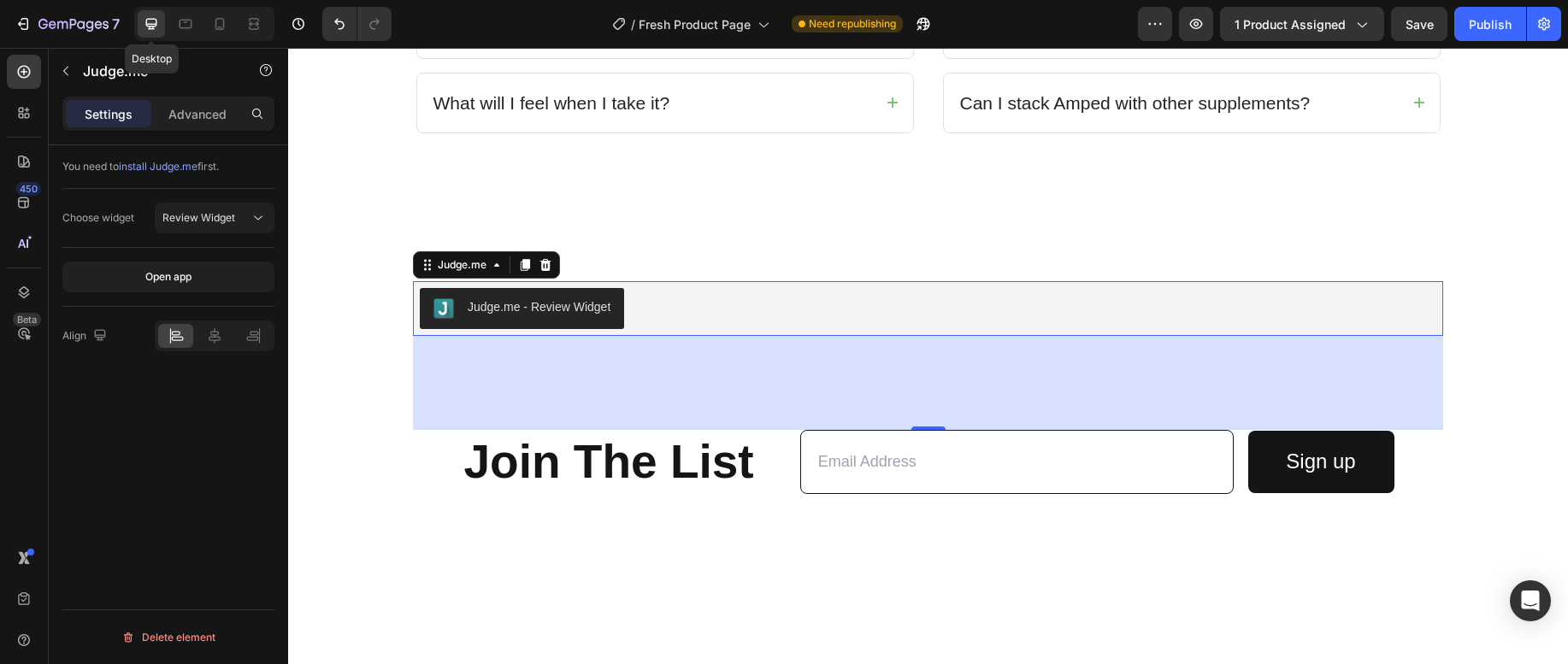 click 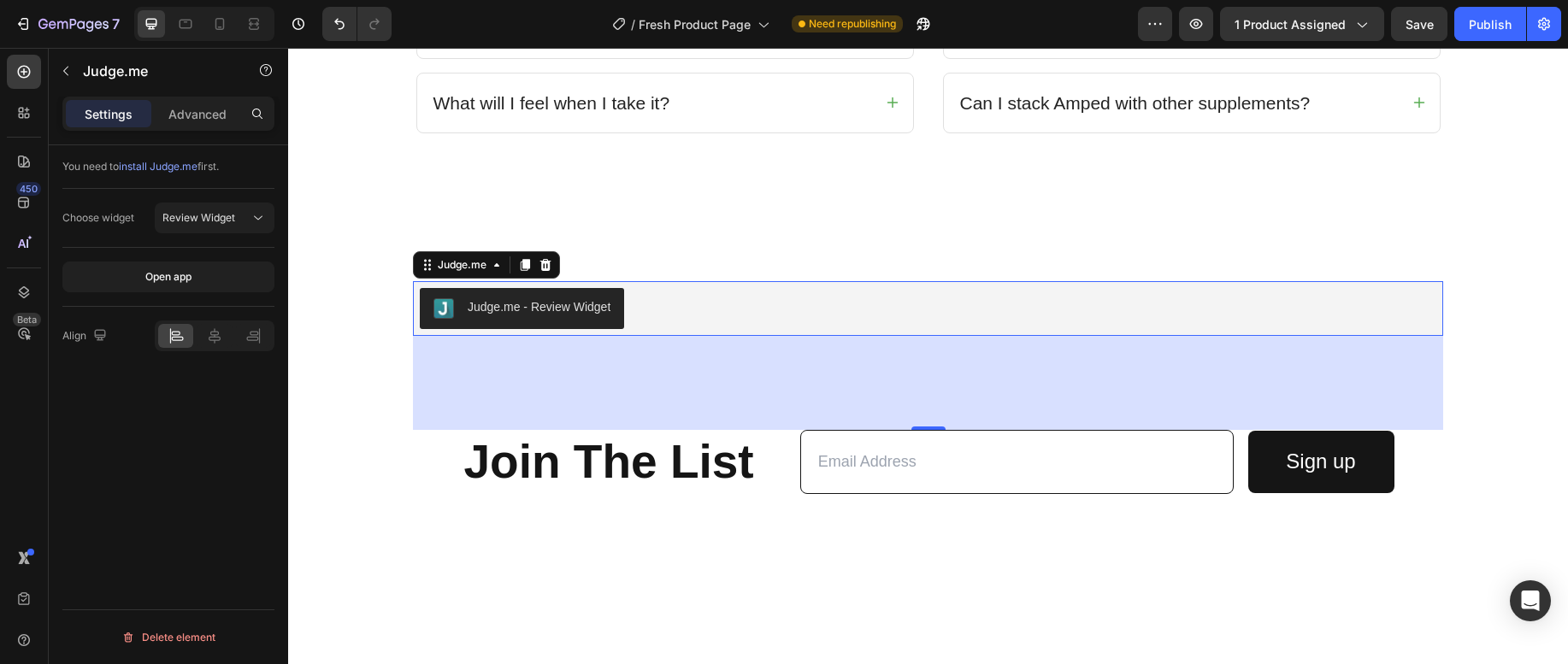 scroll, scrollTop: 4122, scrollLeft: 0, axis: vertical 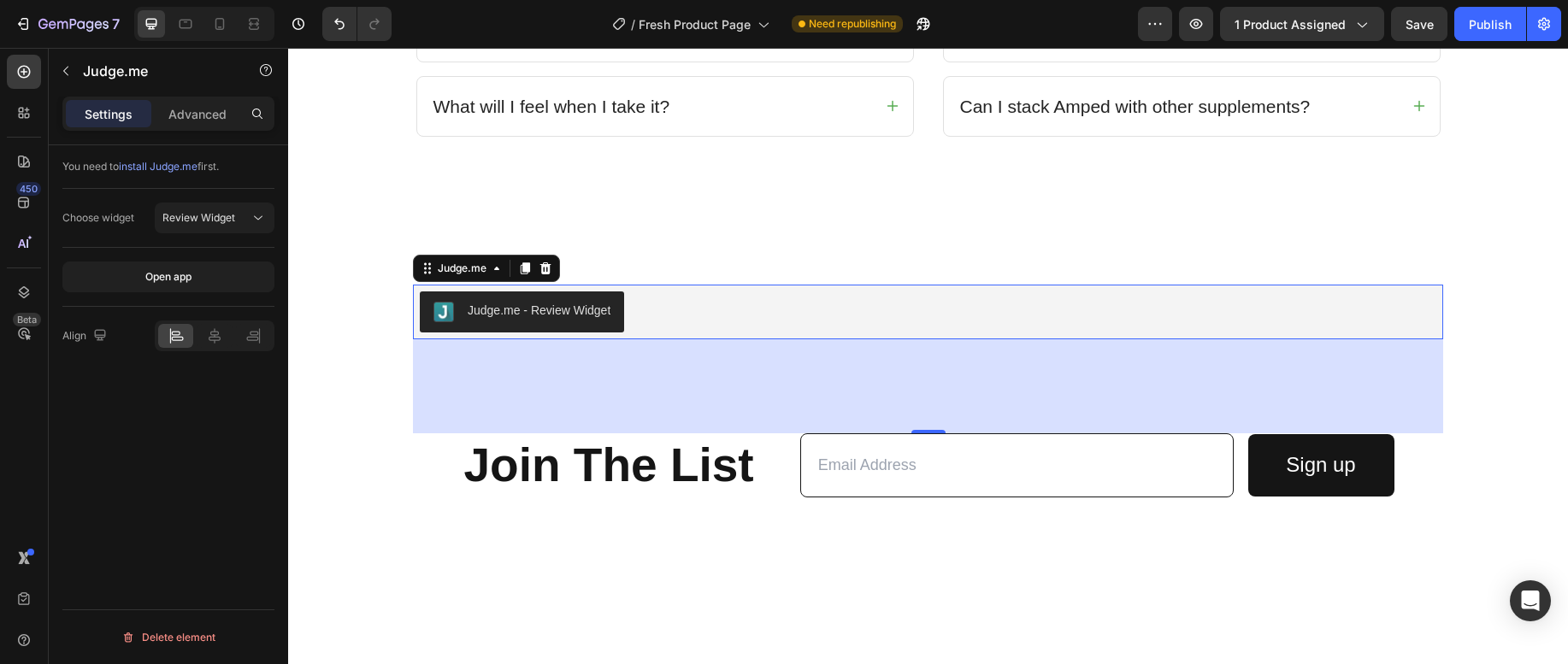 drag, startPoint x: 807, startPoint y: 318, endPoint x: 820, endPoint y: 318, distance: 13 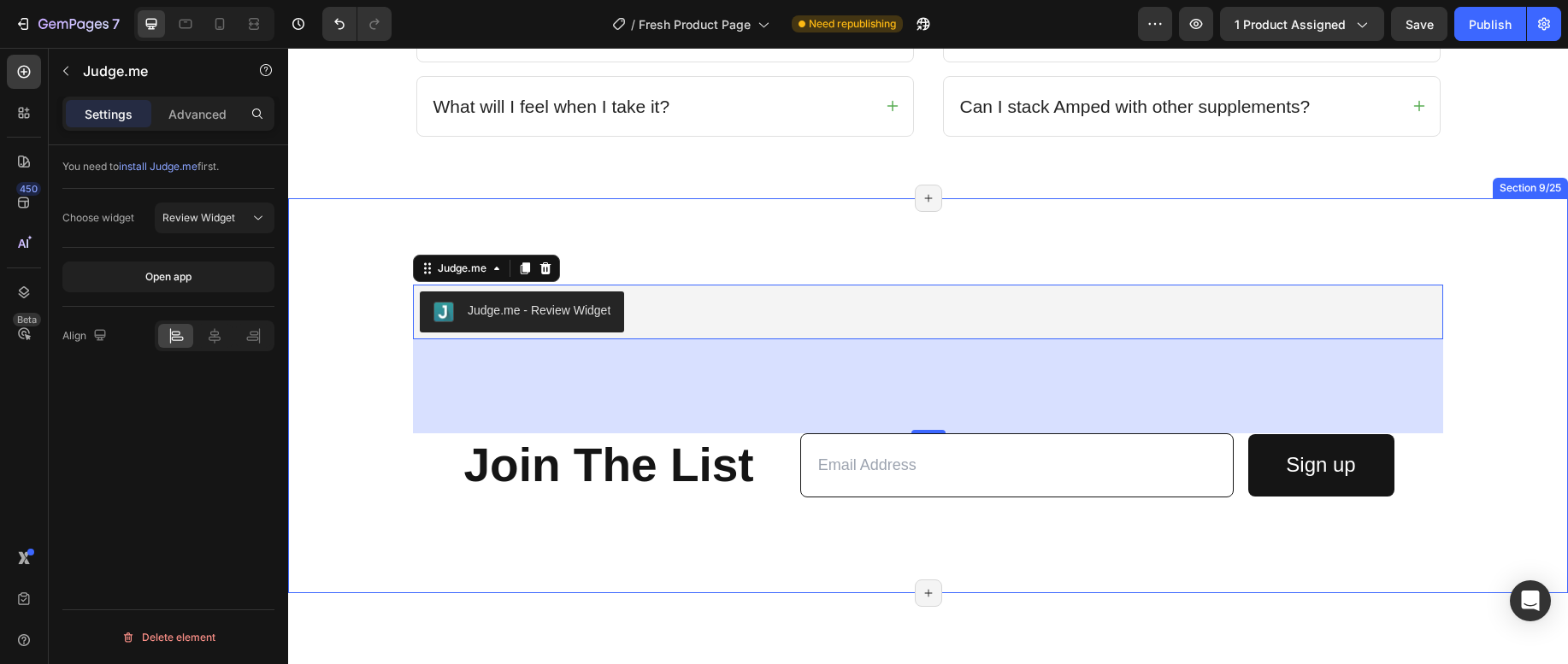 click on "Judge.me - Review Widget Judge.me   110 join the list Heading Email Field Row Sign up Submit Button Row Contact Form Row" at bounding box center [928, 391] 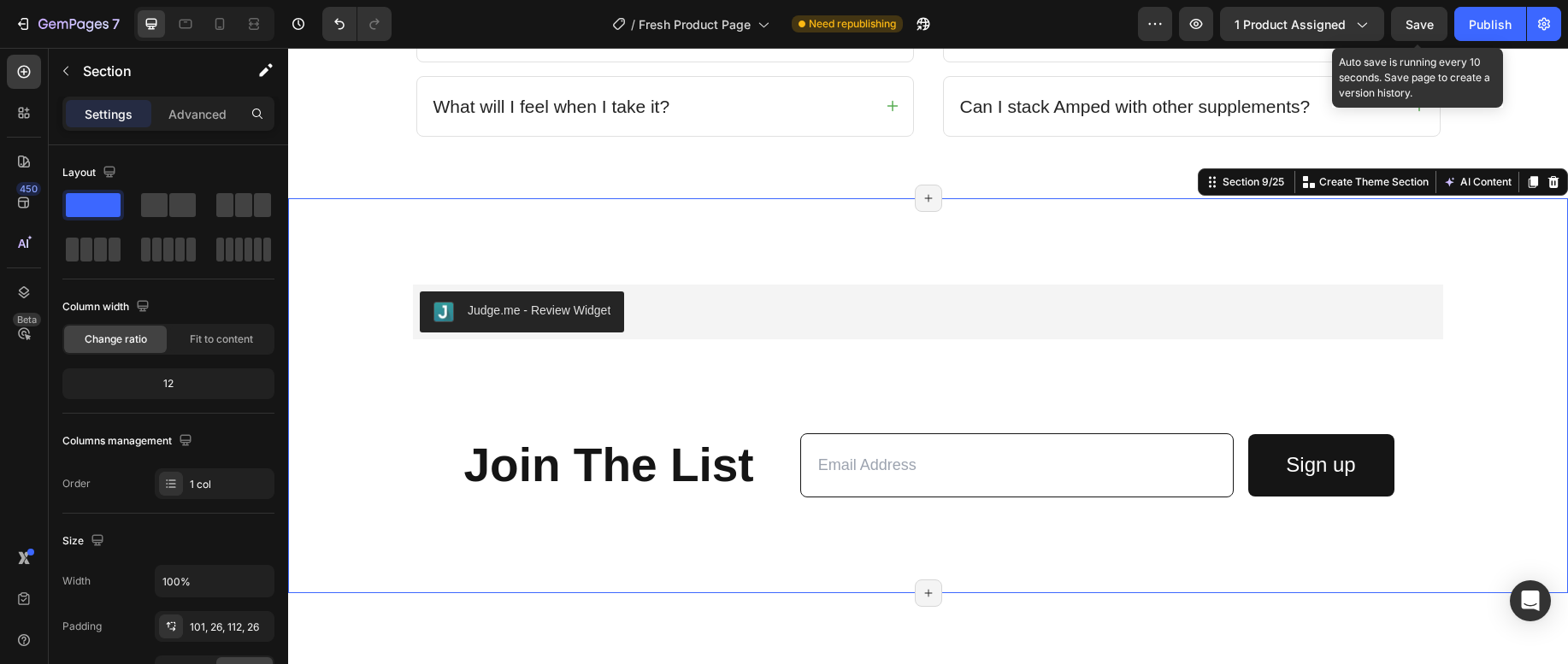 drag, startPoint x: 1427, startPoint y: 32, endPoint x: 1426, endPoint y: 45, distance: 13.0384 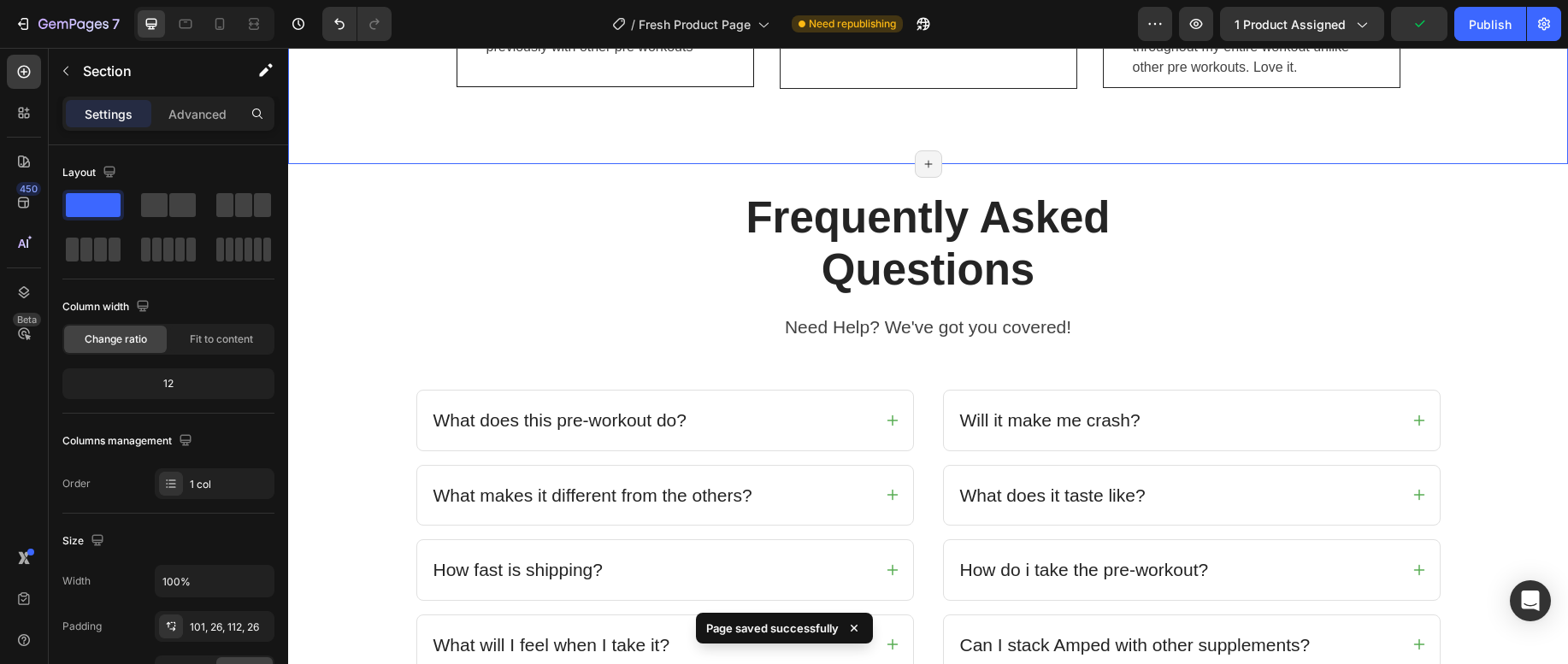scroll, scrollTop: 3522, scrollLeft: 0, axis: vertical 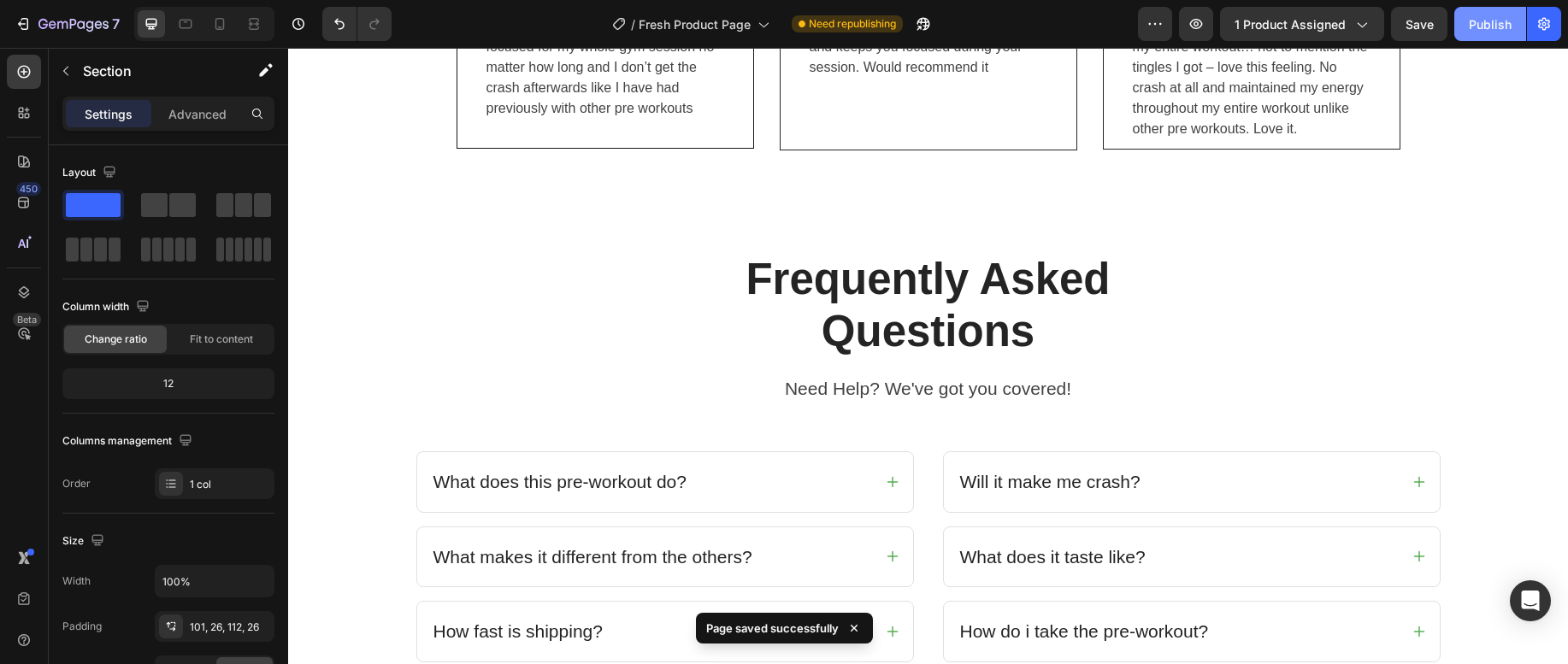 drag, startPoint x: 1485, startPoint y: 30, endPoint x: 1478, endPoint y: 40, distance: 12.206556 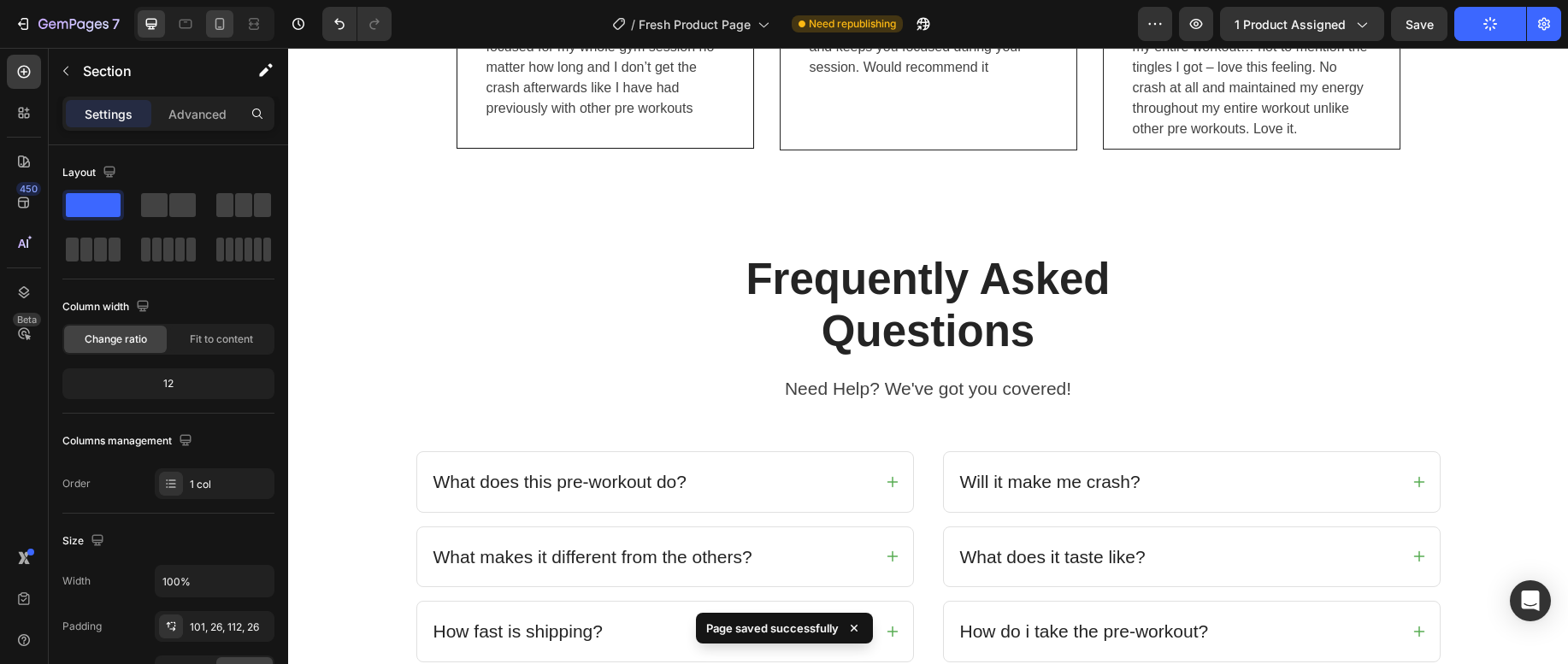 click 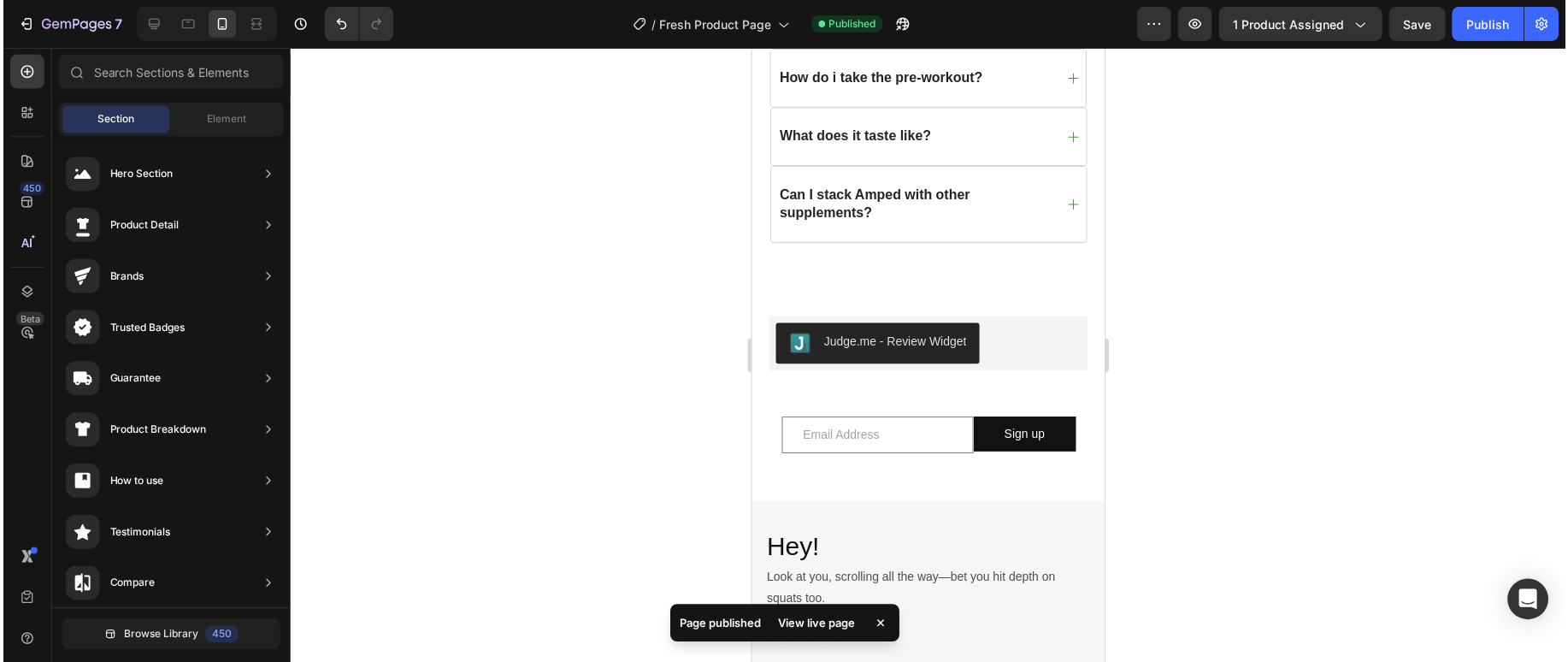 scroll, scrollTop: 0, scrollLeft: 0, axis: both 